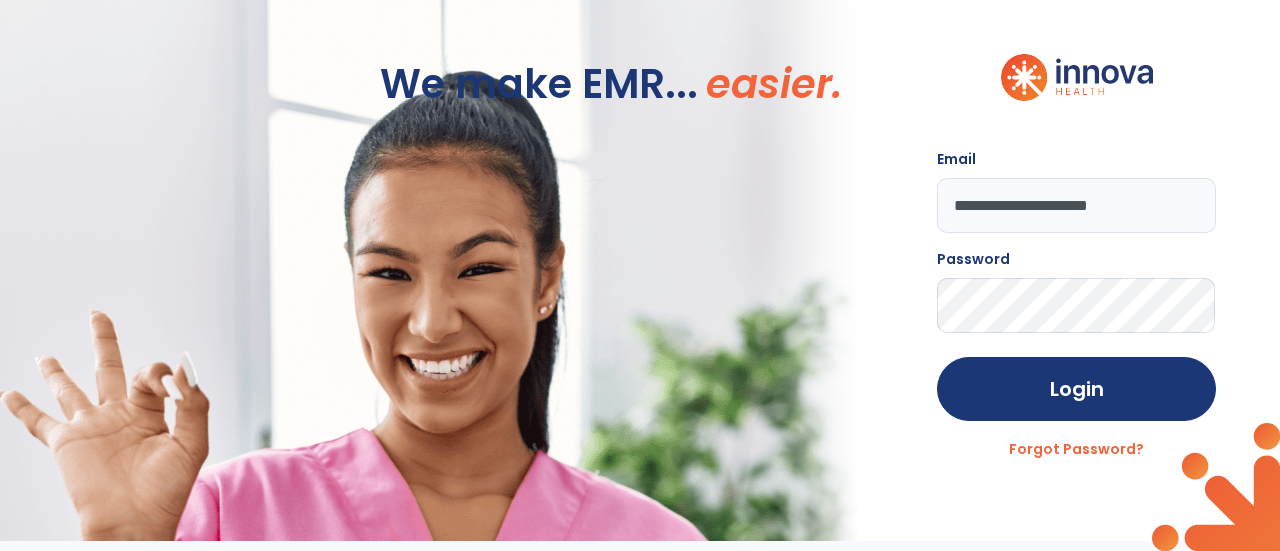 scroll, scrollTop: 0, scrollLeft: 0, axis: both 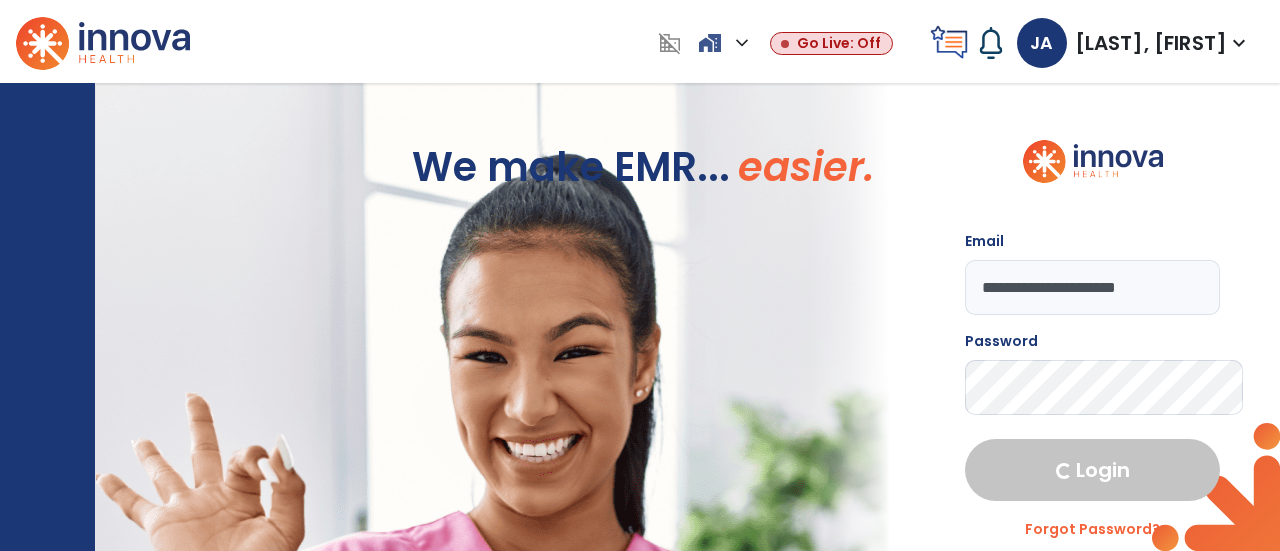 select on "****" 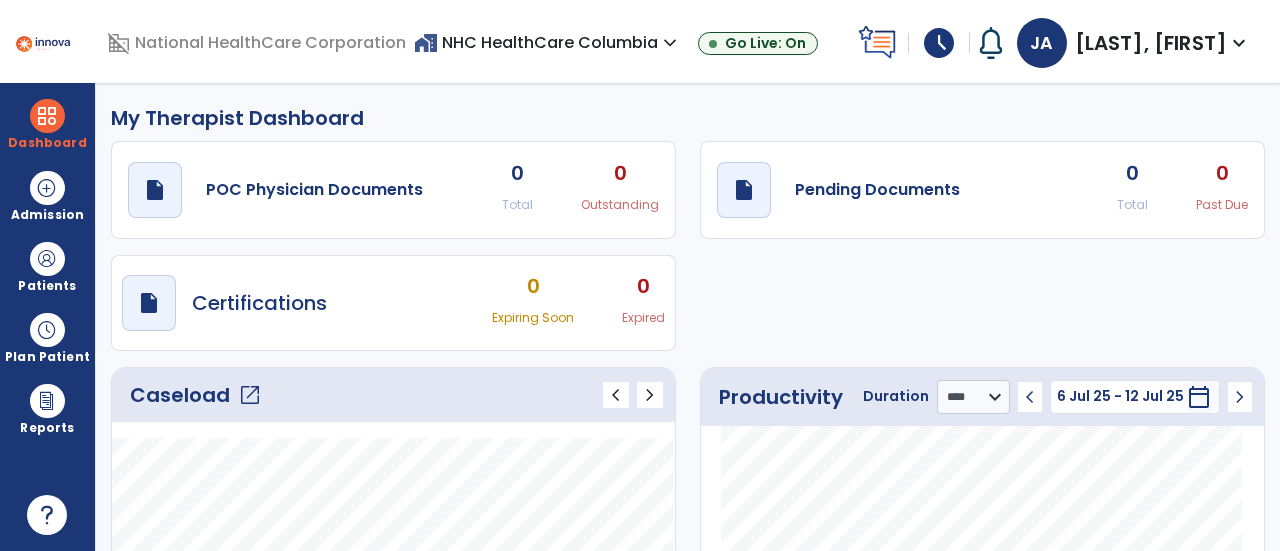 click on "Caseload   open_in_new" 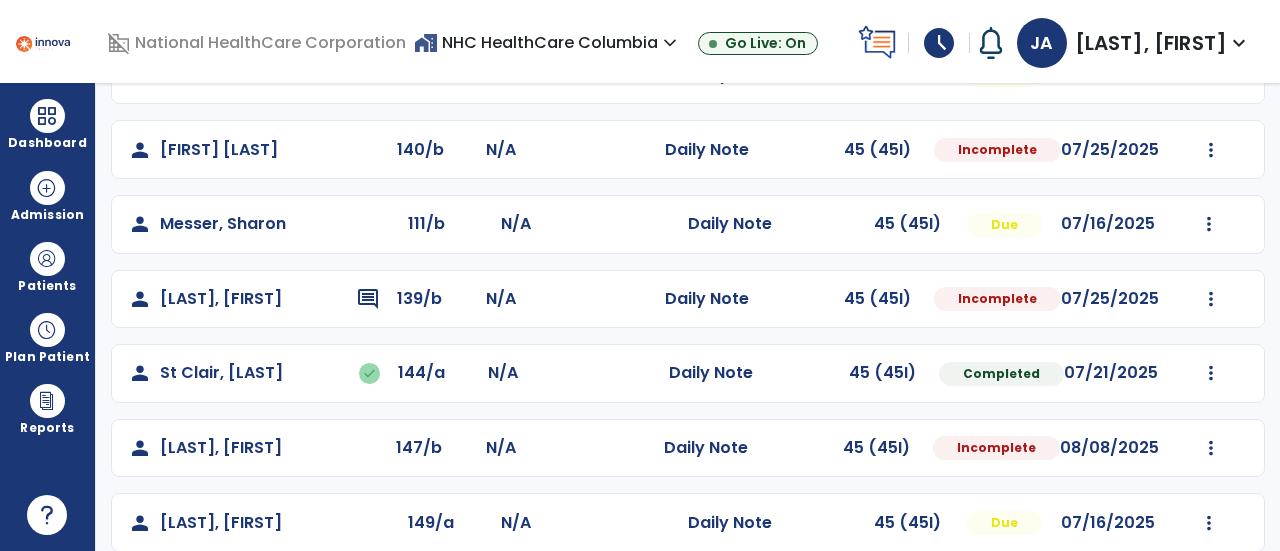 scroll, scrollTop: 401, scrollLeft: 0, axis: vertical 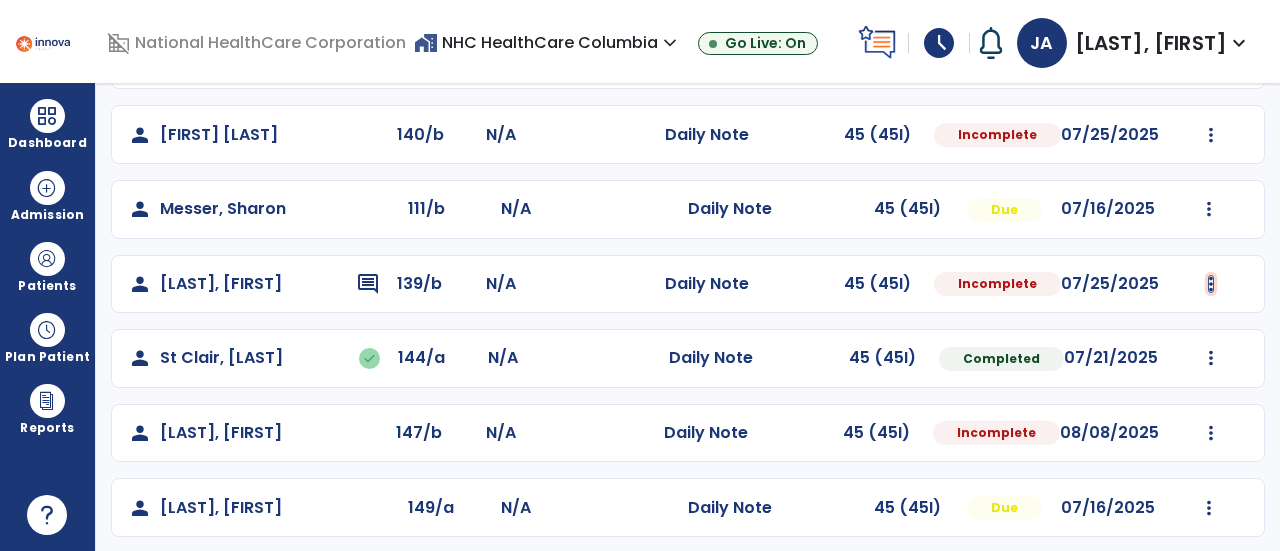 click at bounding box center (1211, -89) 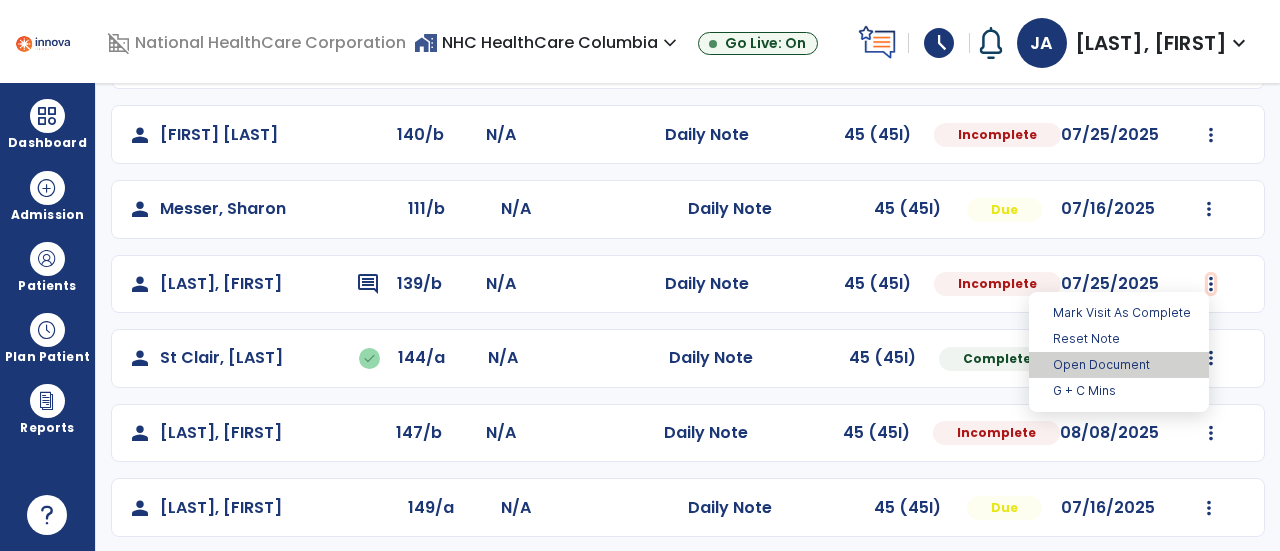 click on "Open Document" at bounding box center (1119, 365) 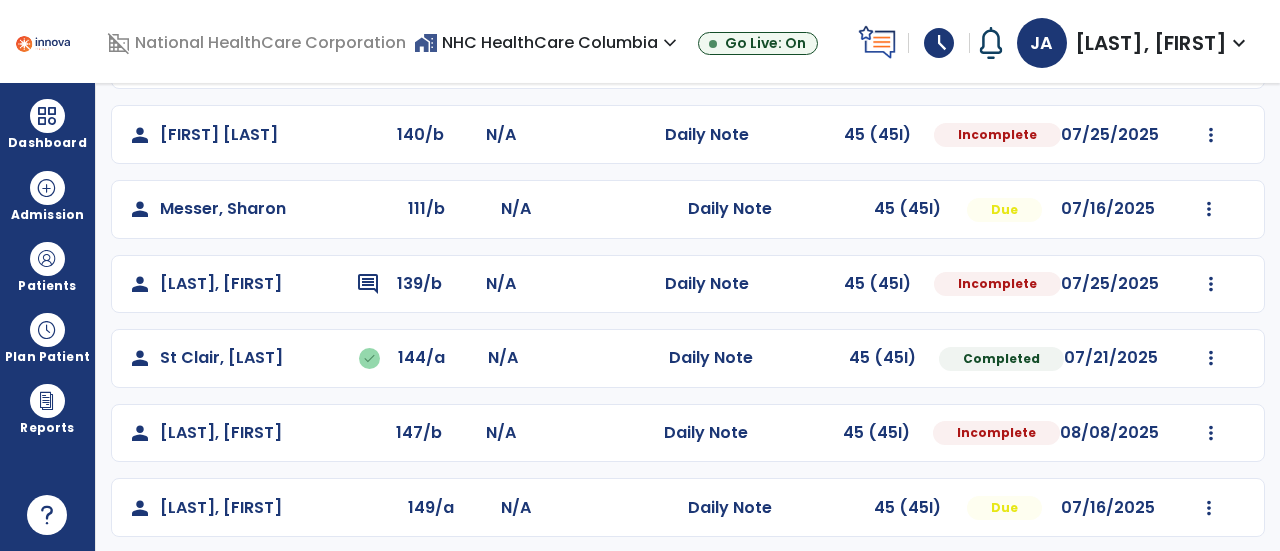 select on "*" 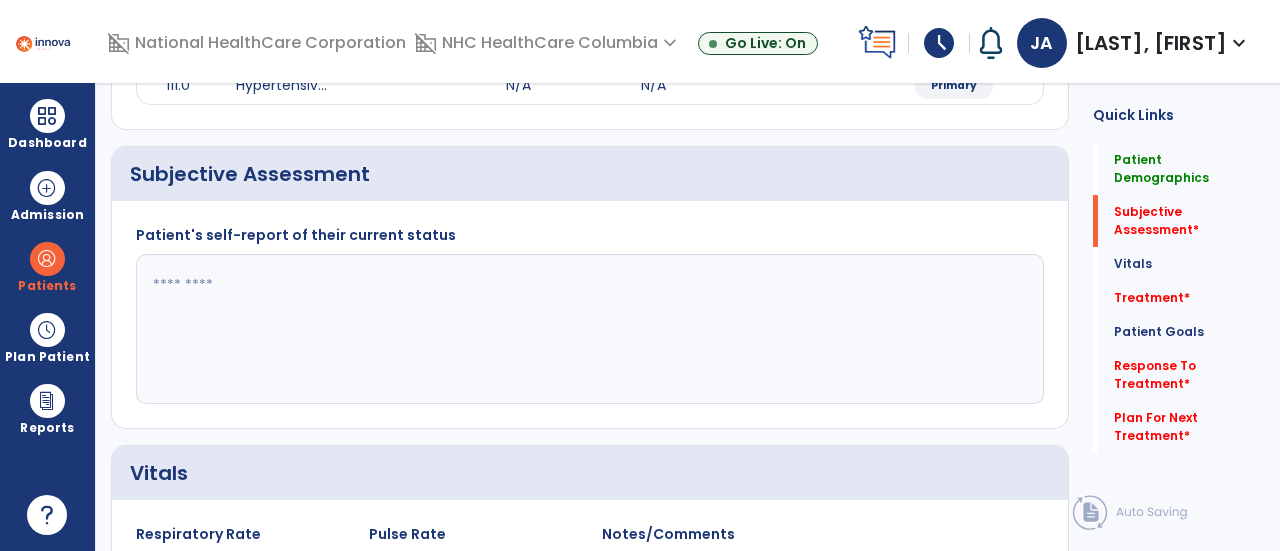 click 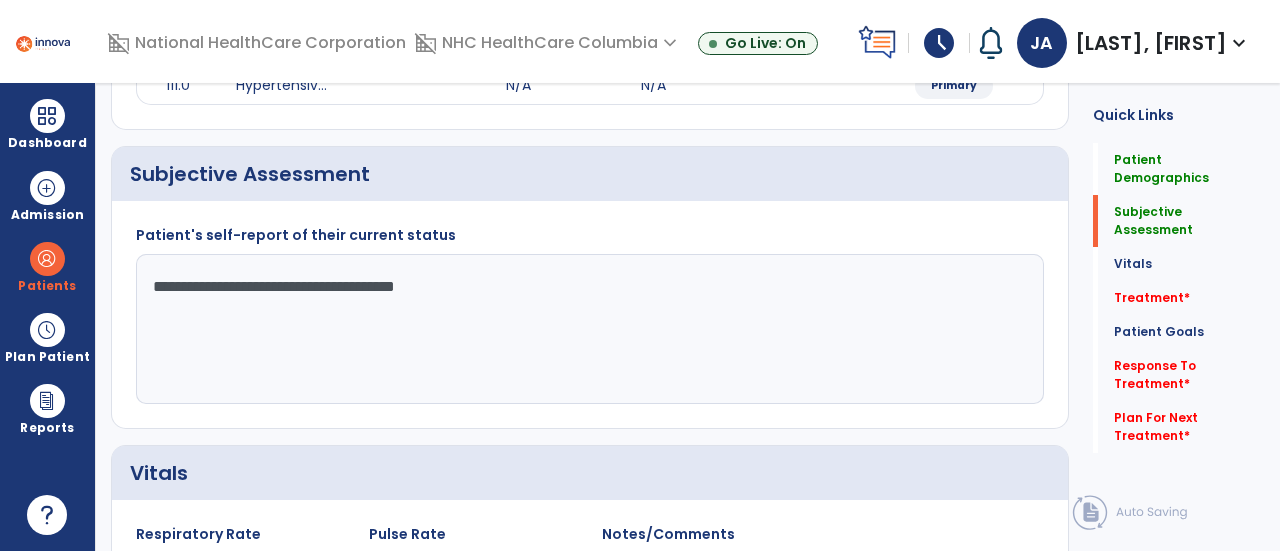 click on "**********" 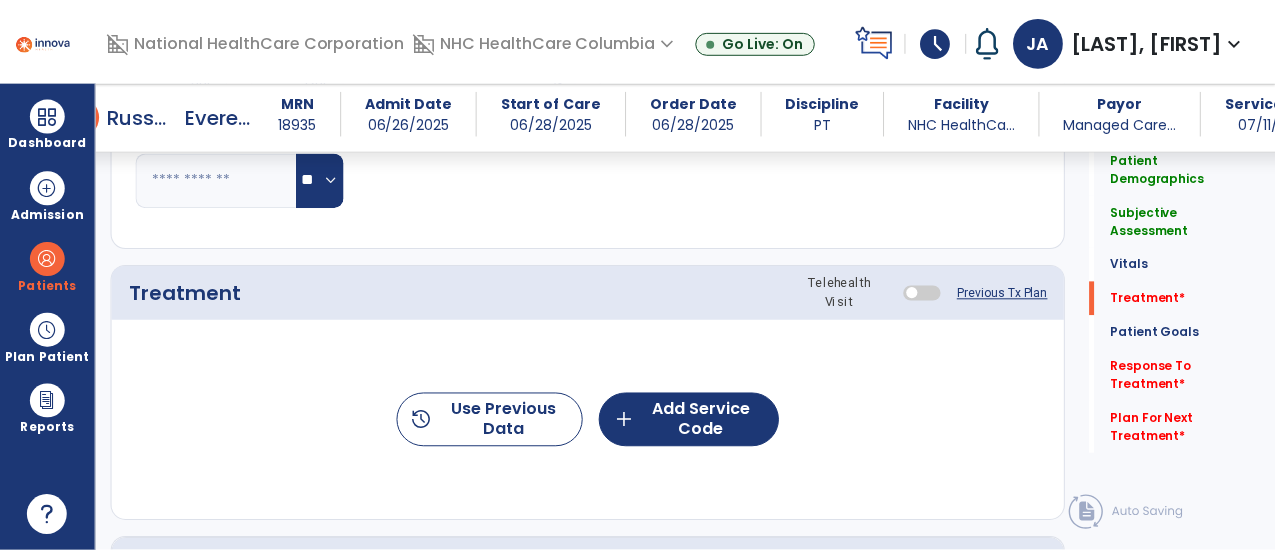 scroll, scrollTop: 990, scrollLeft: 0, axis: vertical 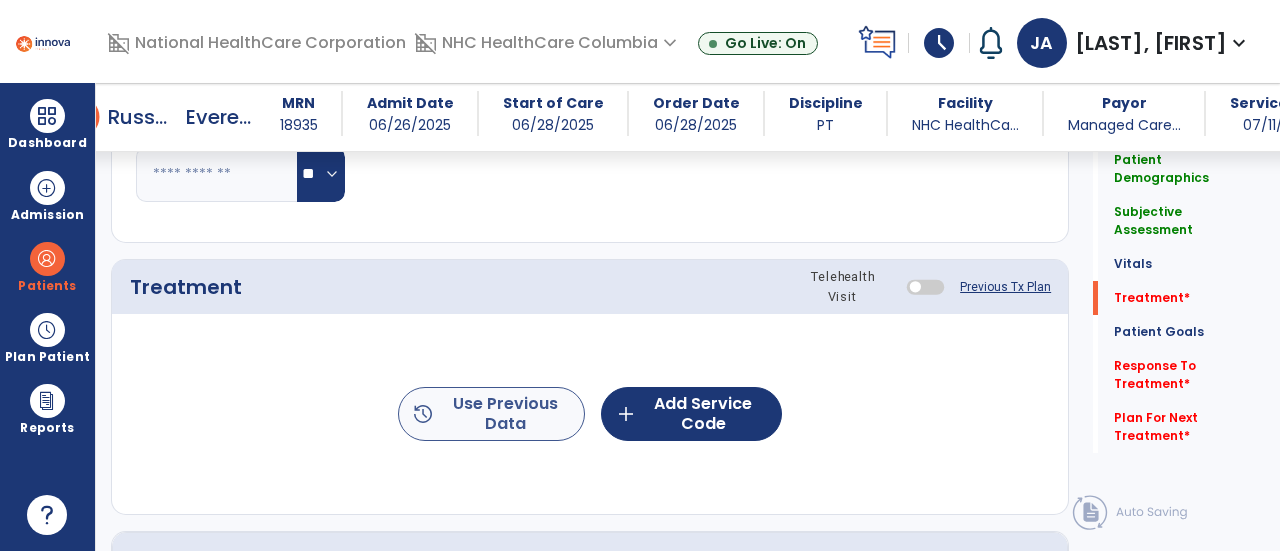 type on "**********" 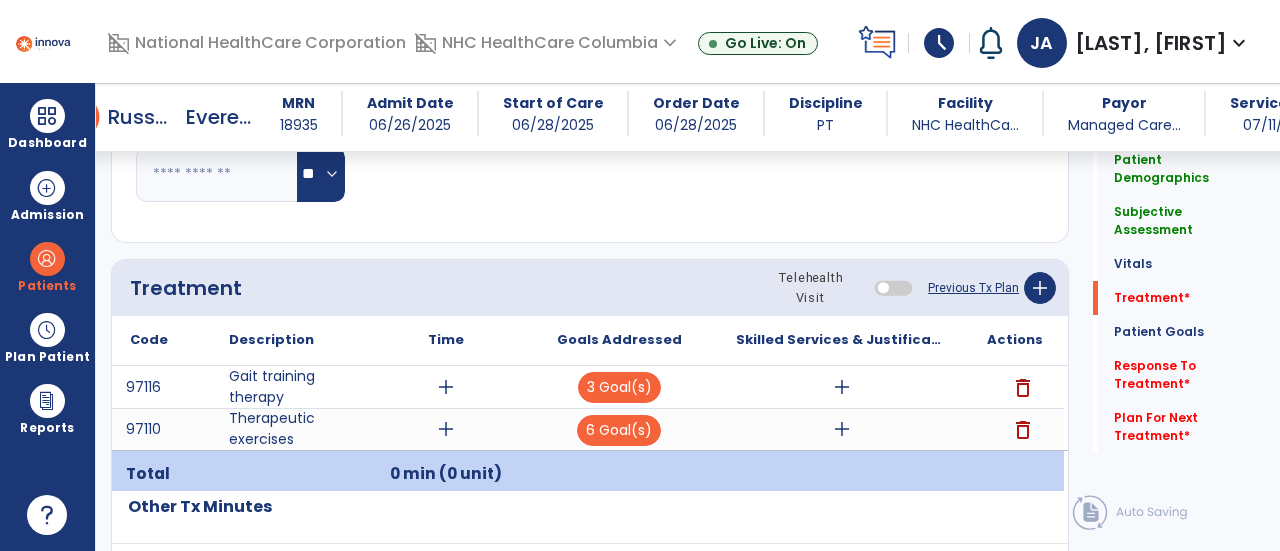 click on "add" at bounding box center [446, 387] 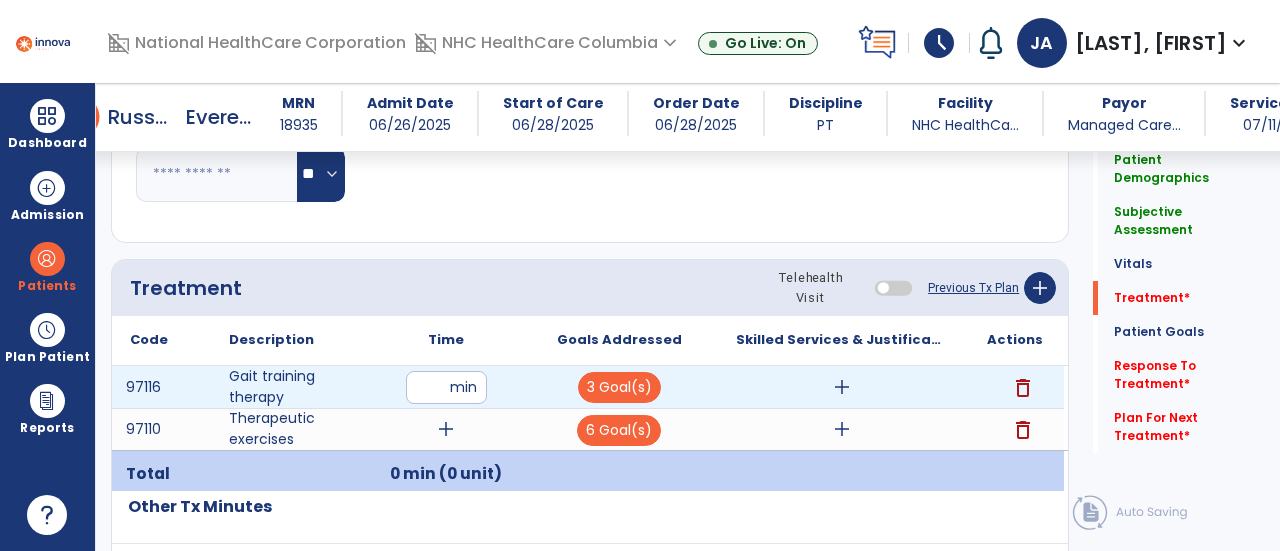 type on "**" 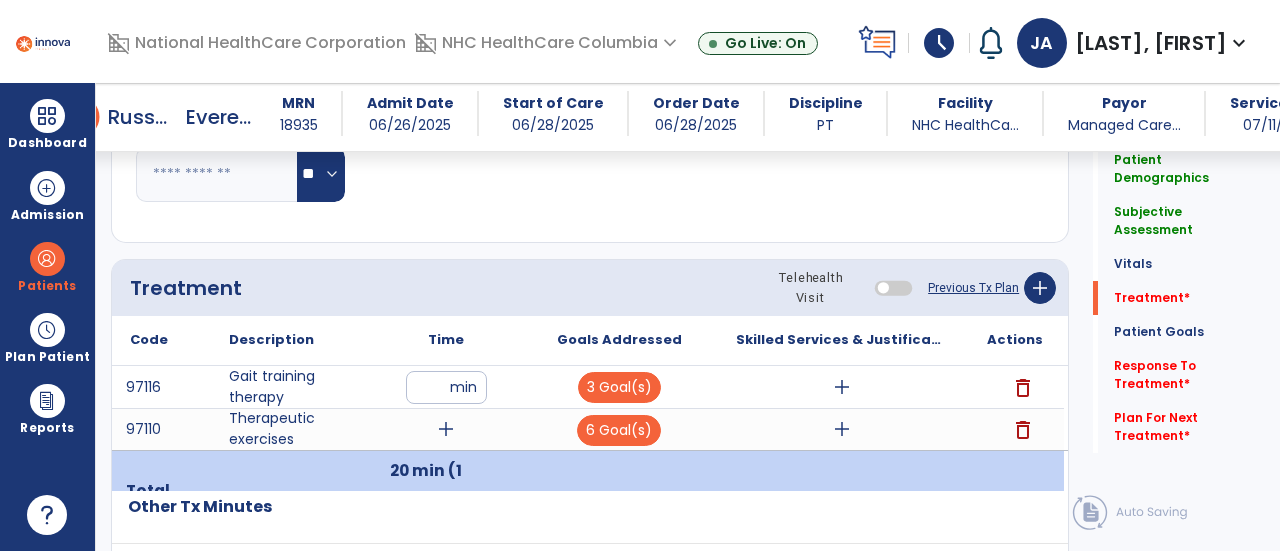 click on "add" at bounding box center [446, 429] 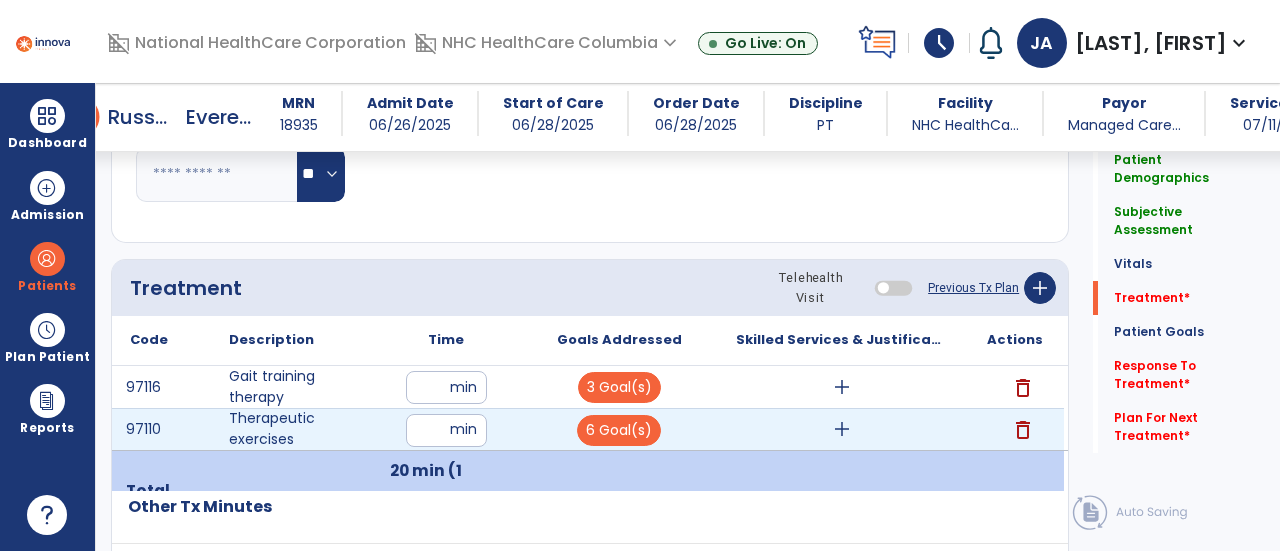 type on "**" 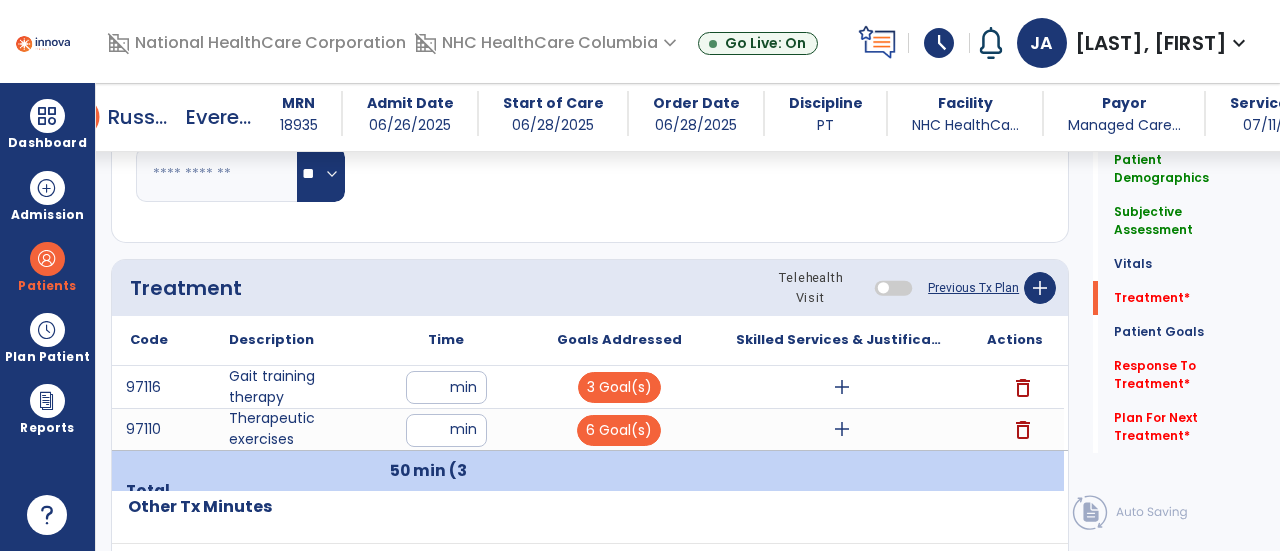 click on "add" at bounding box center (842, 429) 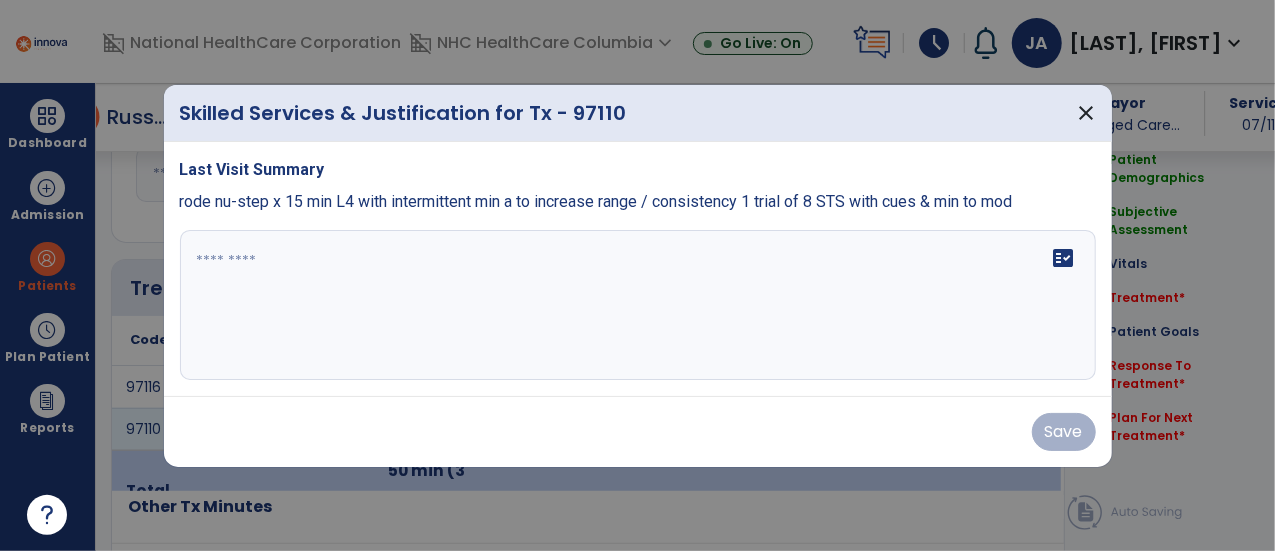 scroll, scrollTop: 990, scrollLeft: 0, axis: vertical 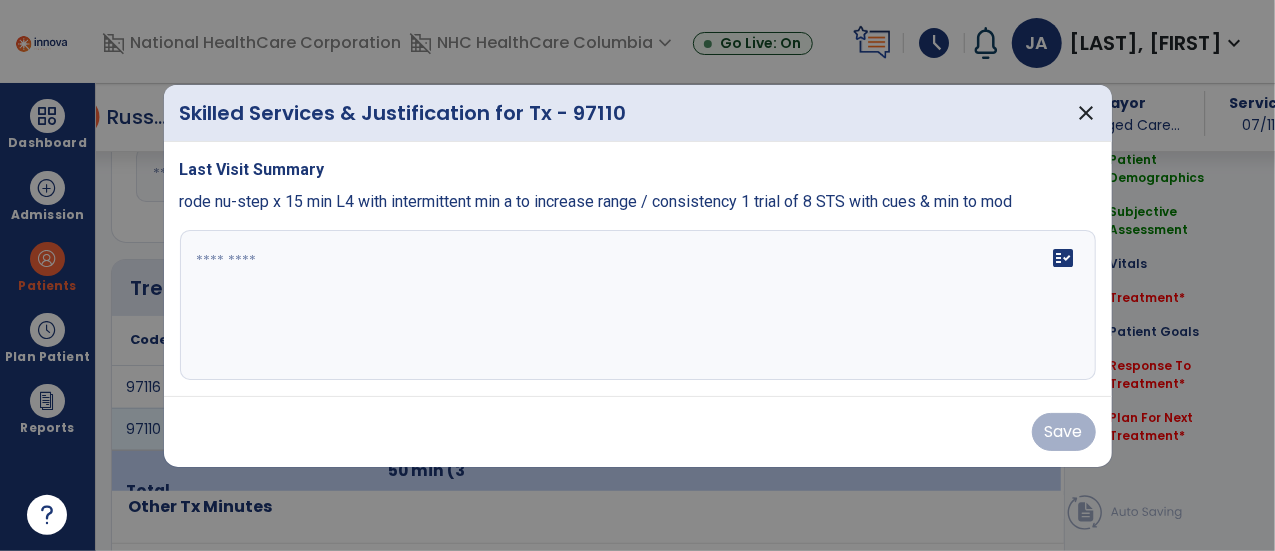 click at bounding box center (638, 305) 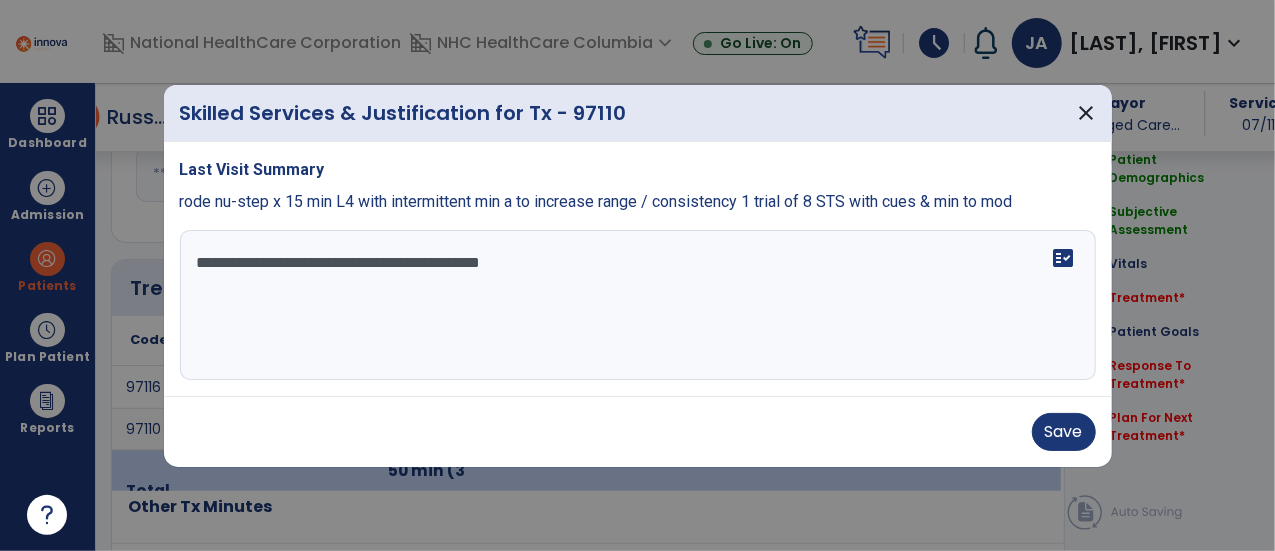 click on "**********" at bounding box center [638, 305] 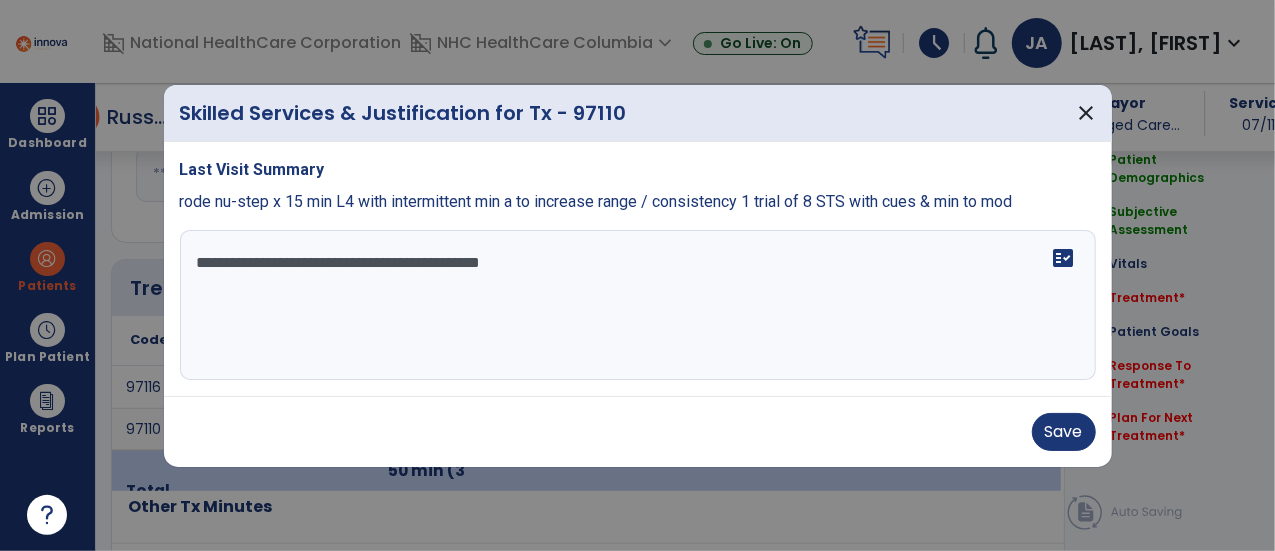 click on "**********" at bounding box center (638, 305) 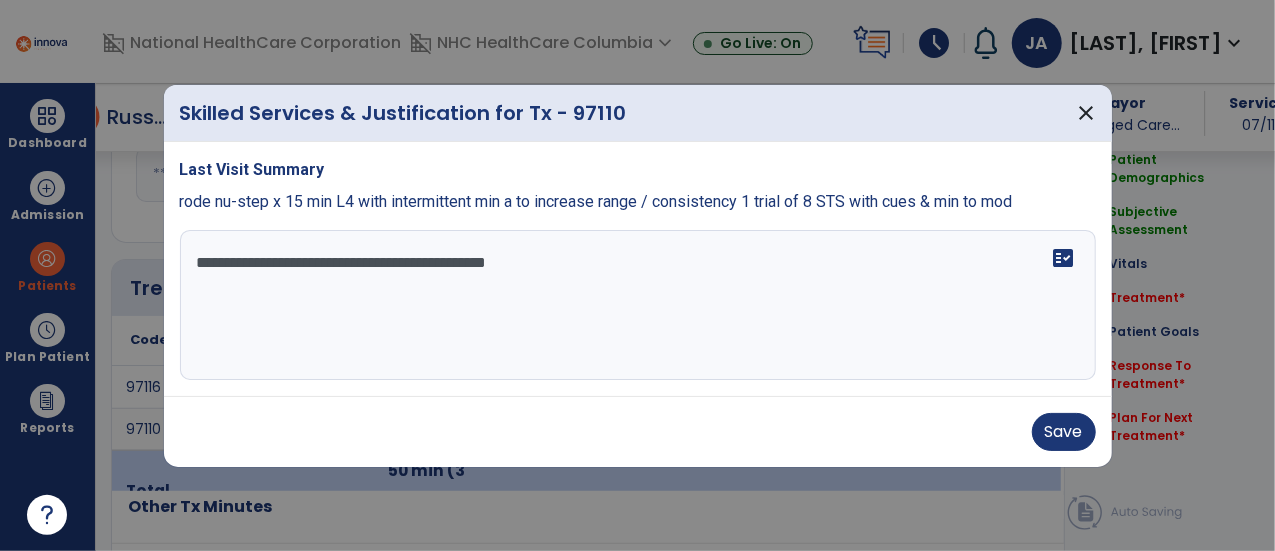 click on "**********" at bounding box center [638, 305] 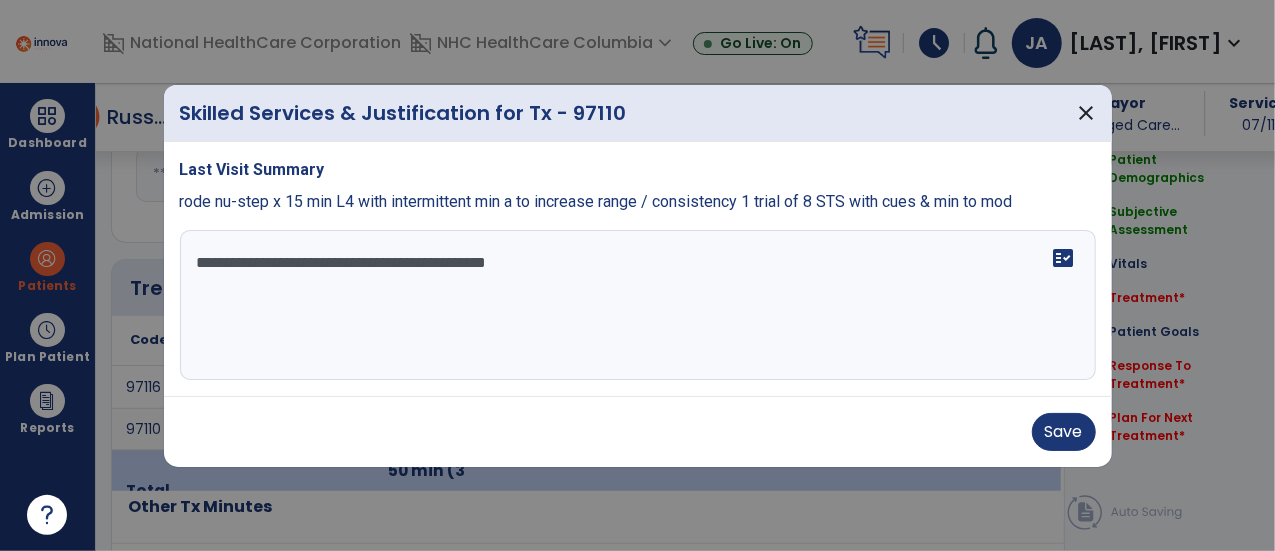 click on "**********" at bounding box center [638, 305] 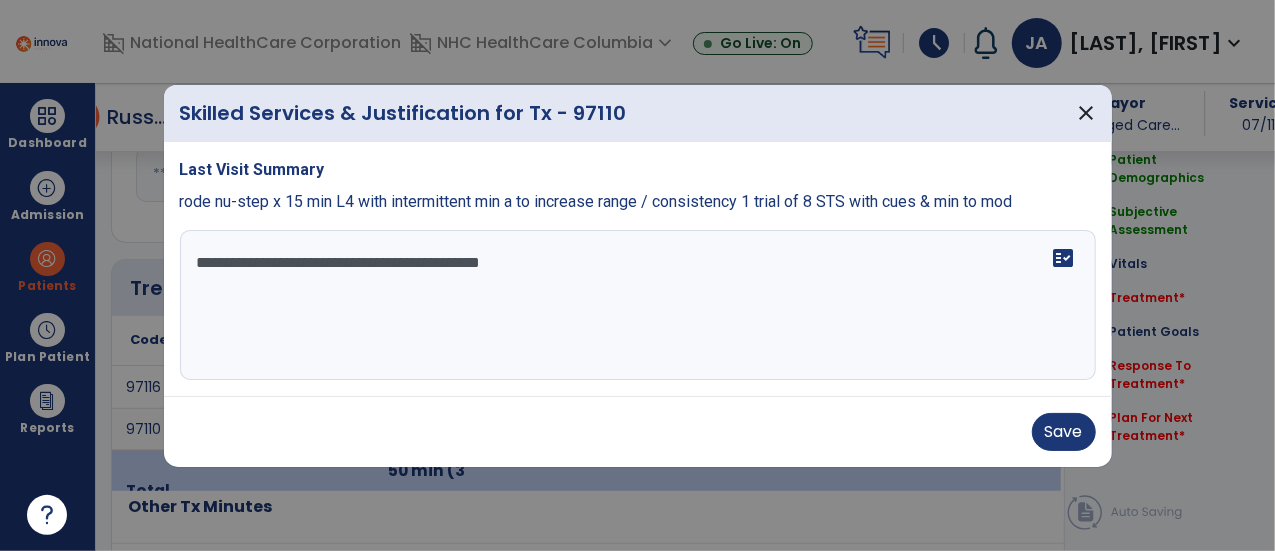 click on "**********" at bounding box center [638, 305] 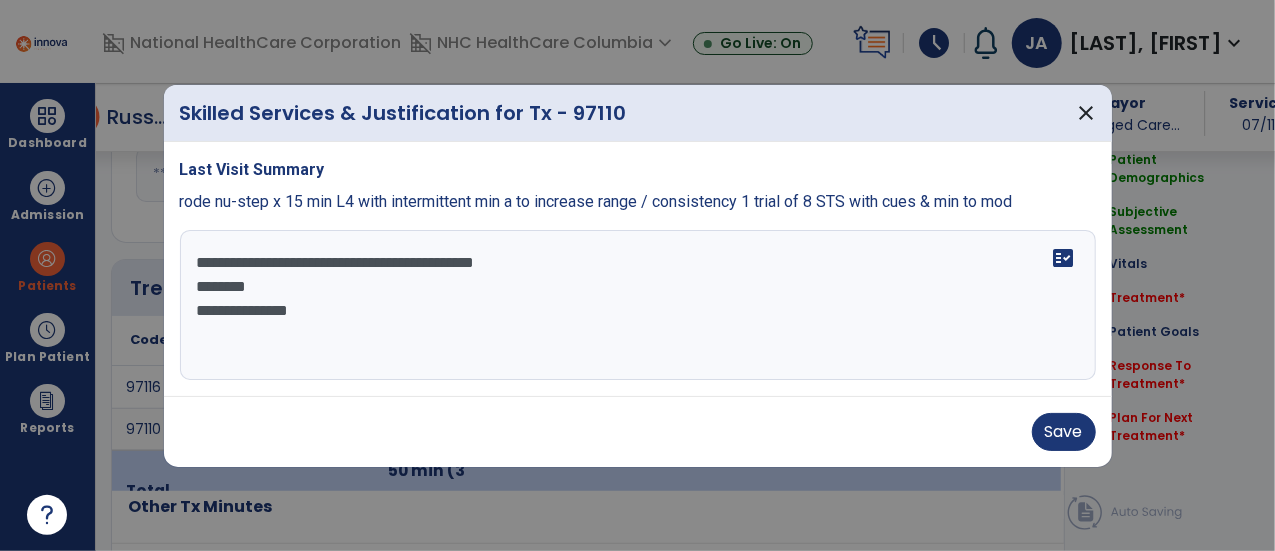 click on "**********" at bounding box center (638, 305) 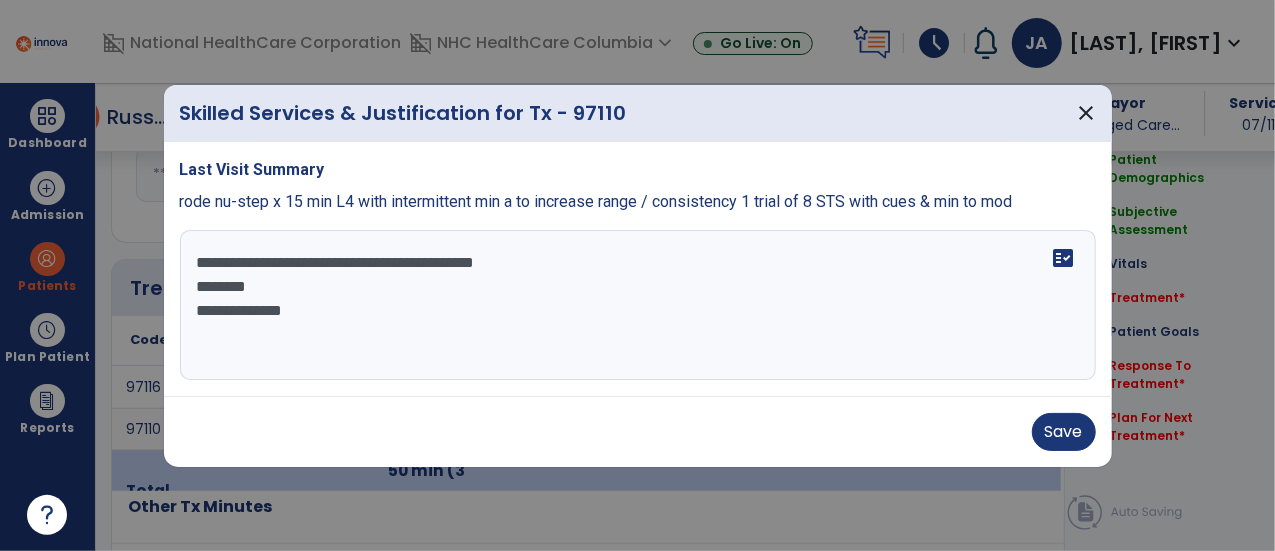 click on "**********" at bounding box center [638, 305] 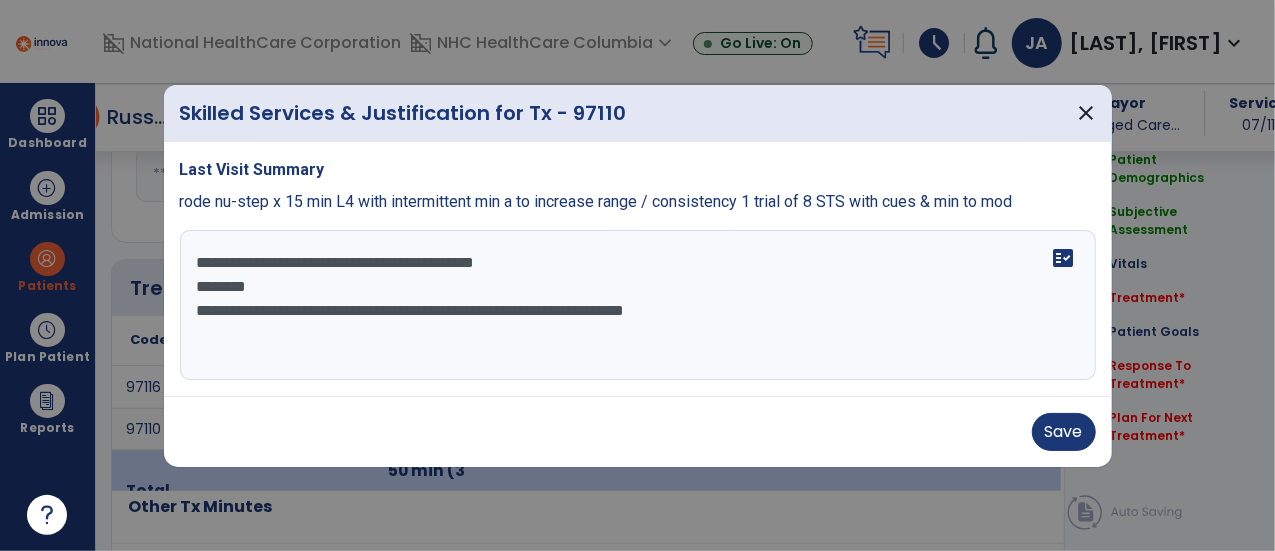 click on "**********" at bounding box center (638, 305) 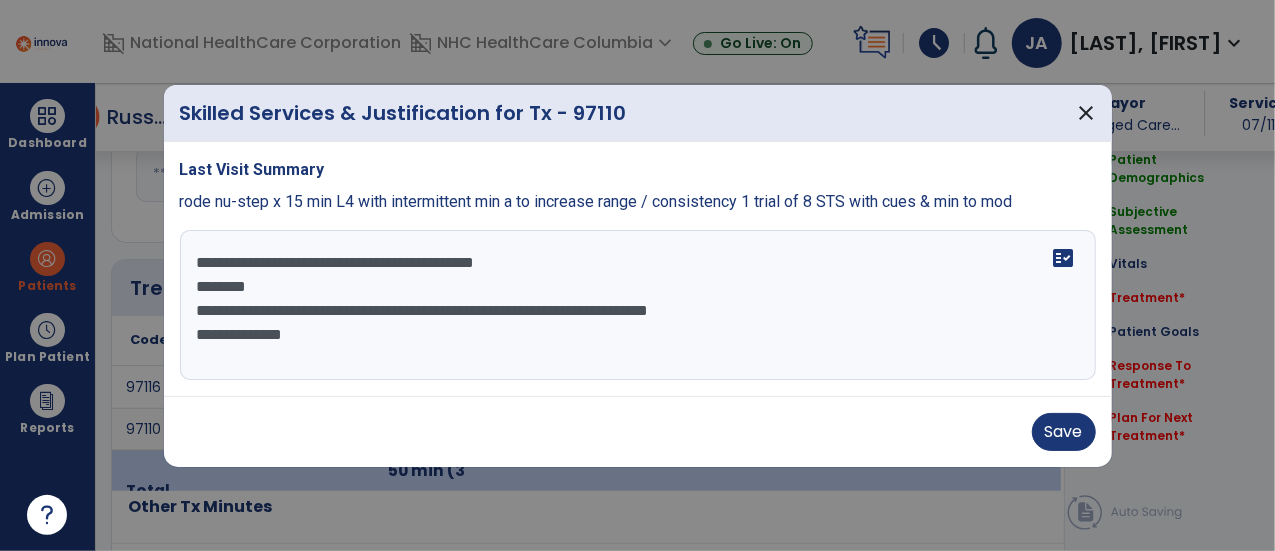 click on "**********" at bounding box center (638, 305) 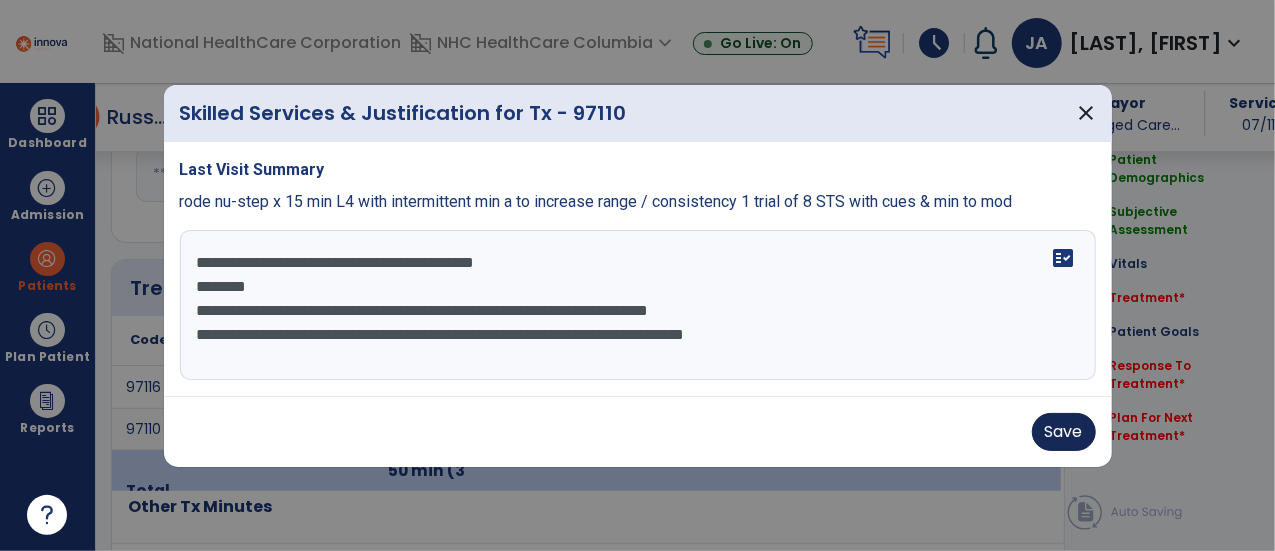 type on "**********" 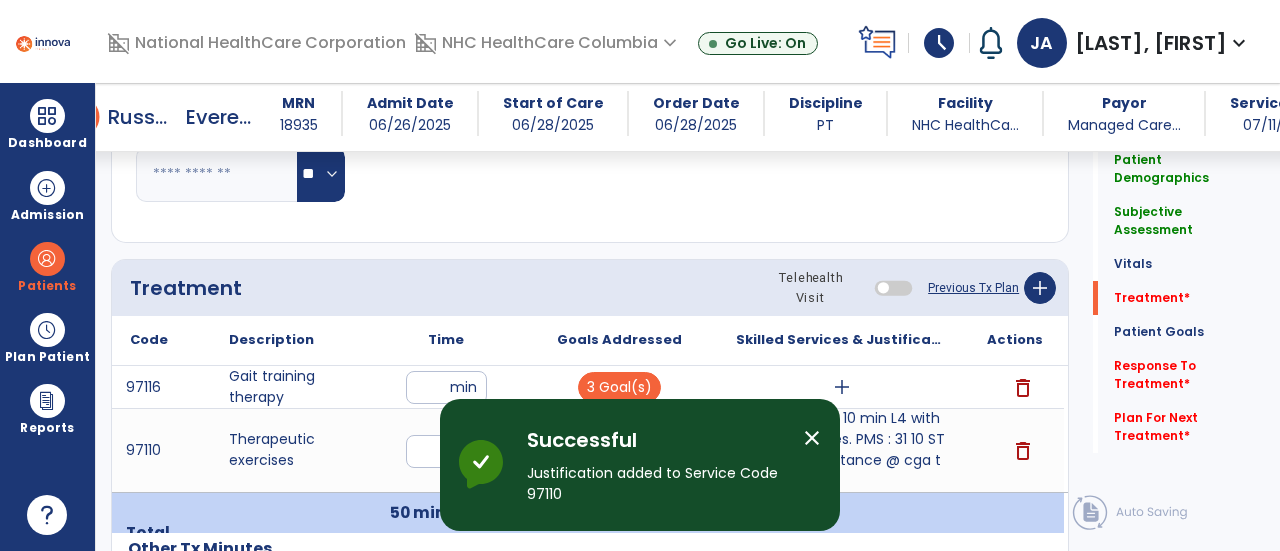 click on "add" at bounding box center (842, 387) 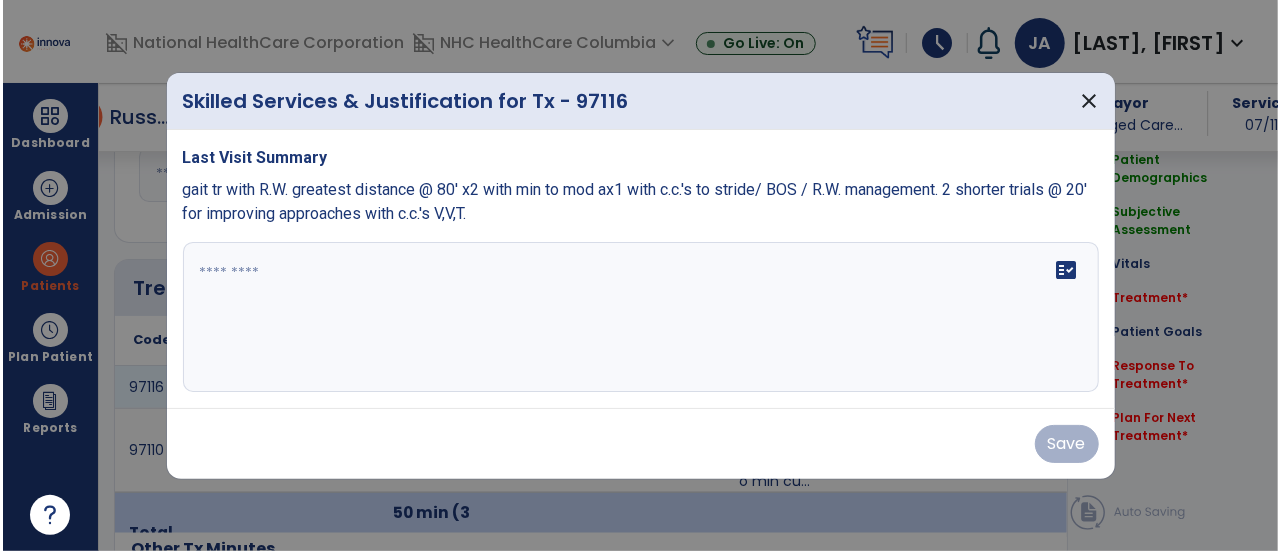 scroll, scrollTop: 990, scrollLeft: 0, axis: vertical 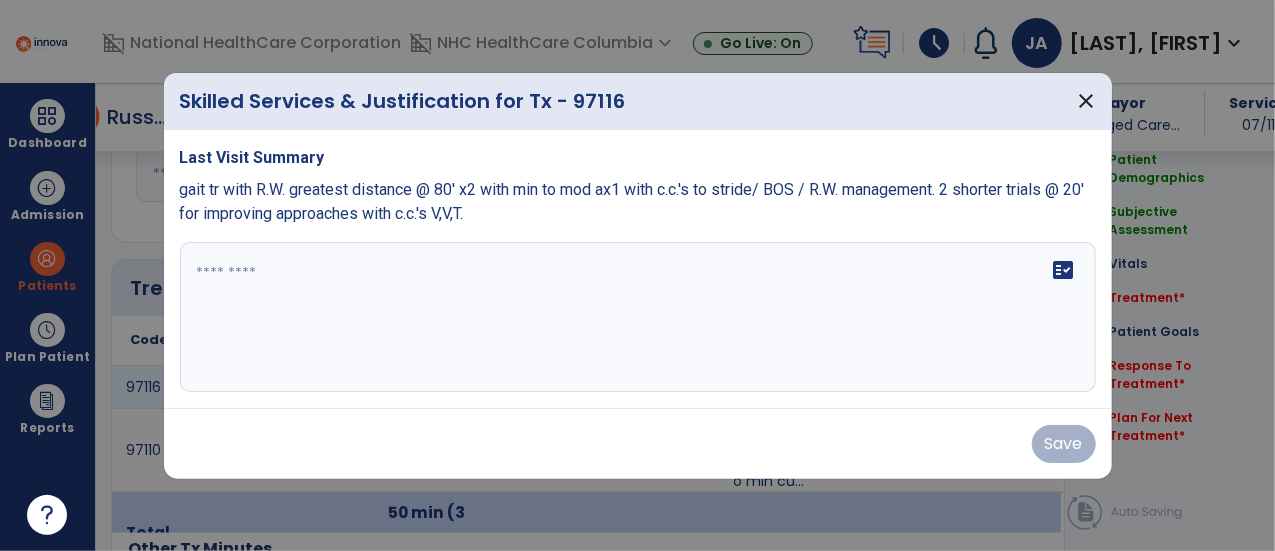 click on "fact_check" at bounding box center (638, 317) 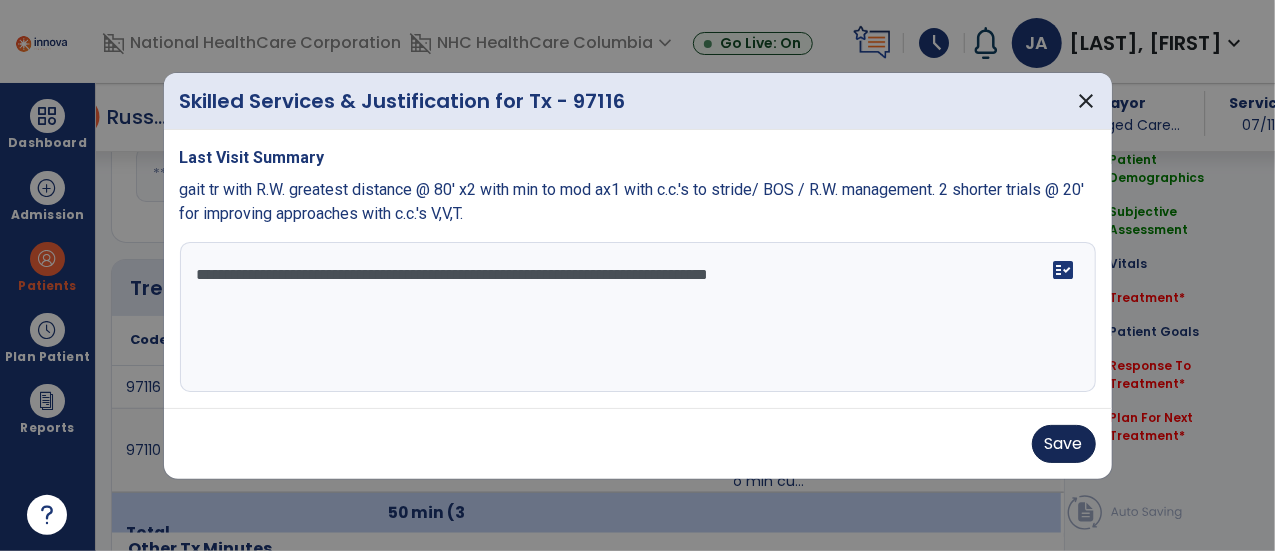type on "**********" 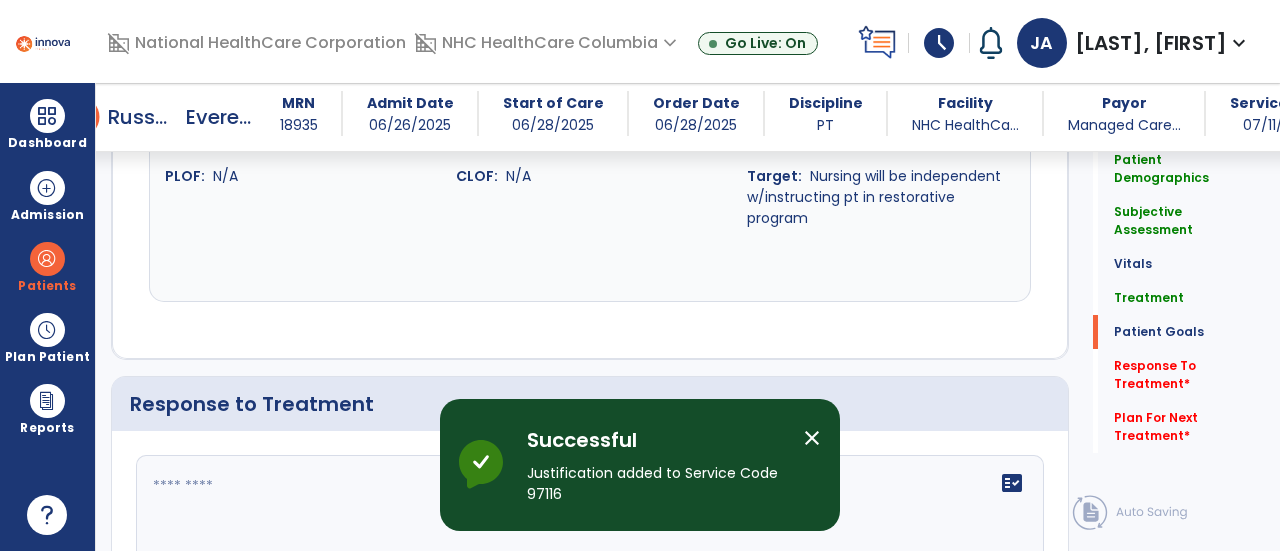 scroll, scrollTop: 2426, scrollLeft: 0, axis: vertical 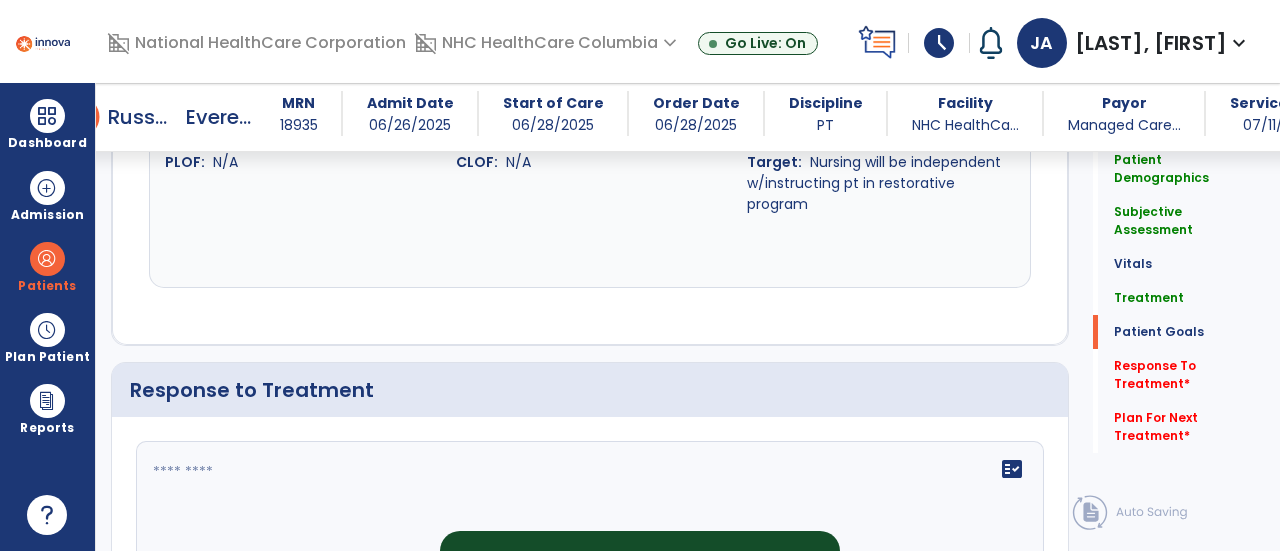 click on "fact_check" 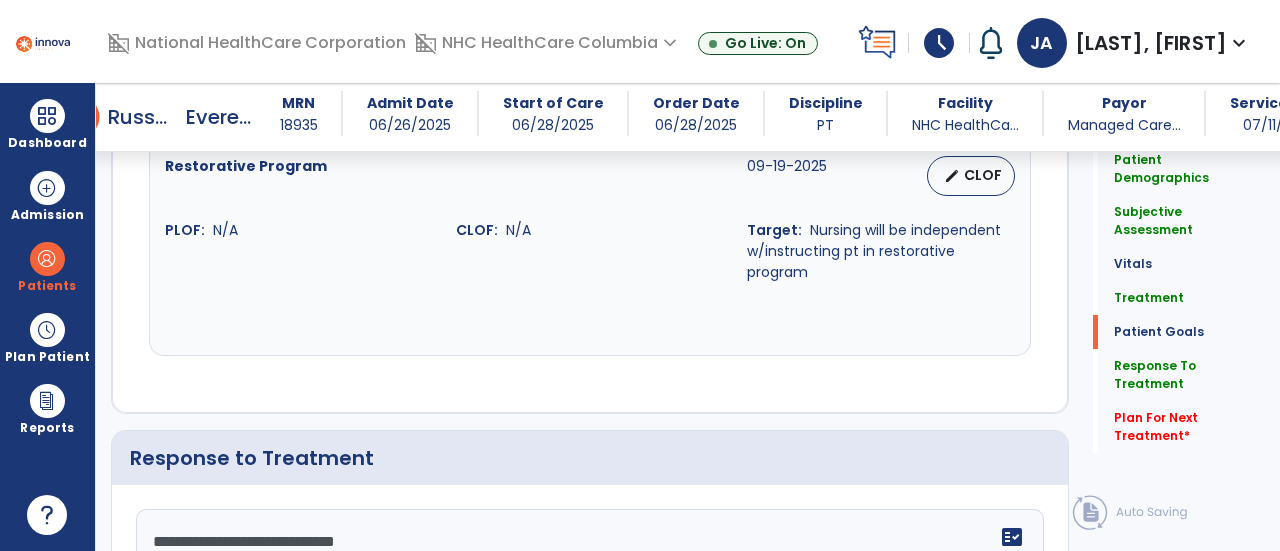 scroll, scrollTop: 2425, scrollLeft: 0, axis: vertical 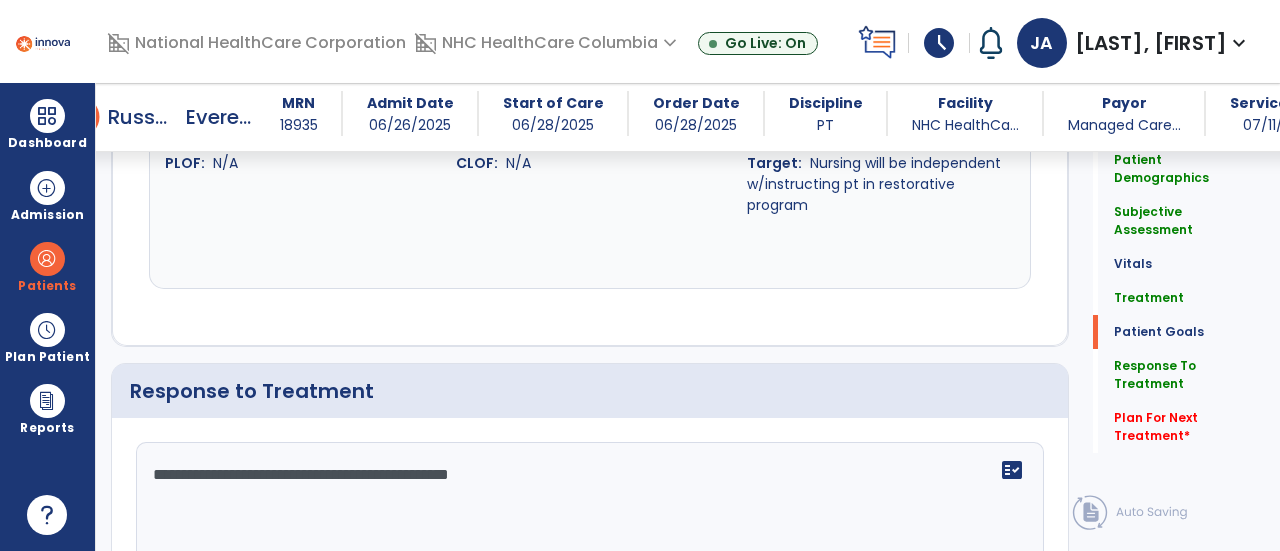 click on "**********" 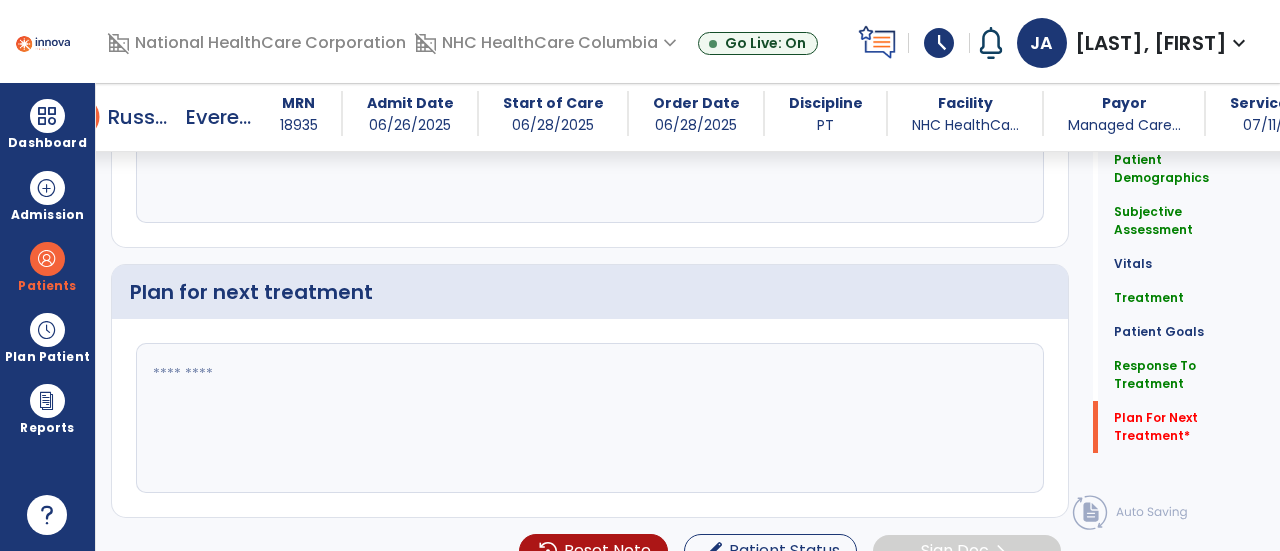 scroll, scrollTop: 2790, scrollLeft: 0, axis: vertical 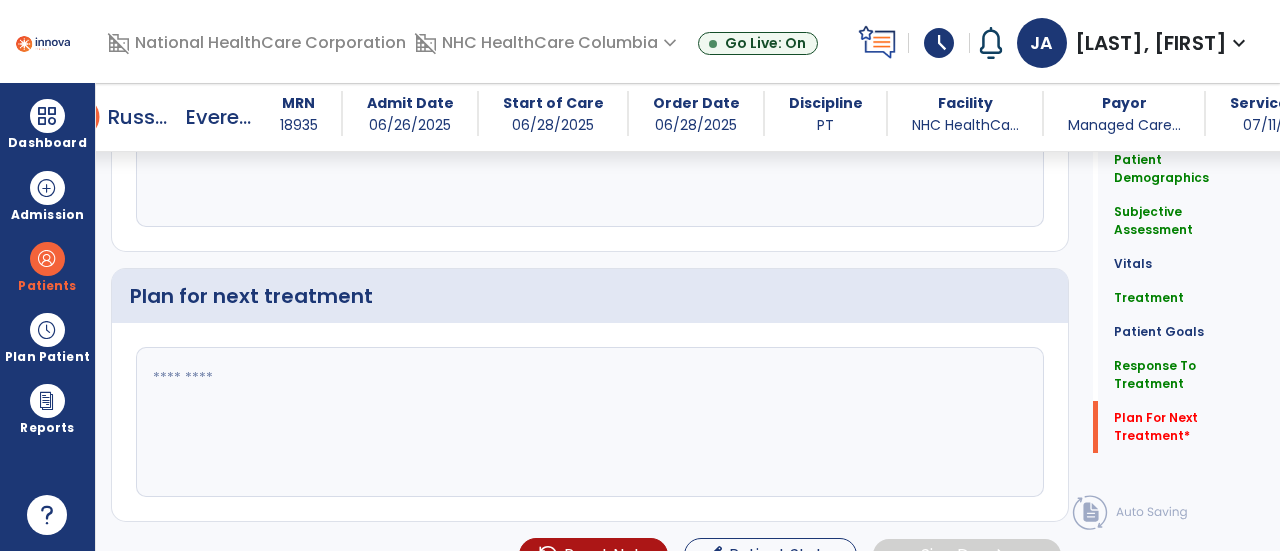 type on "**********" 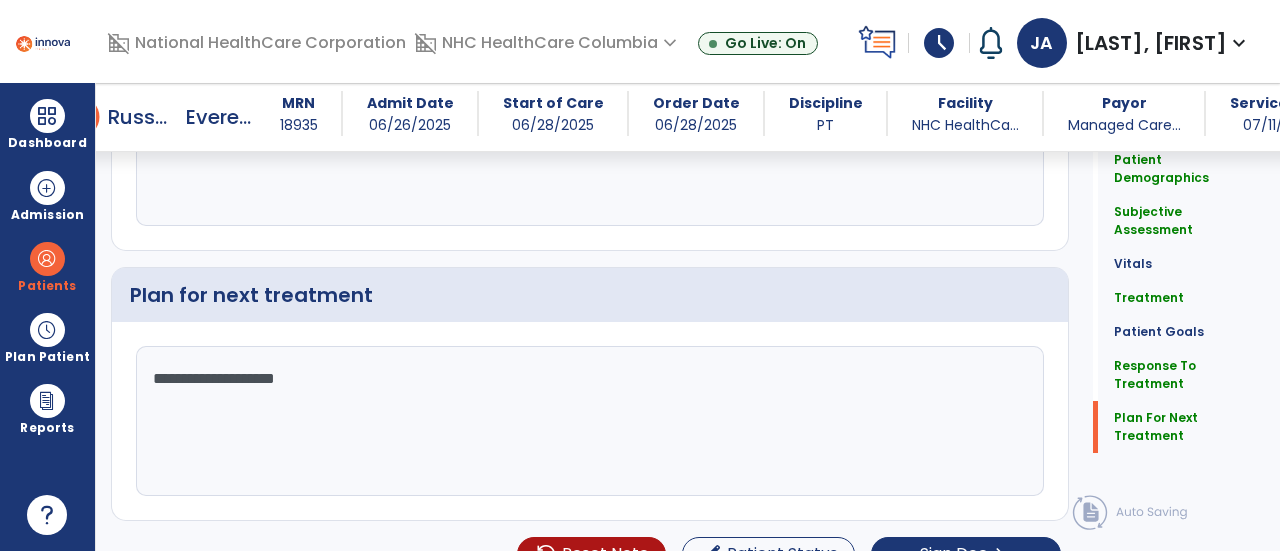 scroll, scrollTop: 2790, scrollLeft: 0, axis: vertical 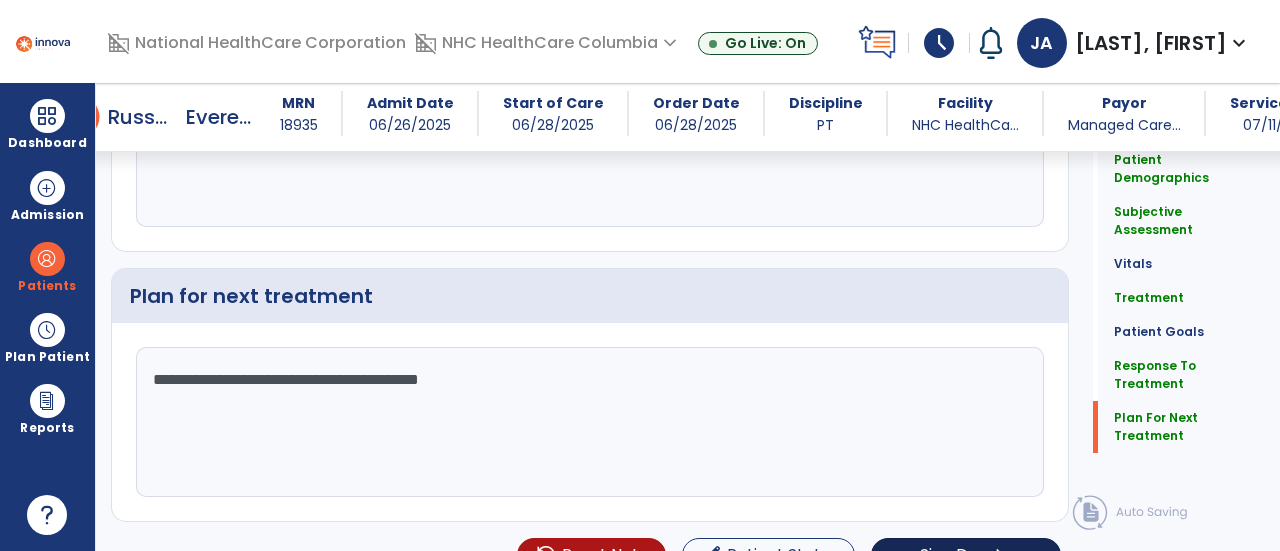 type on "**********" 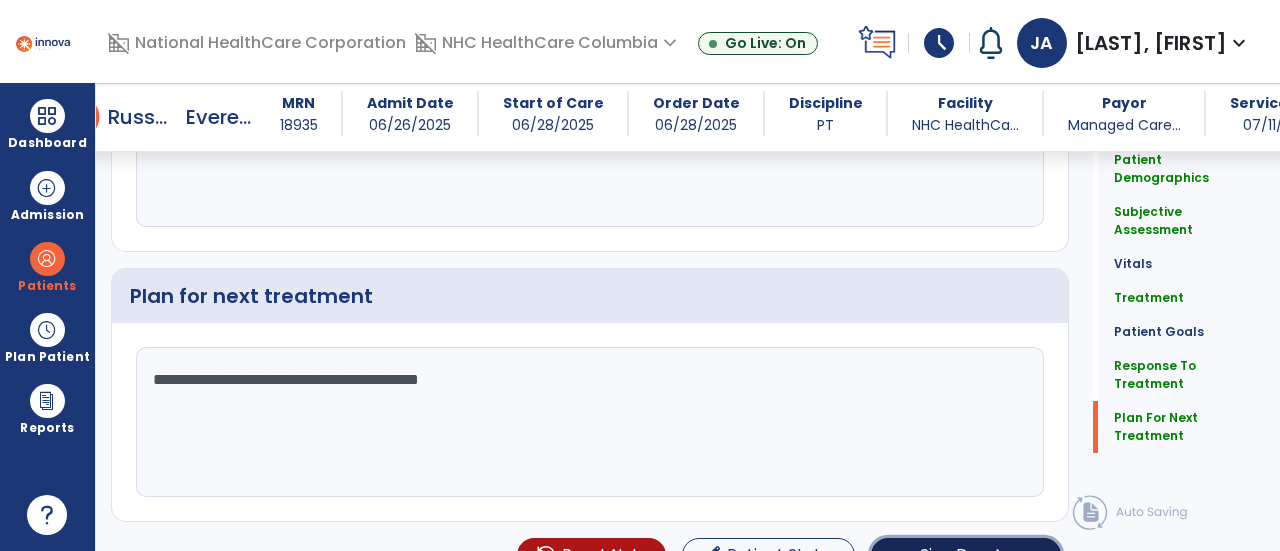 click on "Sign Doc" 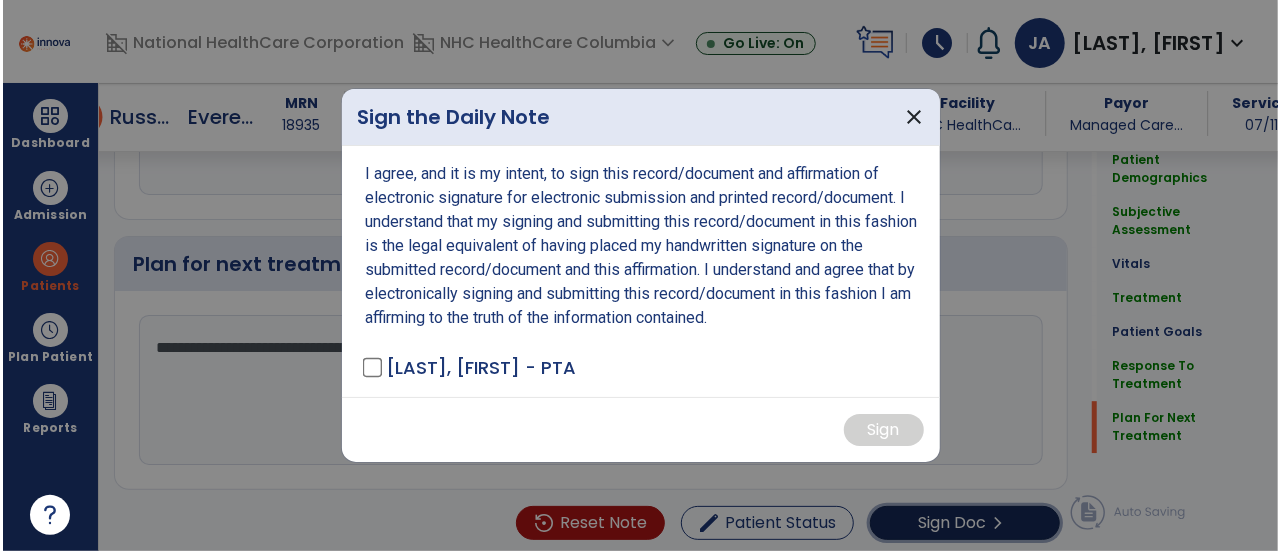 scroll, scrollTop: 2812, scrollLeft: 0, axis: vertical 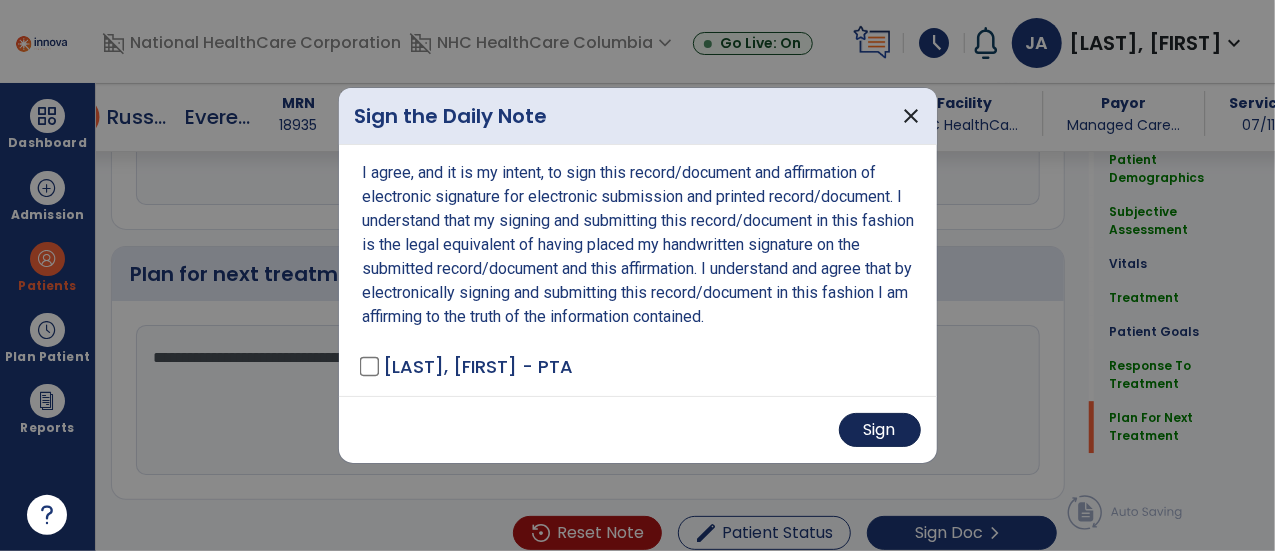 click on "Sign" at bounding box center (880, 430) 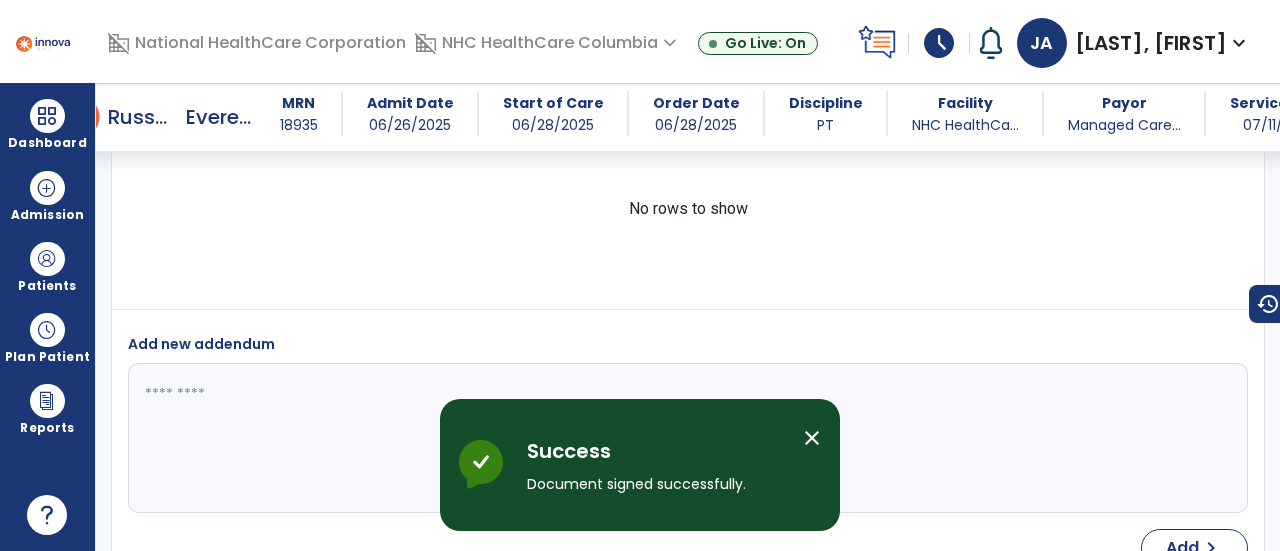 scroll, scrollTop: 3964, scrollLeft: 0, axis: vertical 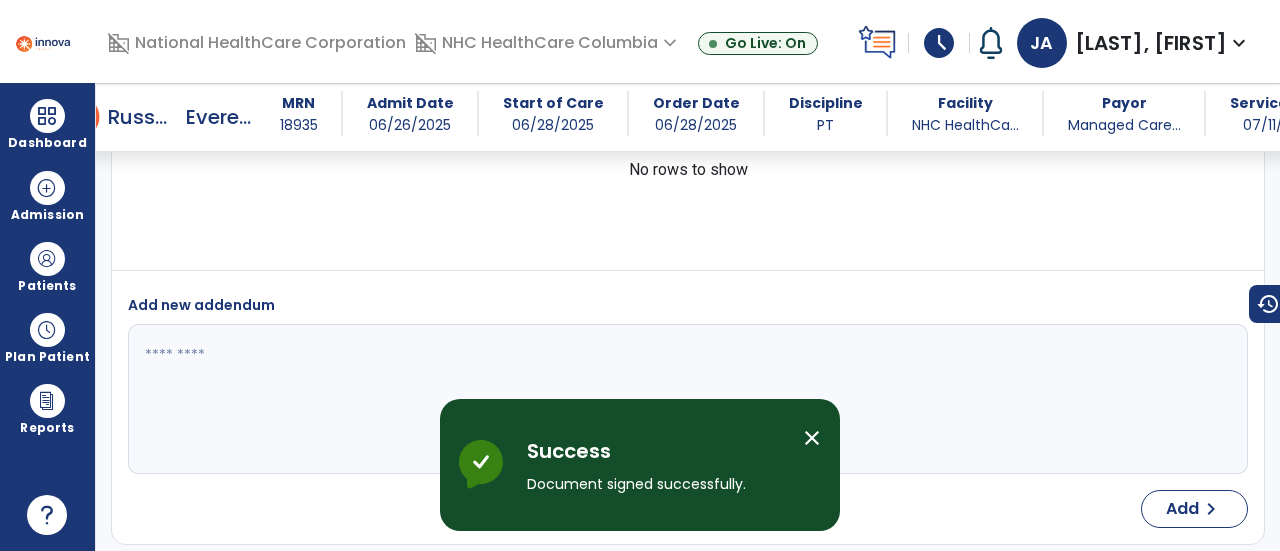 click on "close" at bounding box center (812, 438) 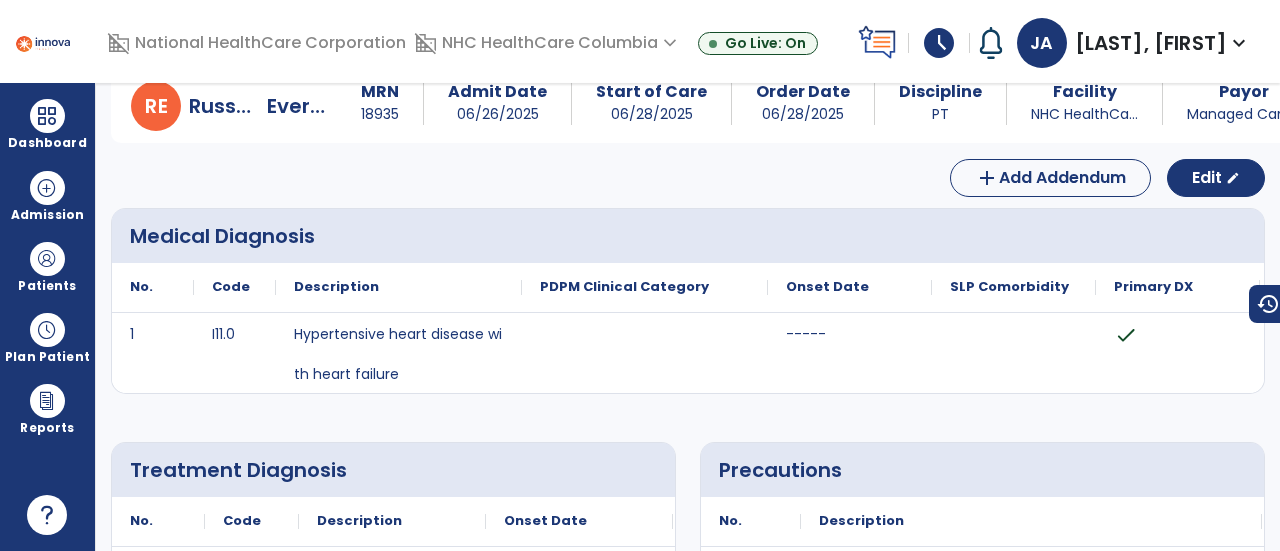 scroll, scrollTop: 0, scrollLeft: 0, axis: both 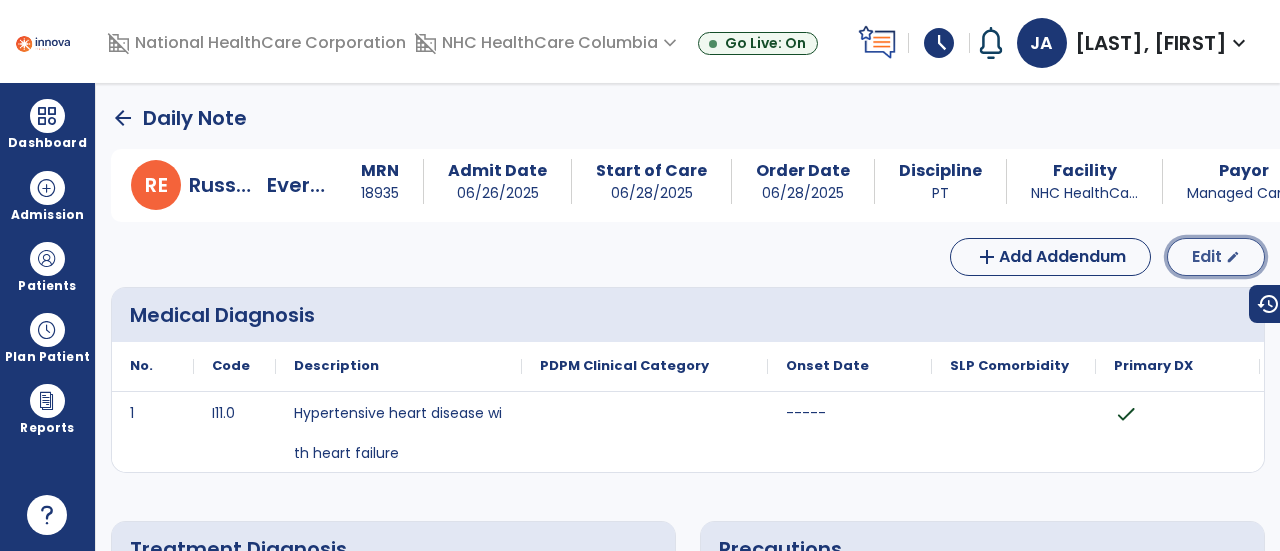 click on "edit" 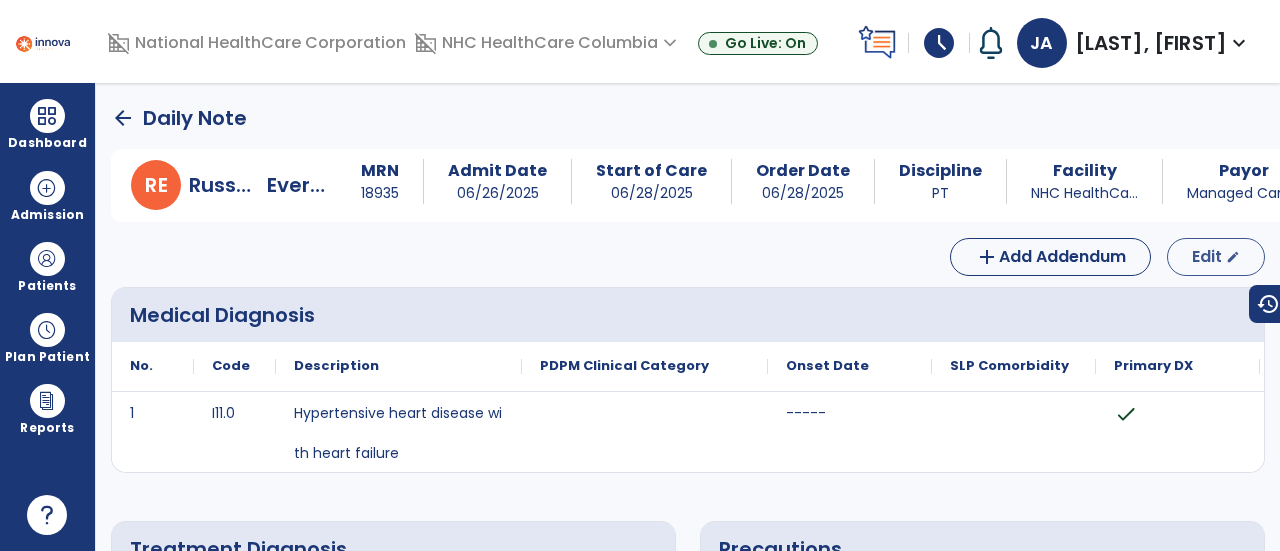 select on "*" 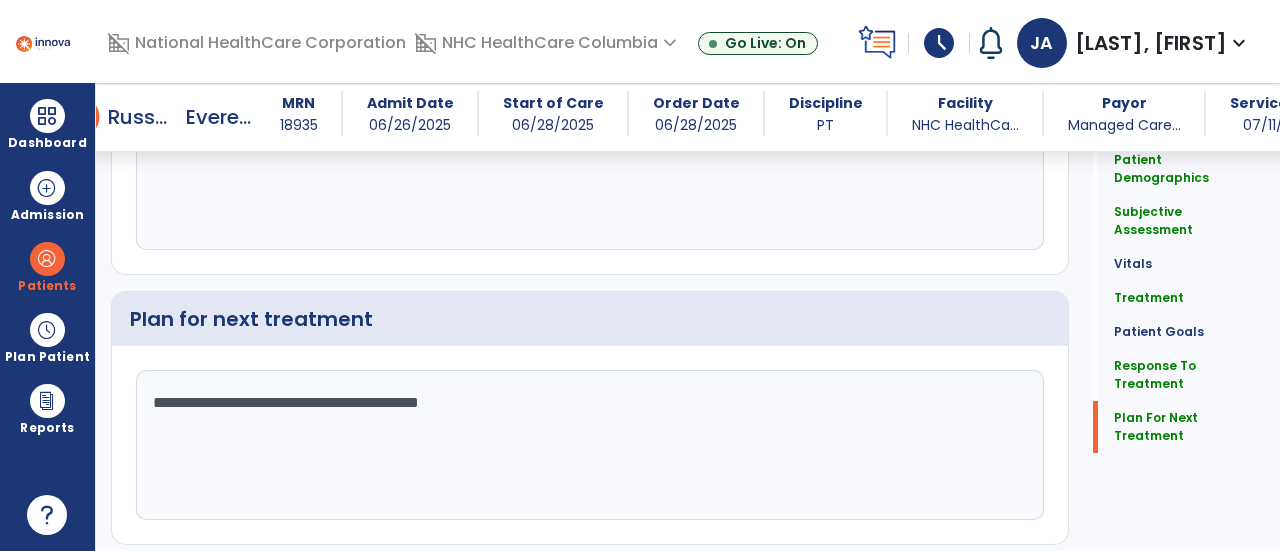 scroll, scrollTop: 2794, scrollLeft: 0, axis: vertical 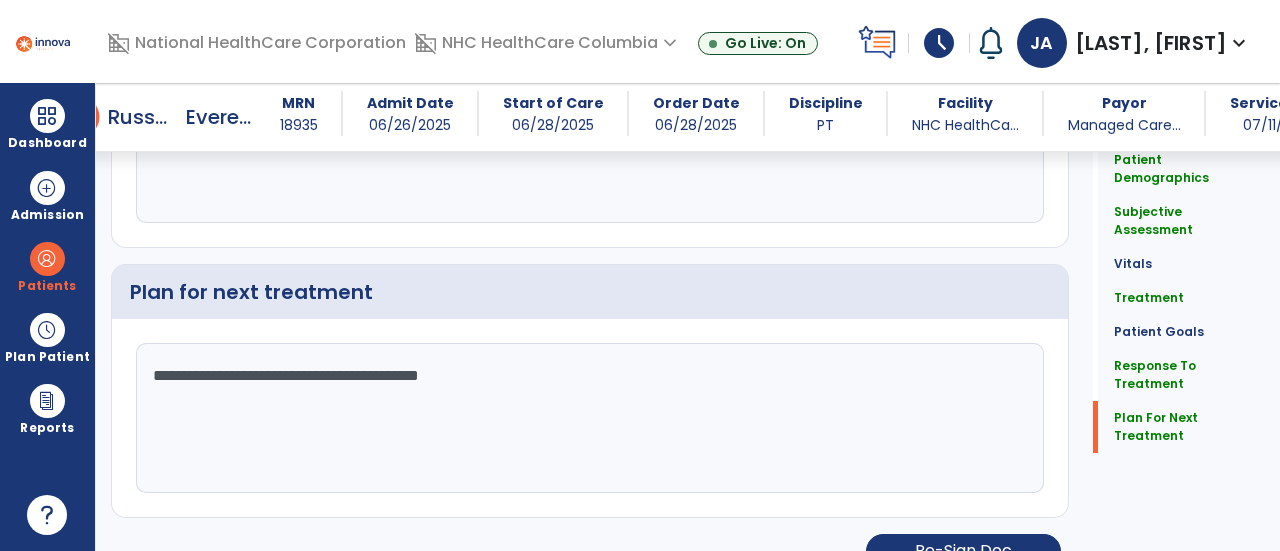 click on "**********" 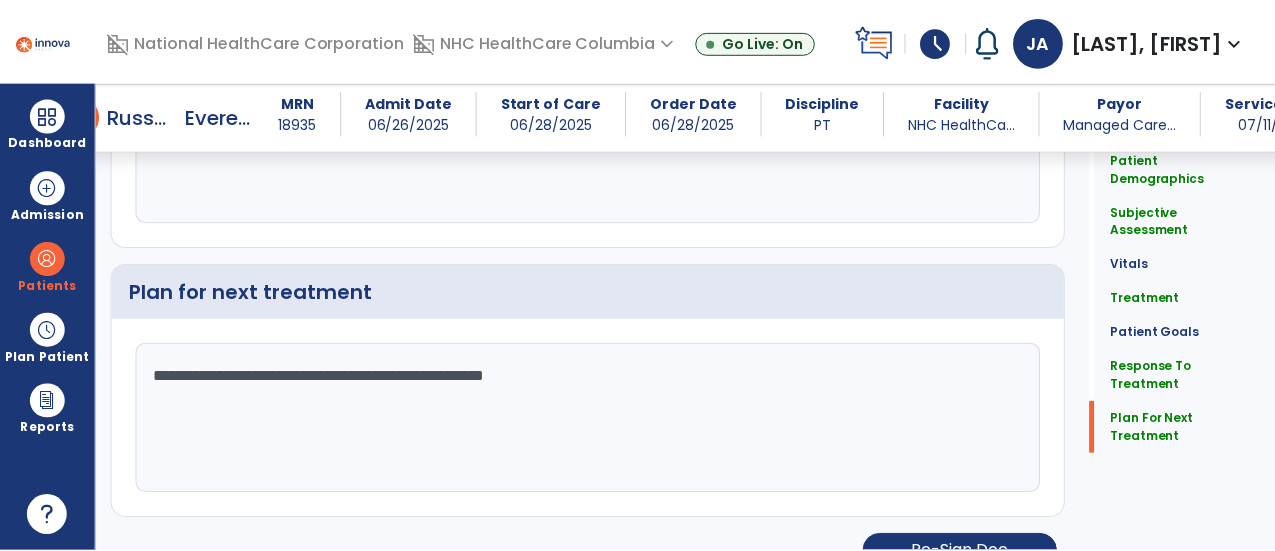 scroll, scrollTop: 2794, scrollLeft: 0, axis: vertical 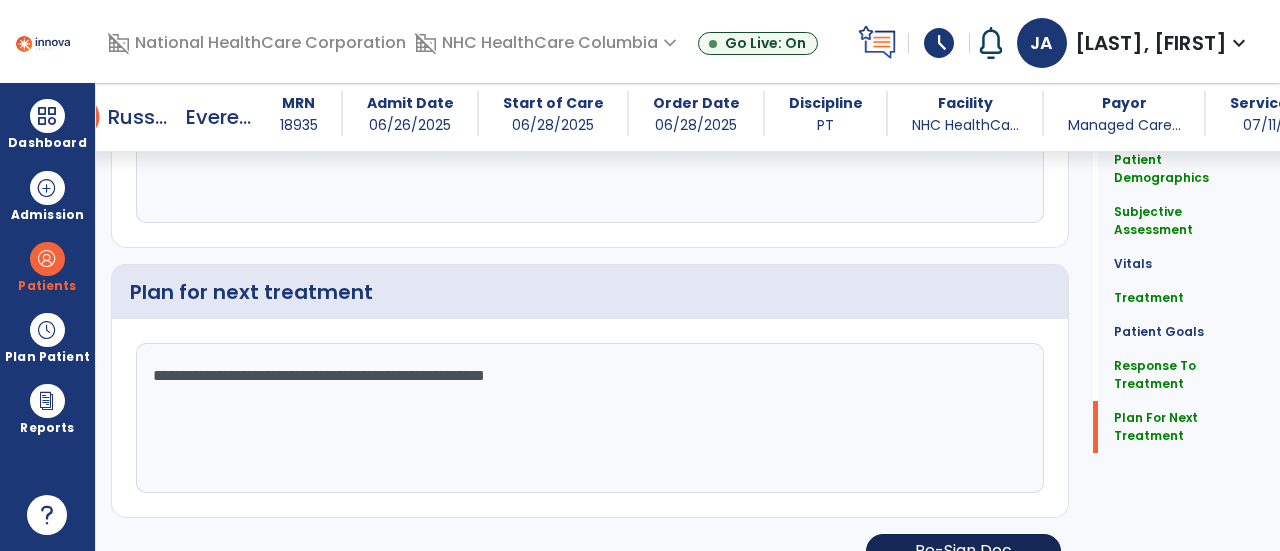 type on "**********" 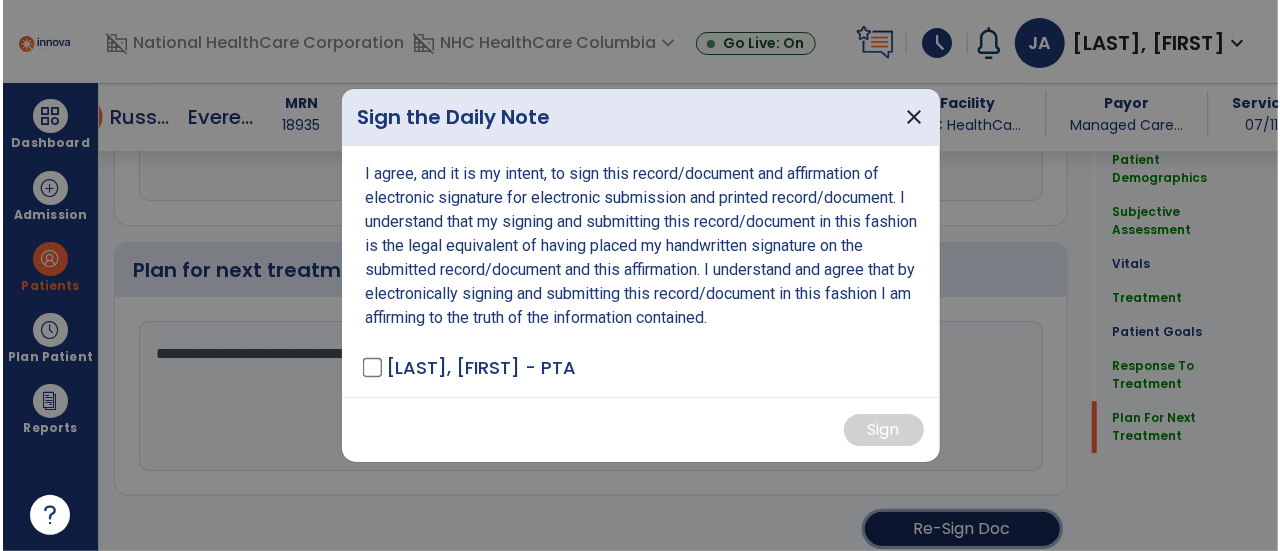 scroll, scrollTop: 2816, scrollLeft: 0, axis: vertical 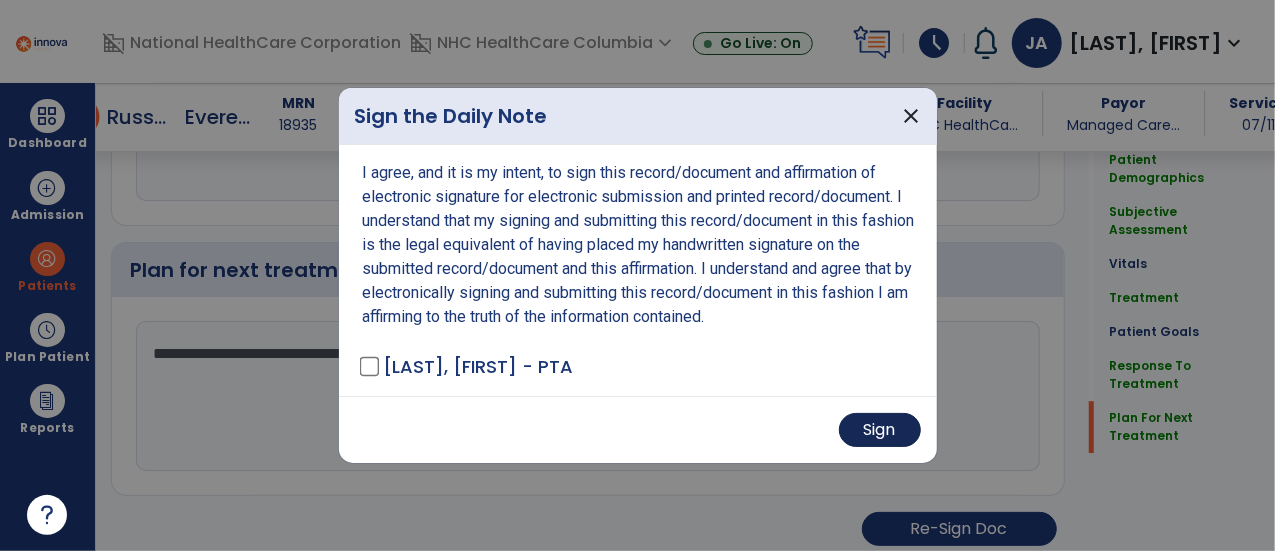 click on "Sign" at bounding box center [880, 430] 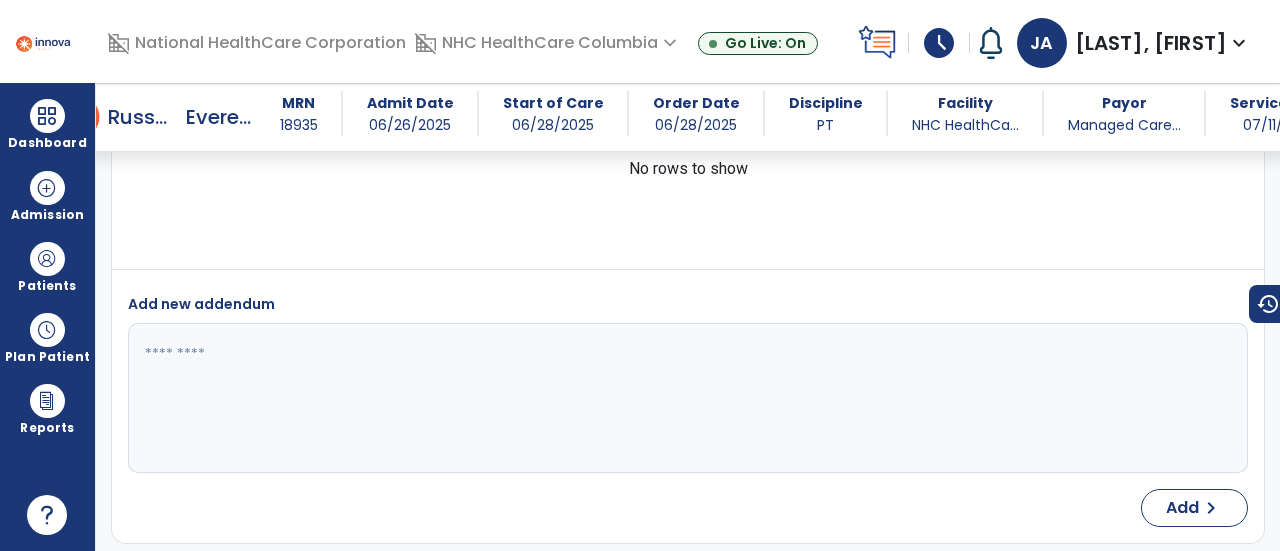 scroll, scrollTop: 3964, scrollLeft: 0, axis: vertical 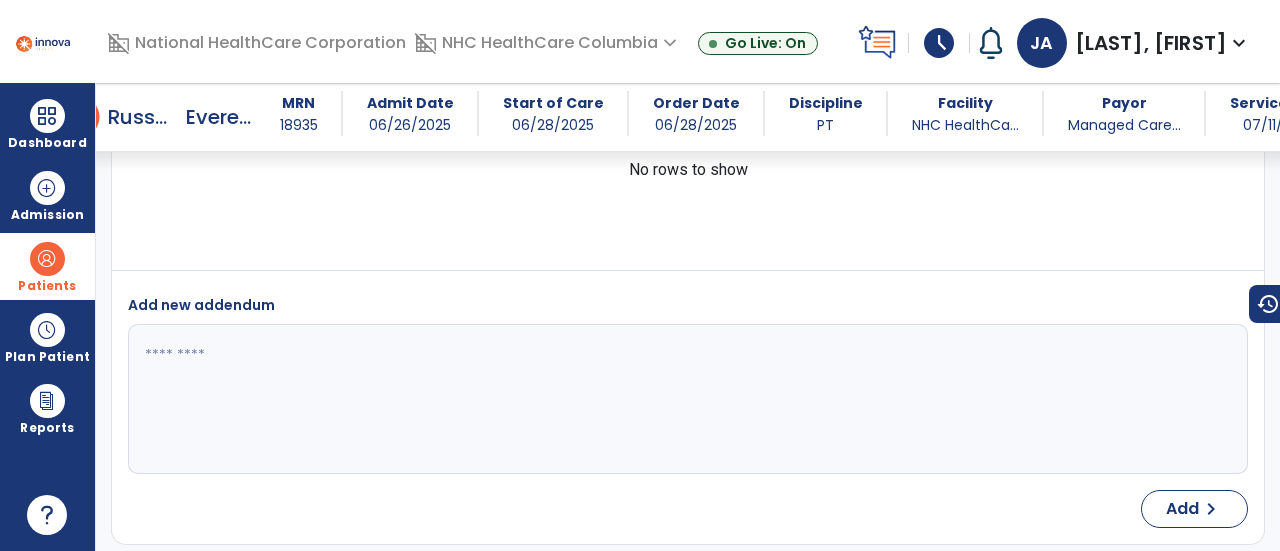 click on "Patients" at bounding box center [47, 286] 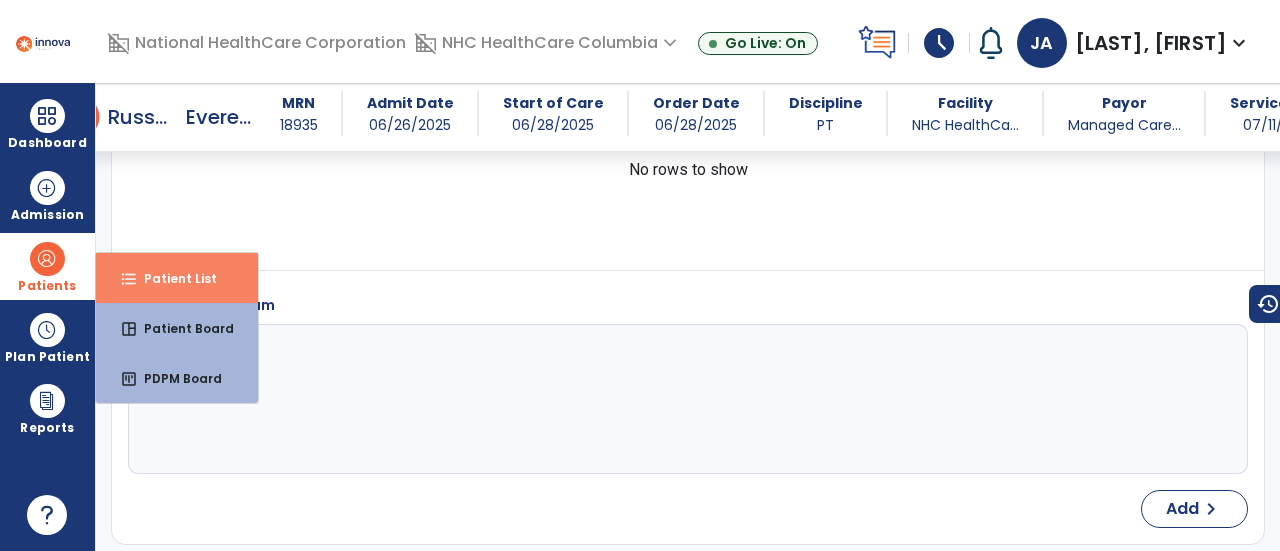 click on "format_list_bulleted  Patient List" at bounding box center (177, 278) 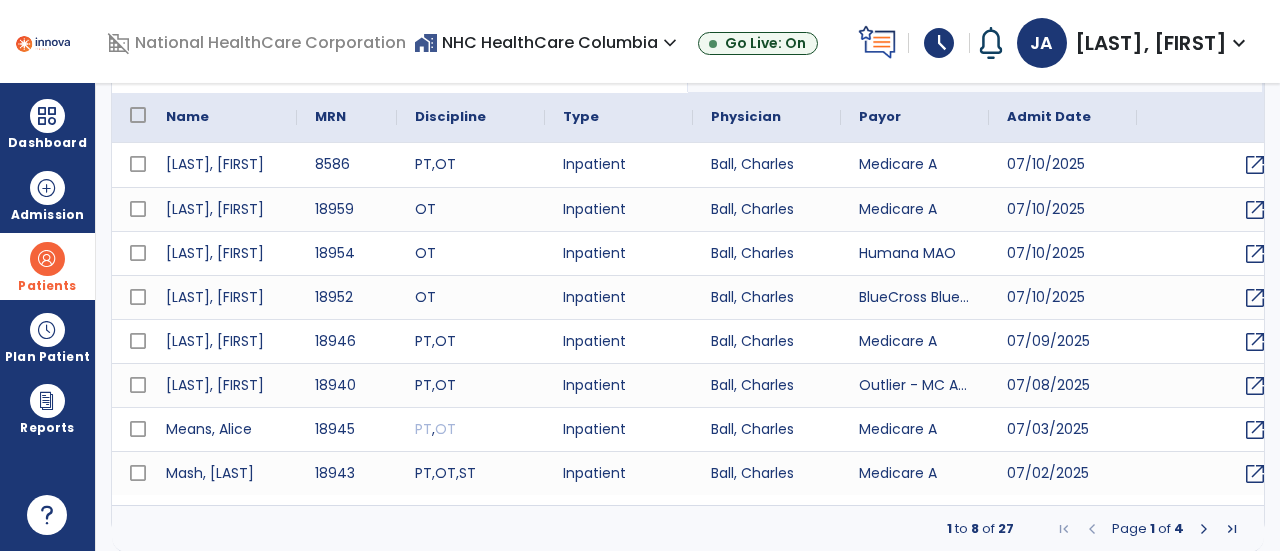 select on "***" 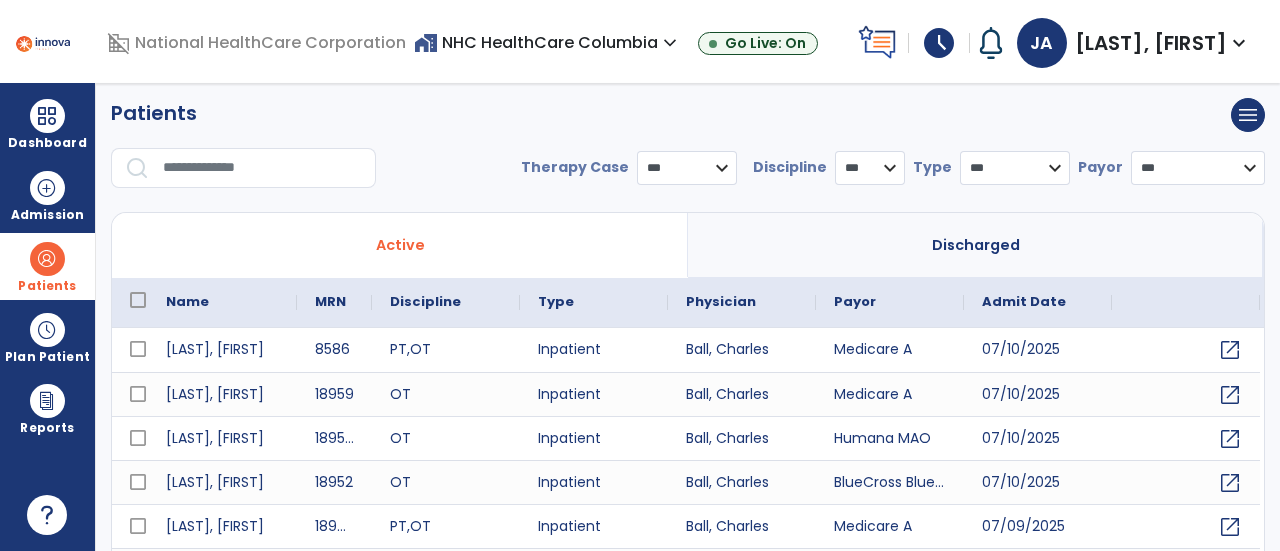 scroll, scrollTop: 0, scrollLeft: 0, axis: both 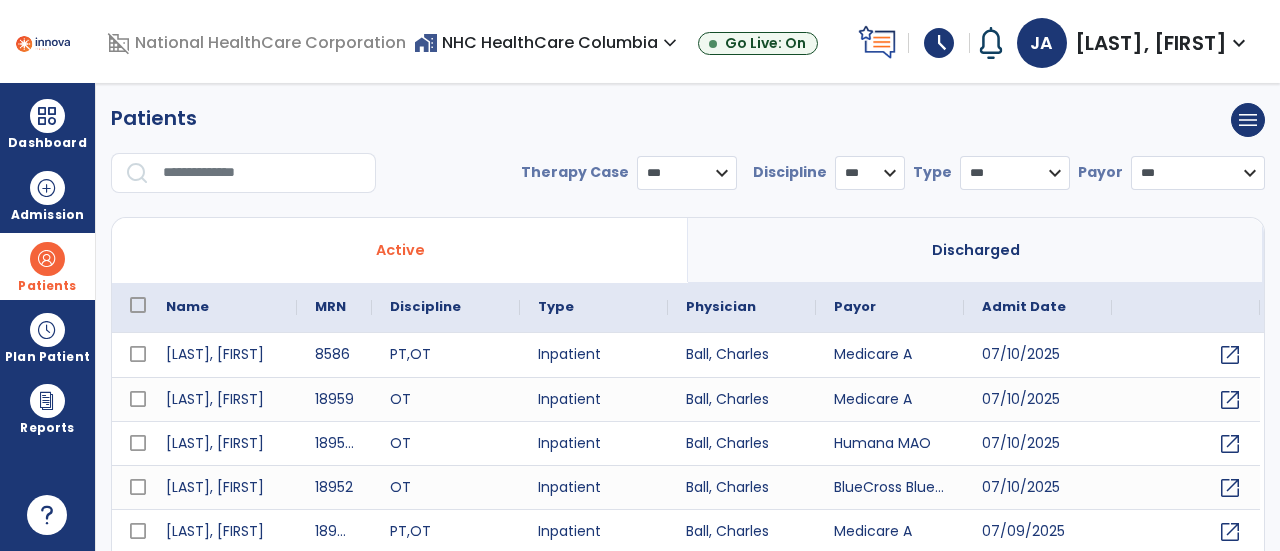 click at bounding box center [262, 173] 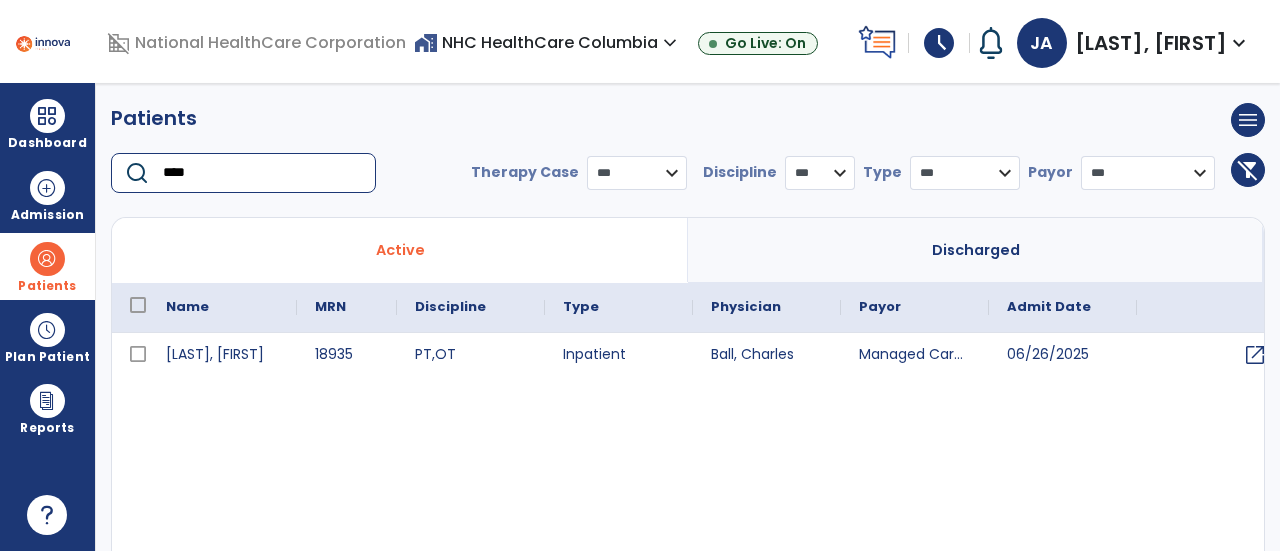 type on "****" 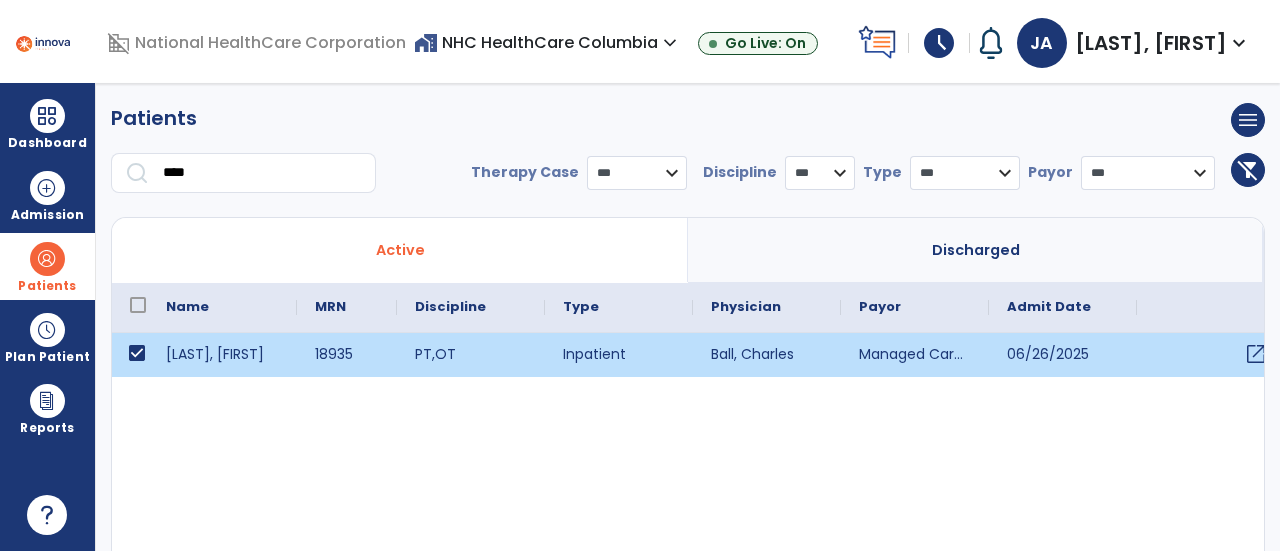 click on "open_in_new" at bounding box center (1211, 355) 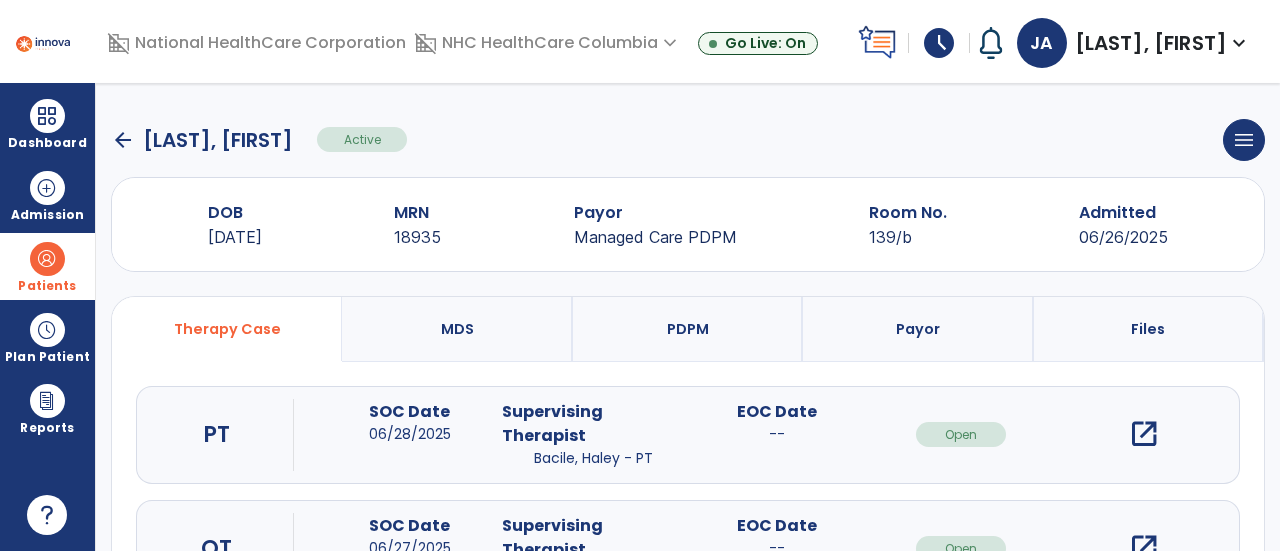 click on "open_in_new" at bounding box center [1144, 434] 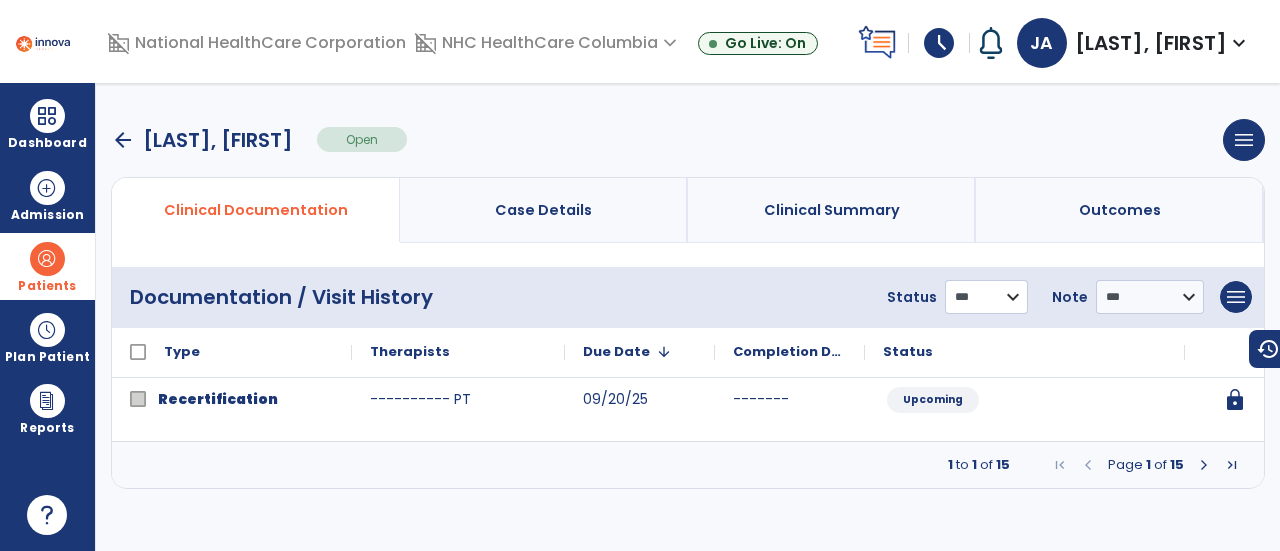 click on "**********" at bounding box center [986, 297] 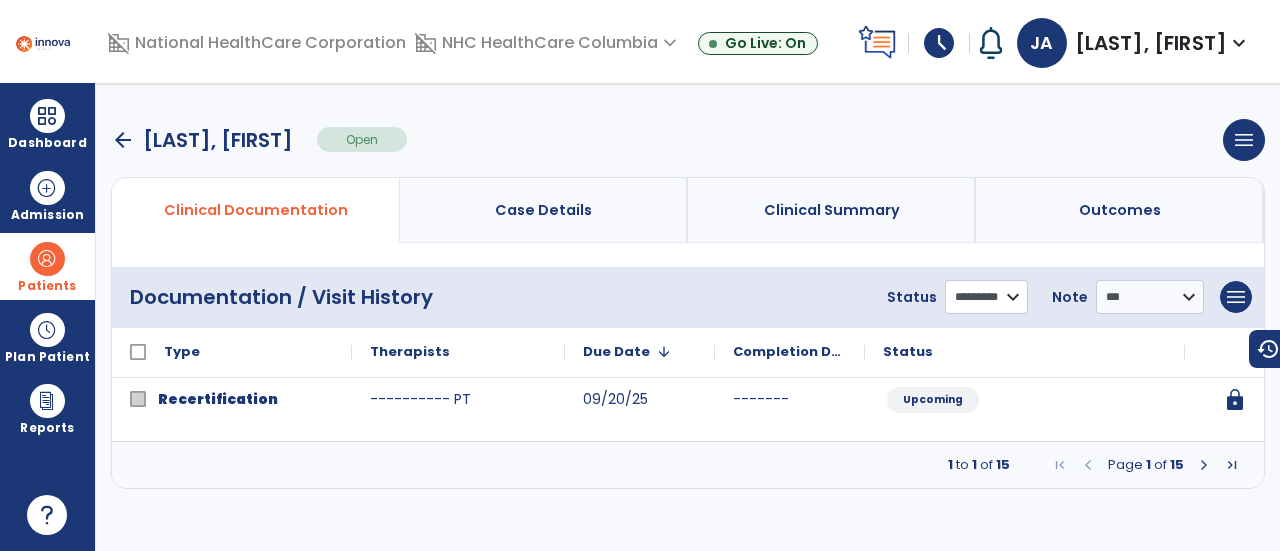 click on "**********" at bounding box center [986, 297] 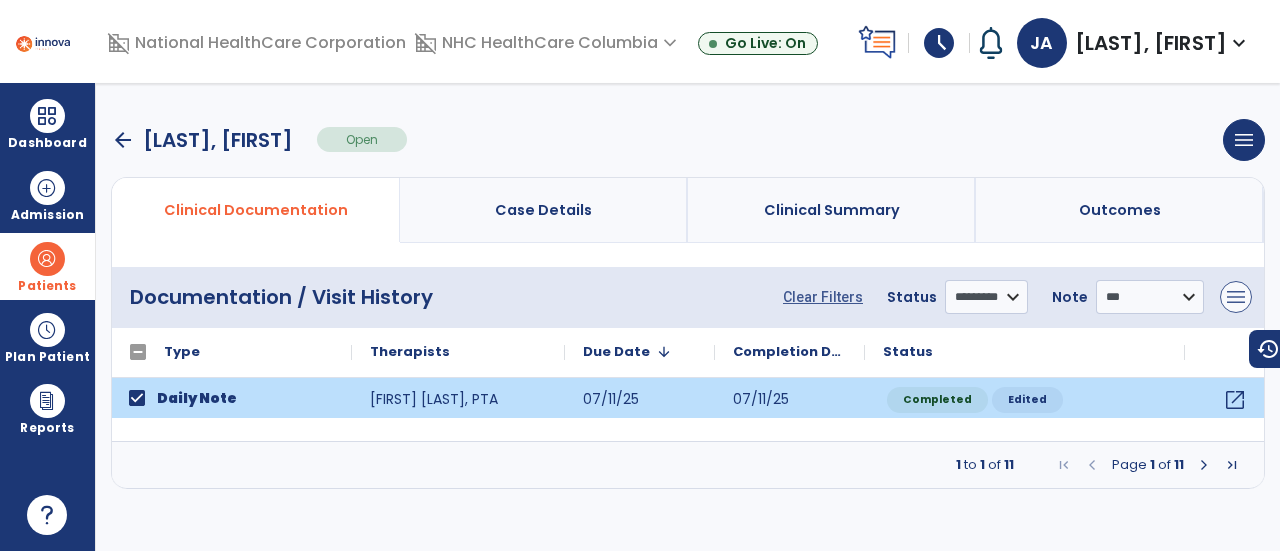 click on "menu" at bounding box center (1236, 297) 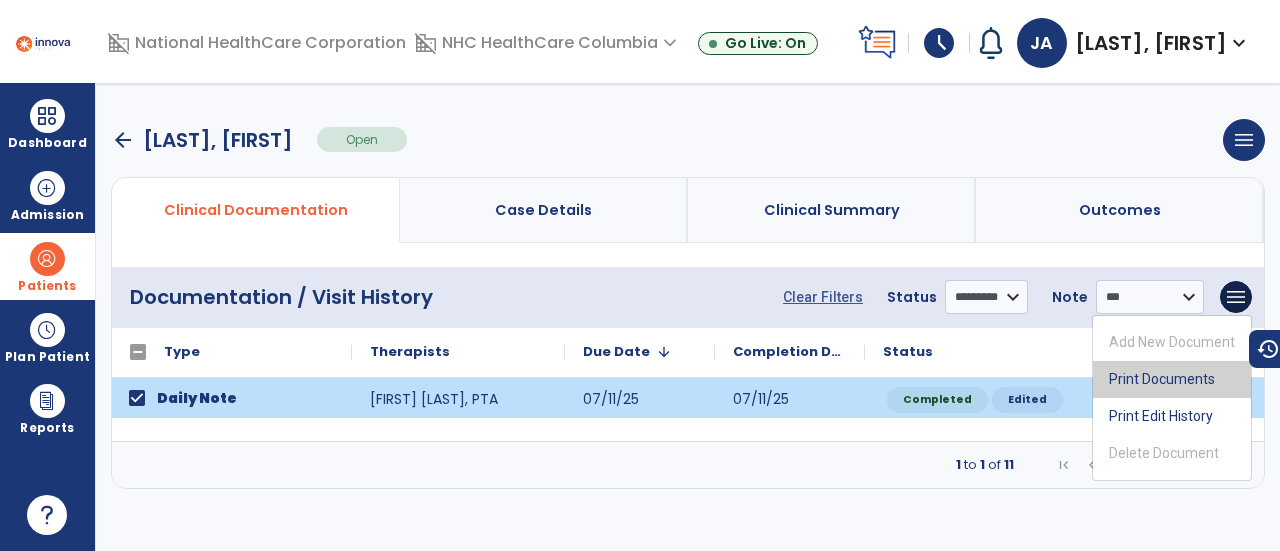 click on "Print Documents" at bounding box center (1172, 379) 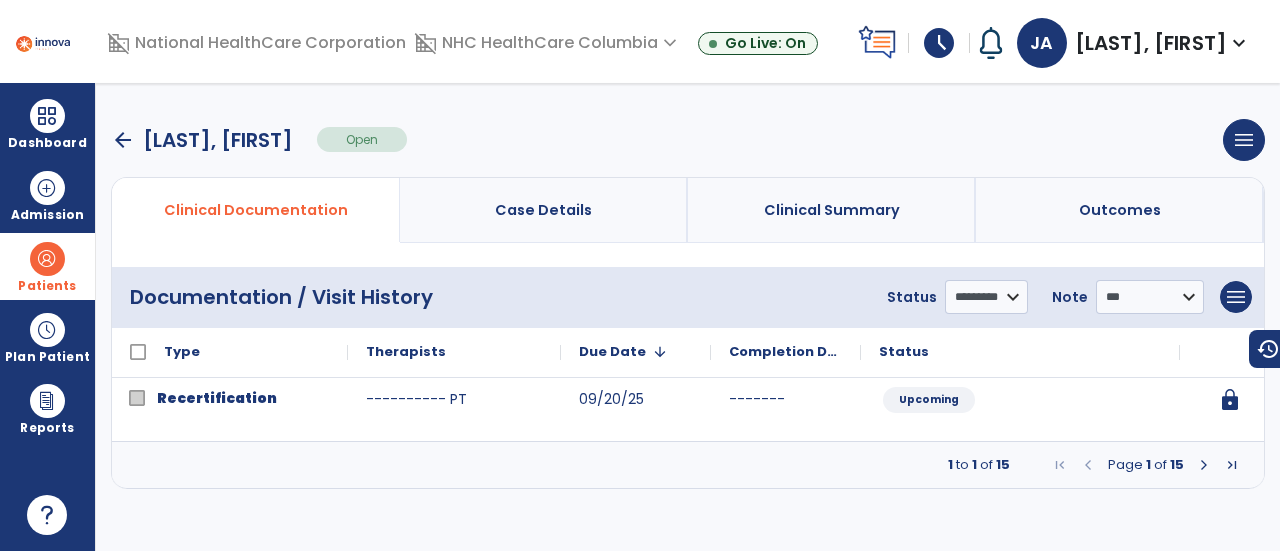 select on "***" 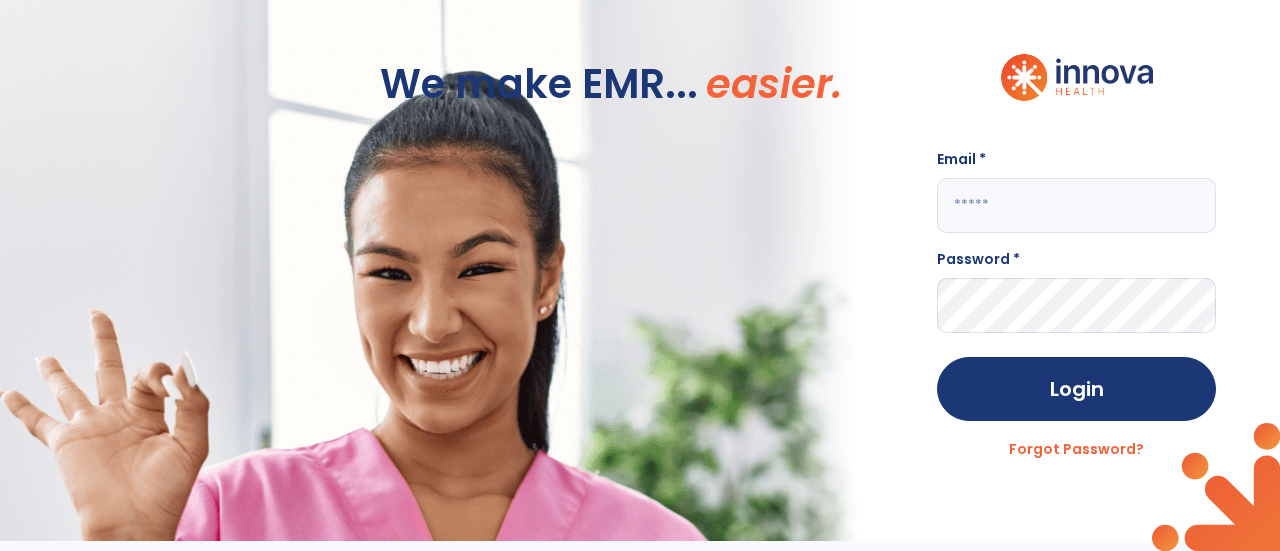 type on "**********" 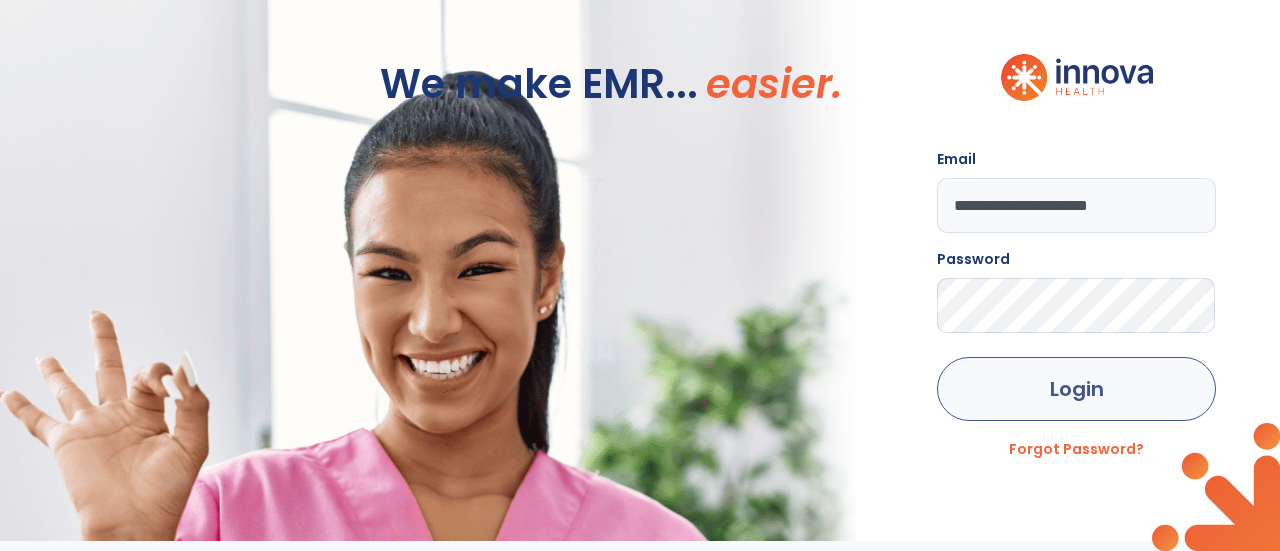 click on "Login" 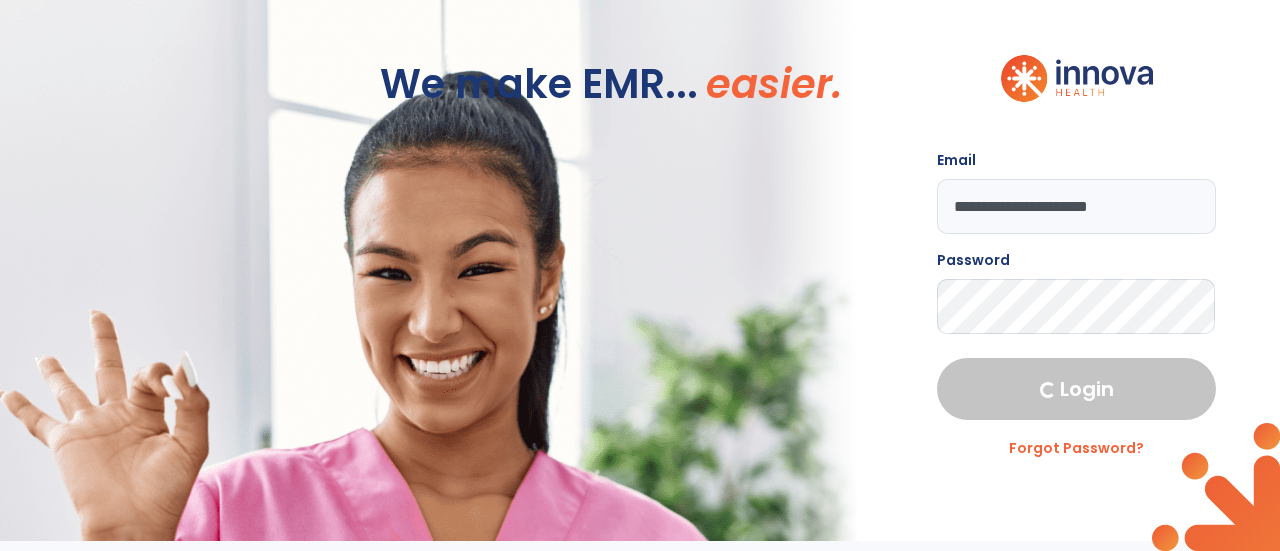 select on "****" 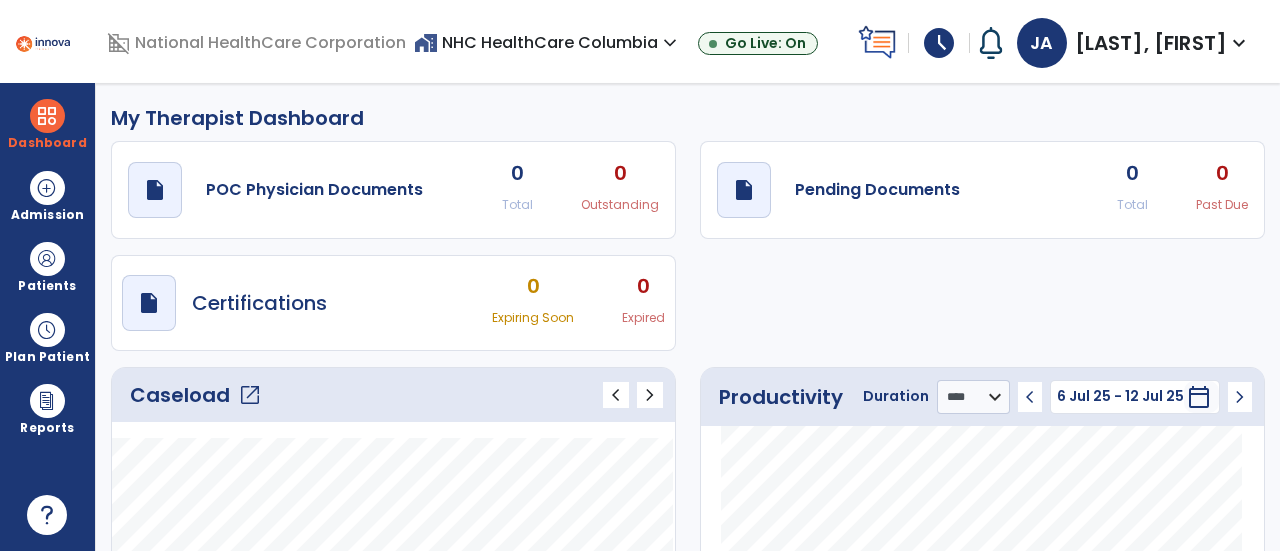 click on "Caseload   open_in_new" 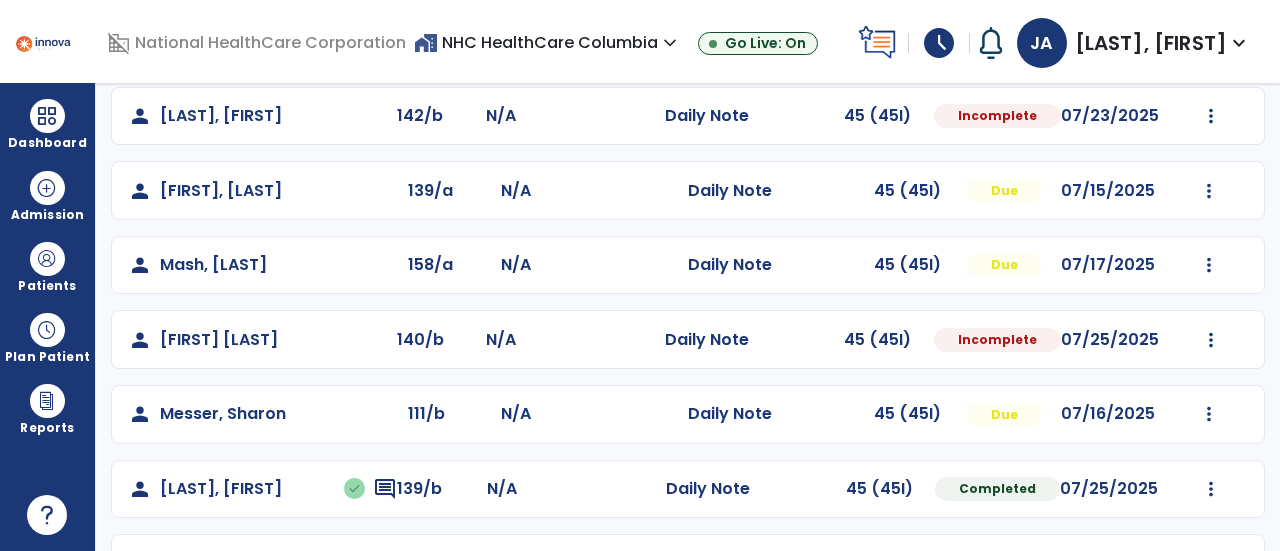 scroll, scrollTop: 204, scrollLeft: 0, axis: vertical 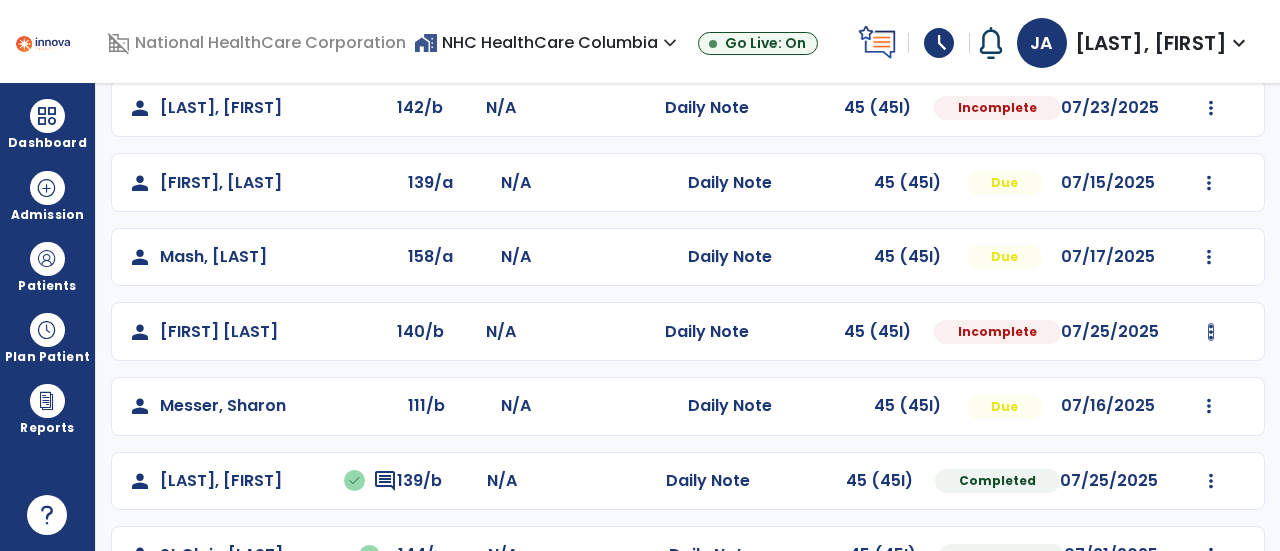 click at bounding box center (1211, 108) 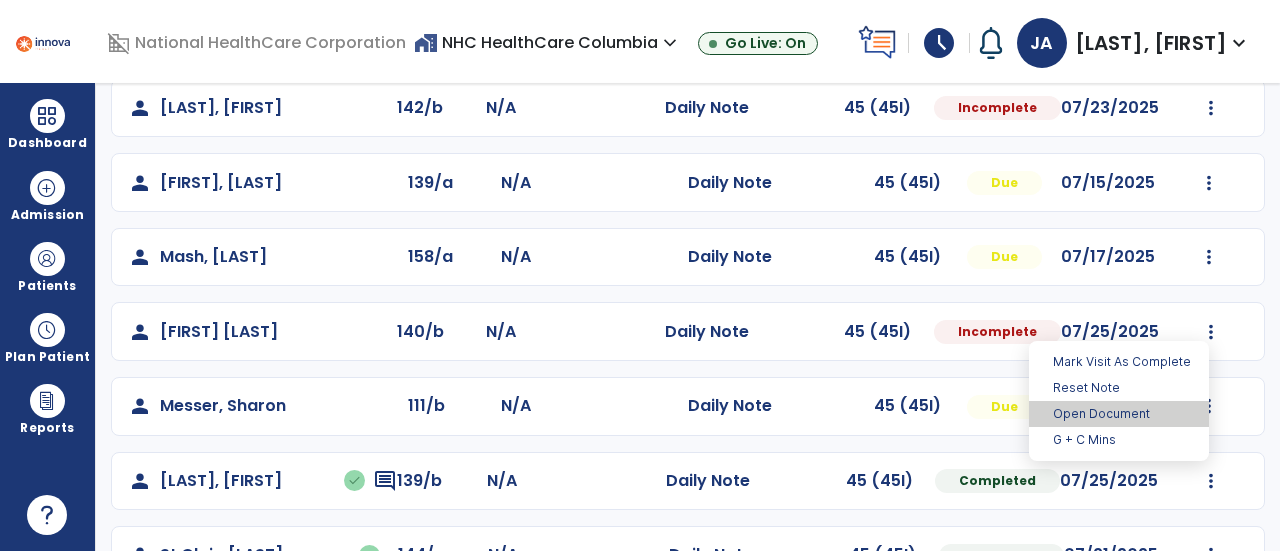 click on "Open Document" at bounding box center [1119, 414] 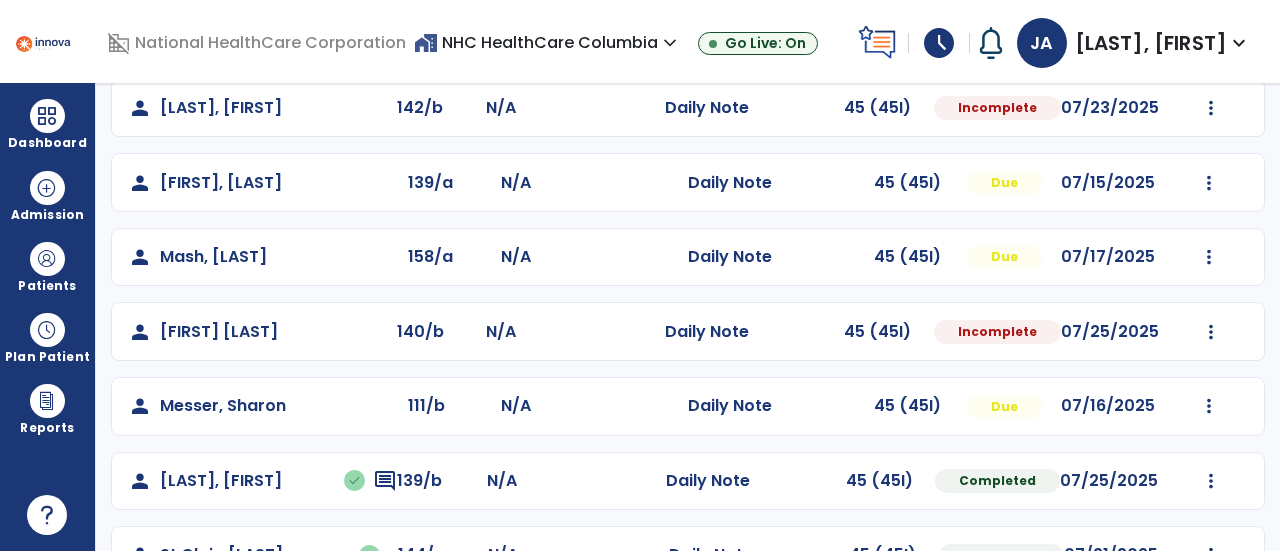 select on "*" 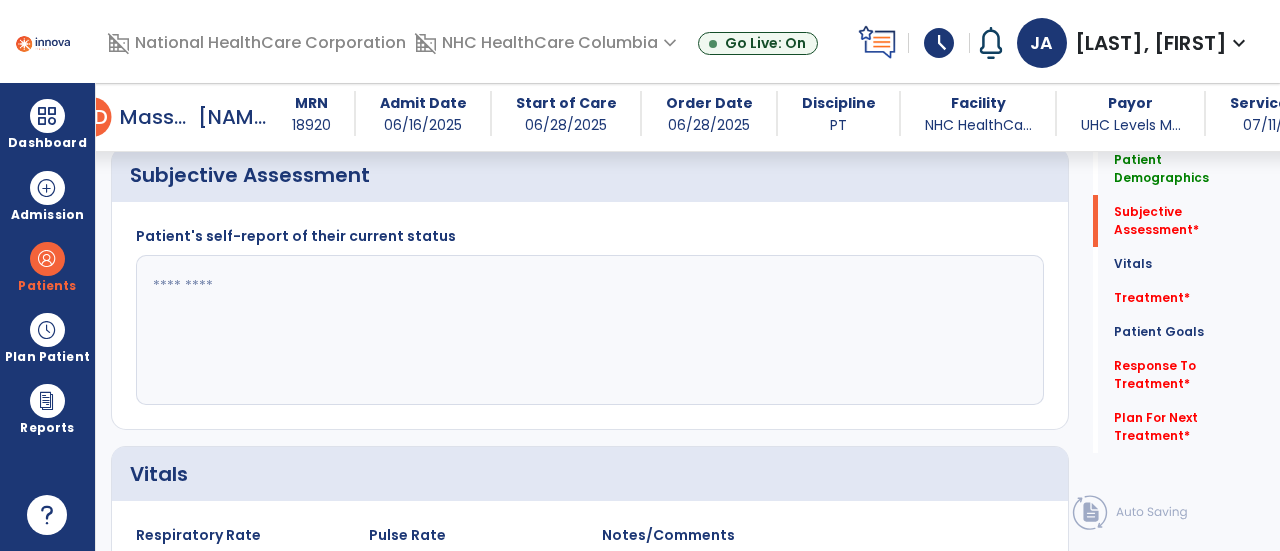 scroll, scrollTop: 378, scrollLeft: 0, axis: vertical 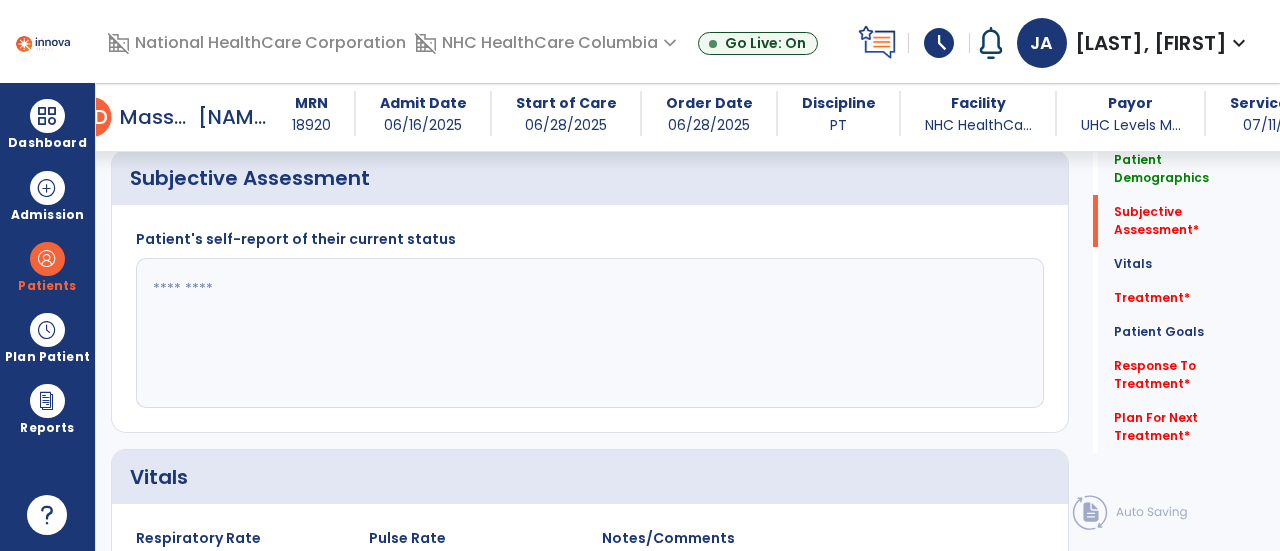 click 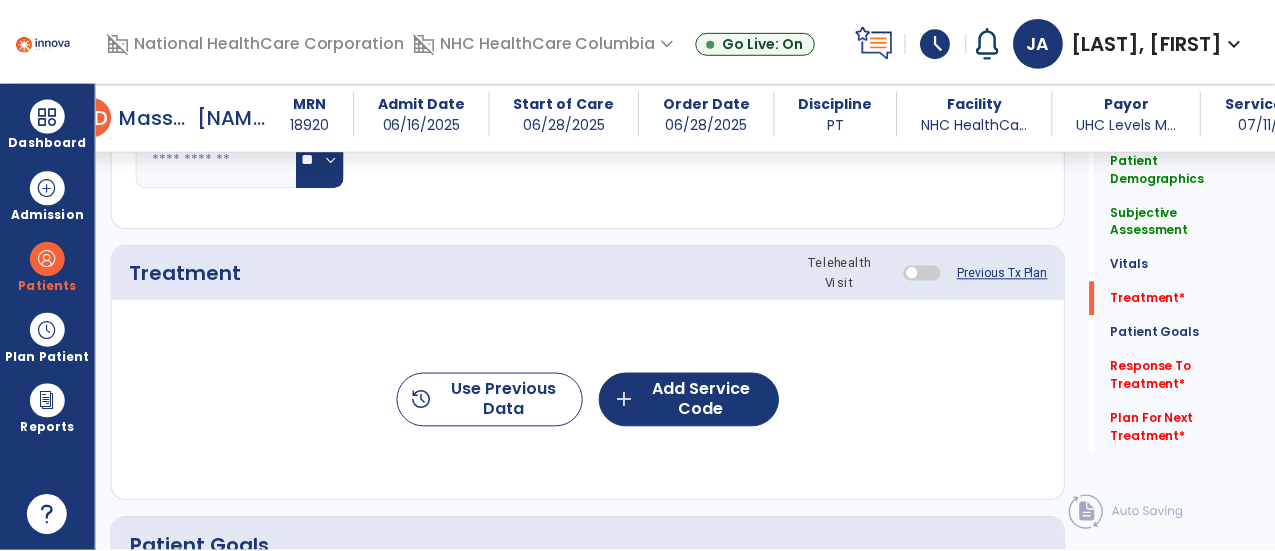 scroll, scrollTop: 1014, scrollLeft: 0, axis: vertical 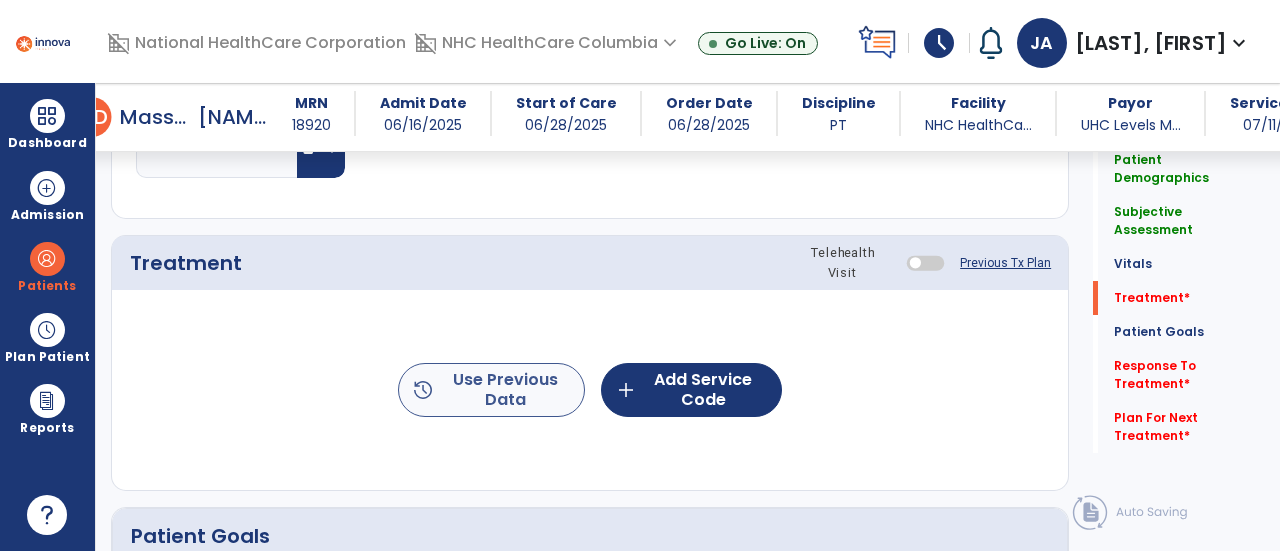 type on "**********" 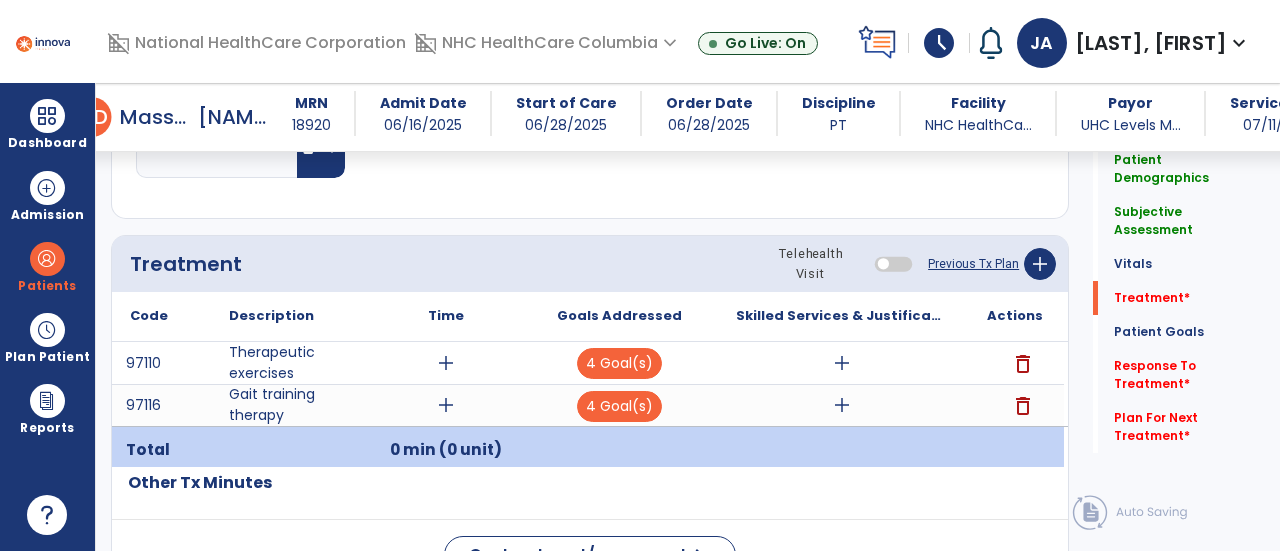 click on "add" at bounding box center (446, 405) 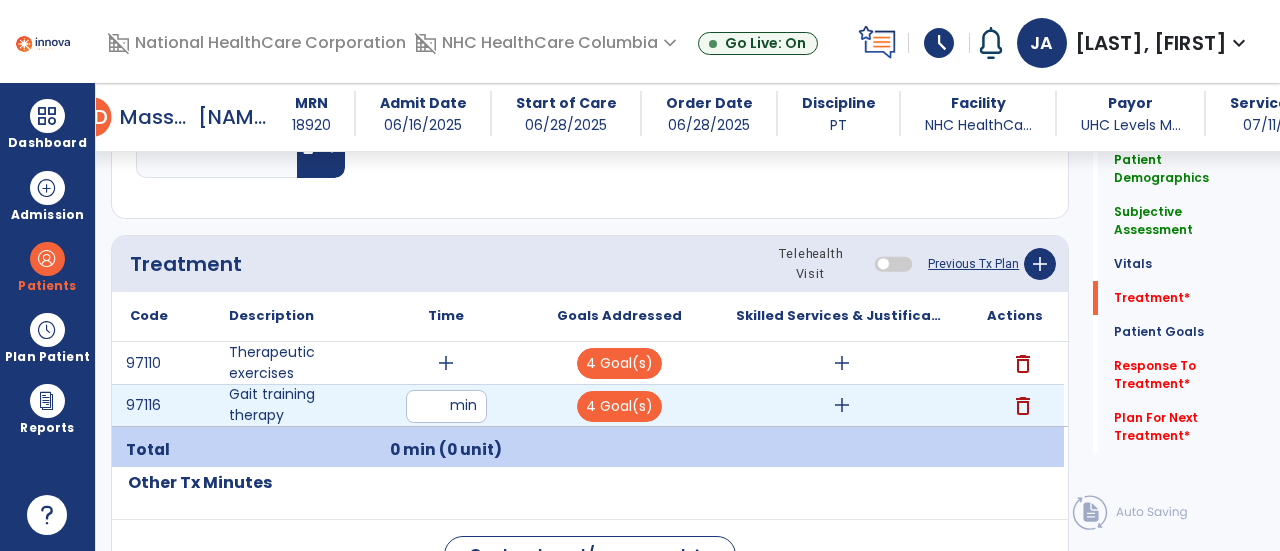 type on "**" 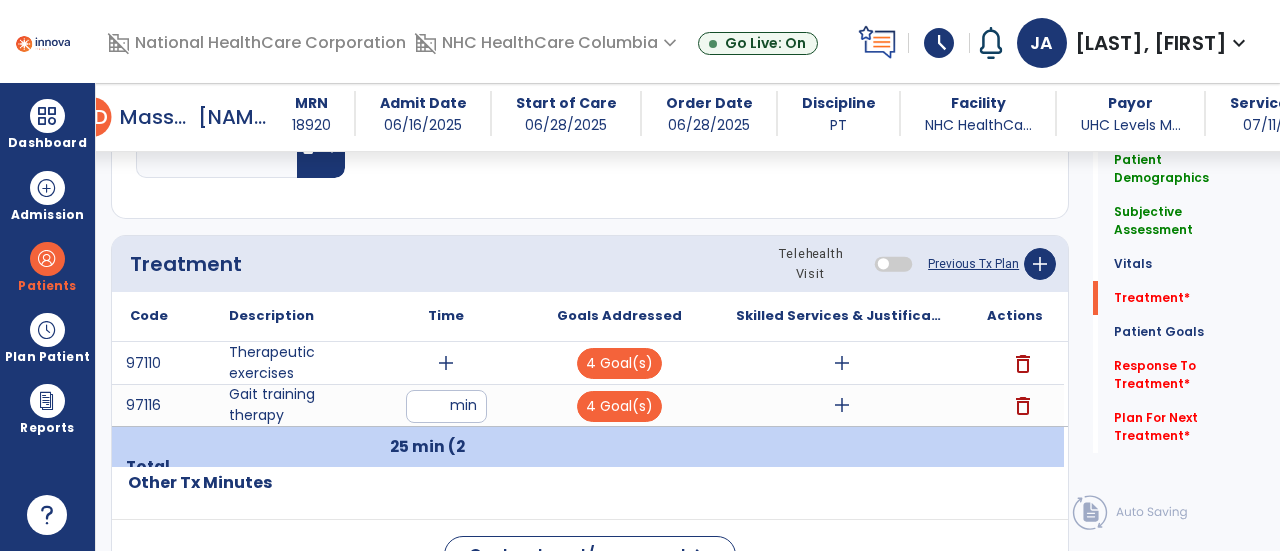 click on "add" at bounding box center (446, 363) 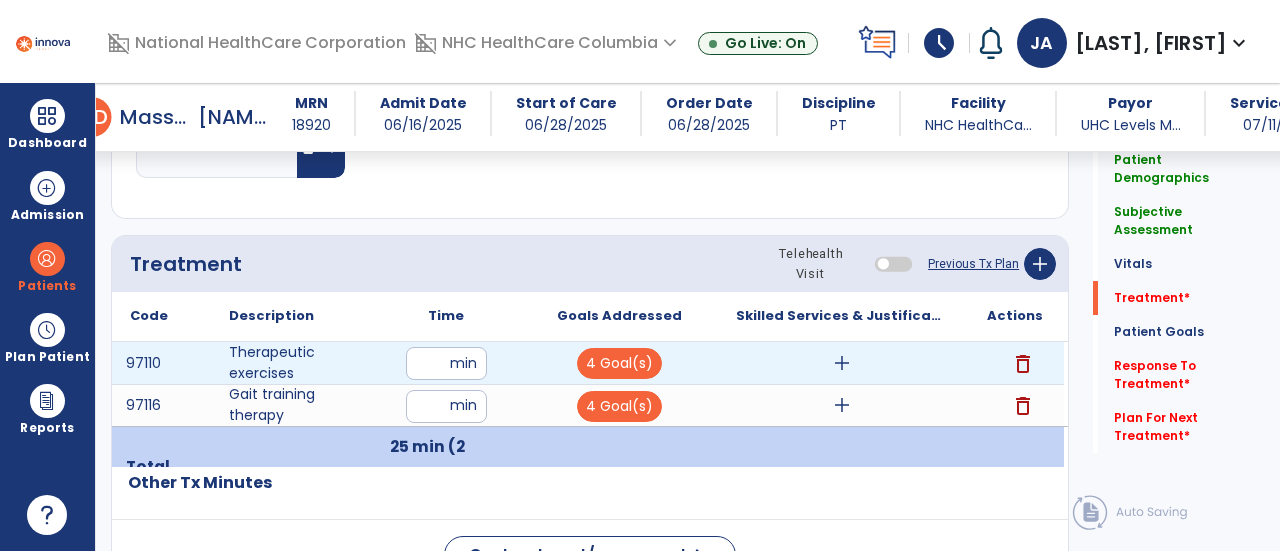type on "**" 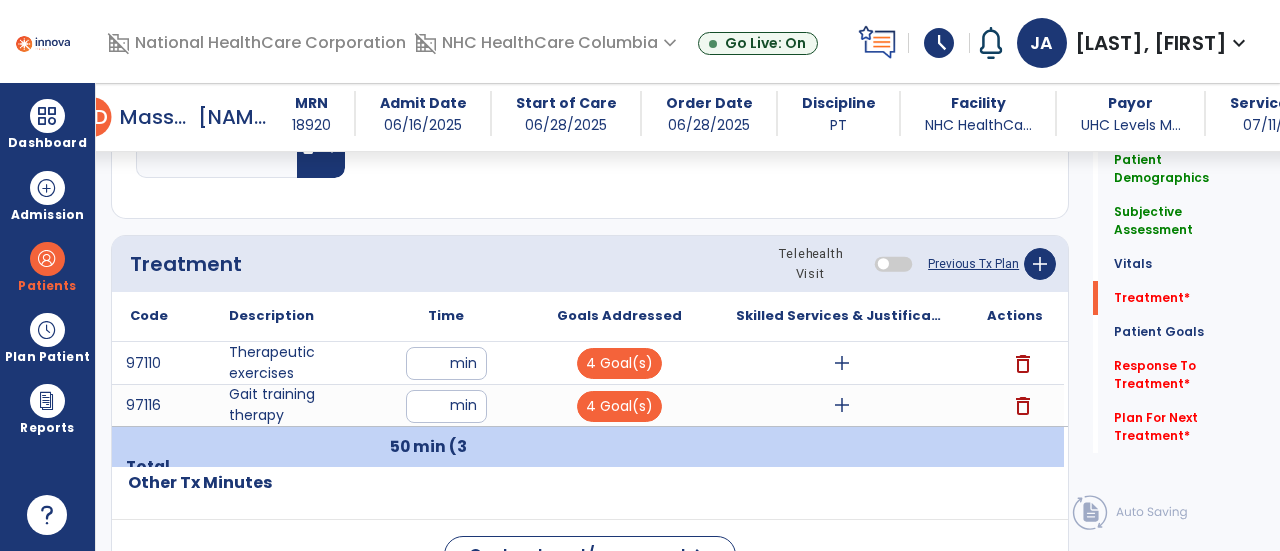 click on "add" at bounding box center (842, 405) 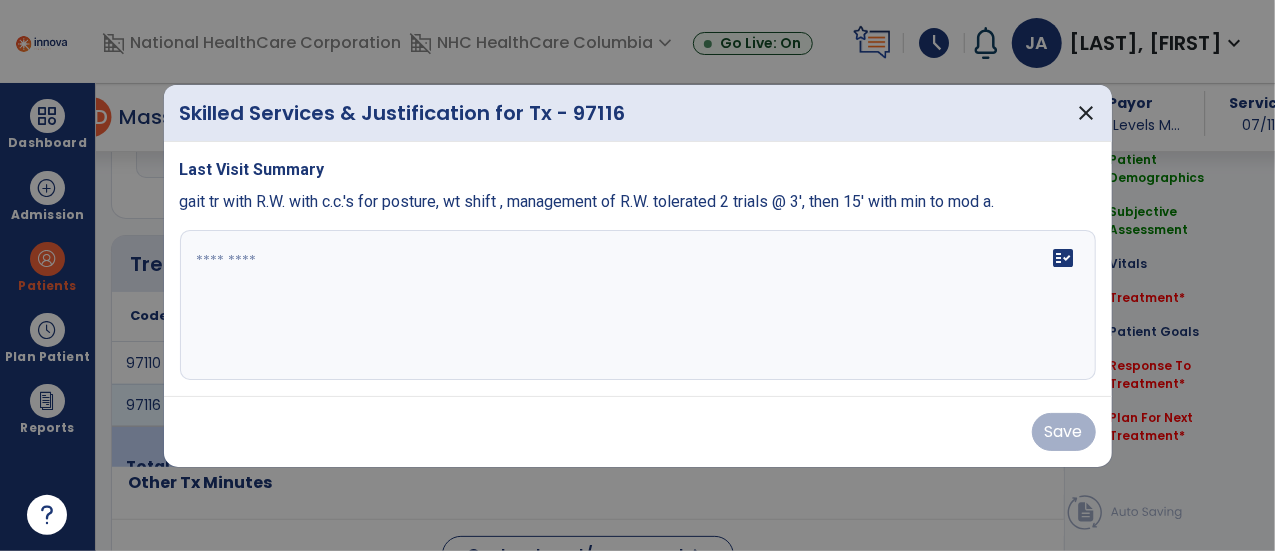 scroll, scrollTop: 1014, scrollLeft: 0, axis: vertical 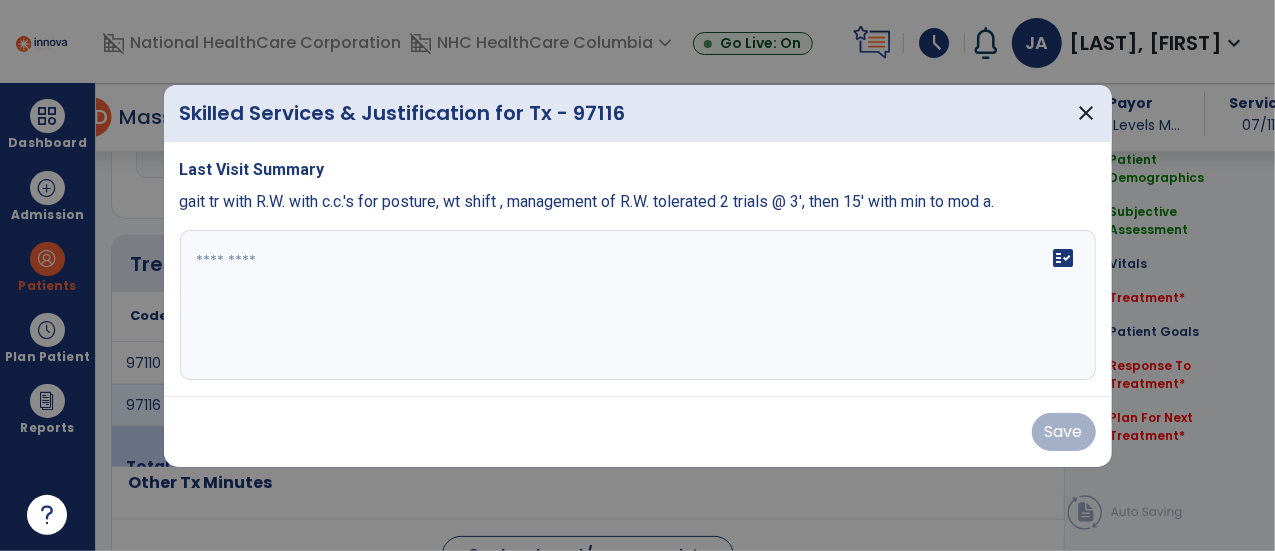 click on "fact_check" at bounding box center [638, 305] 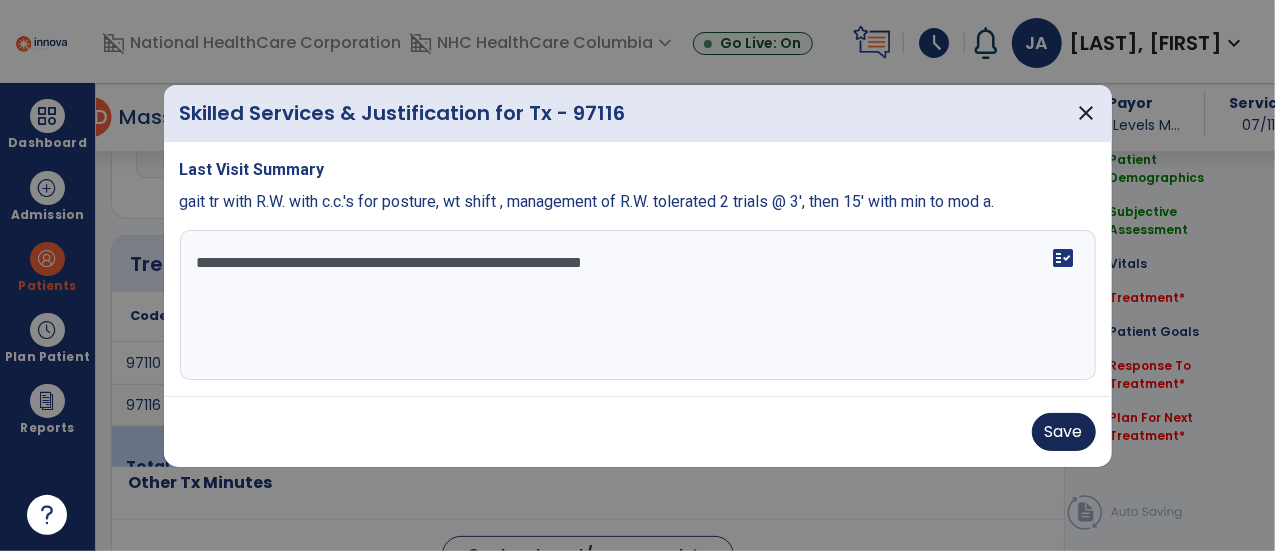 type on "**********" 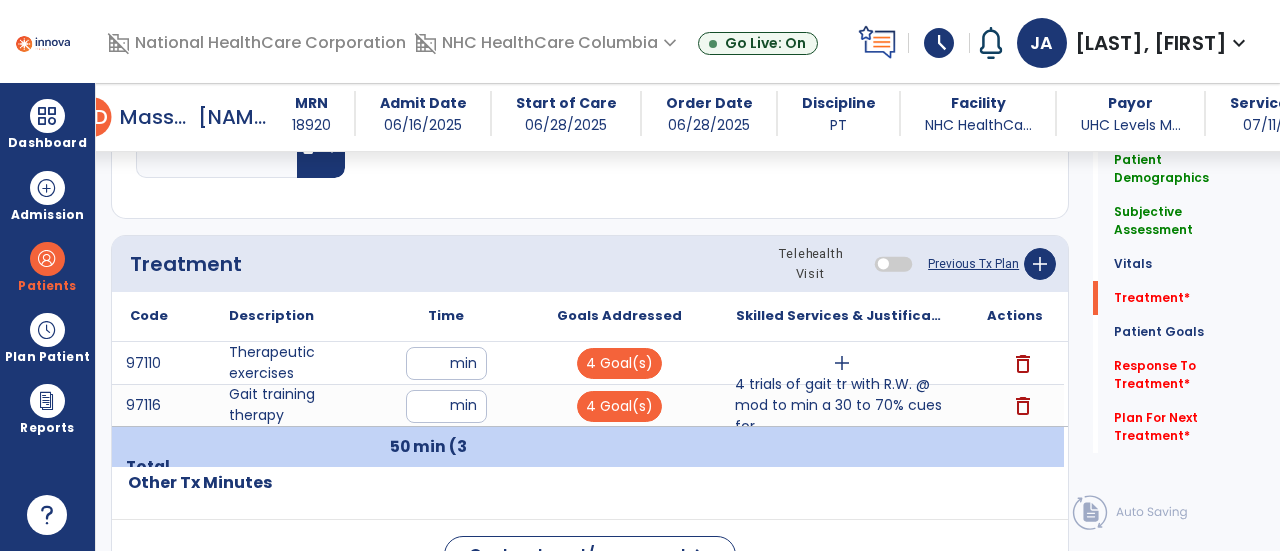 click on "add" at bounding box center [842, 363] 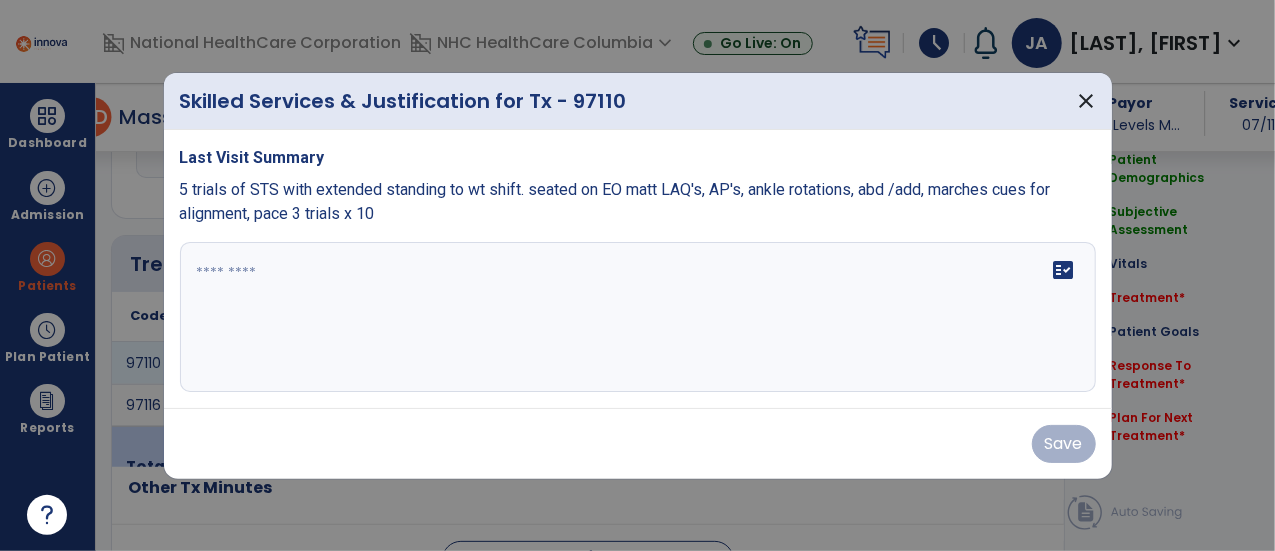 scroll, scrollTop: 1014, scrollLeft: 0, axis: vertical 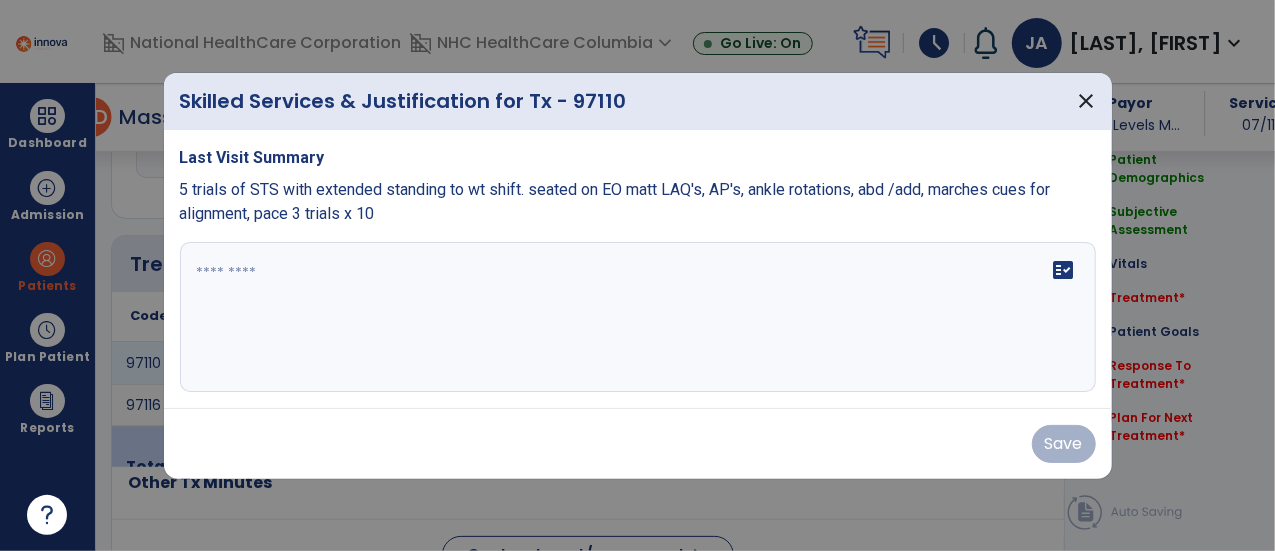 click on "fact_check" at bounding box center [638, 317] 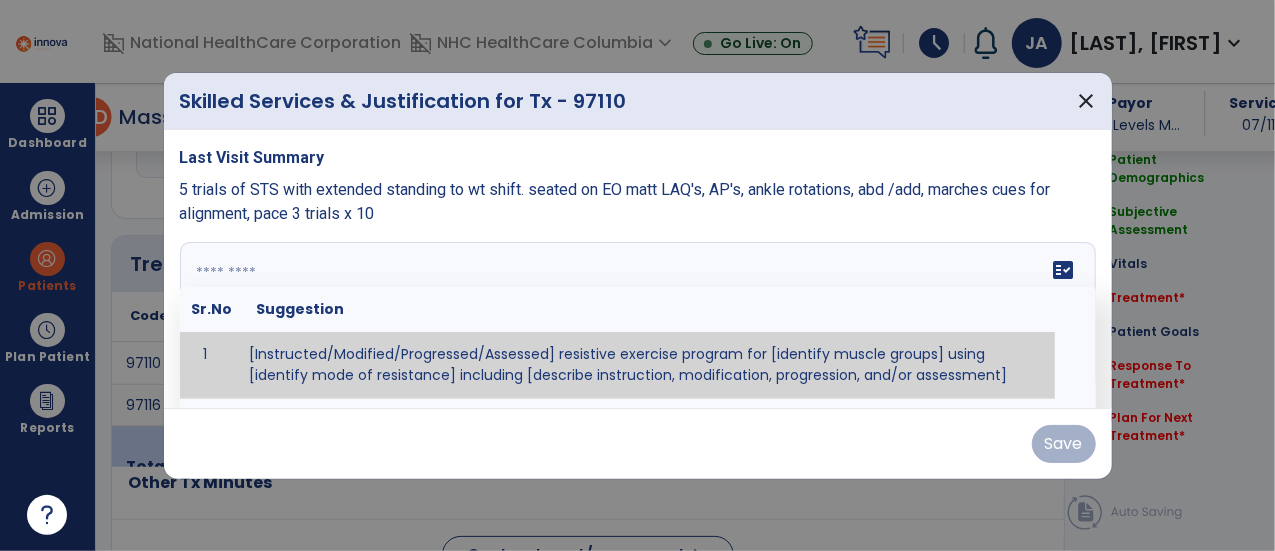 click at bounding box center (636, 317) 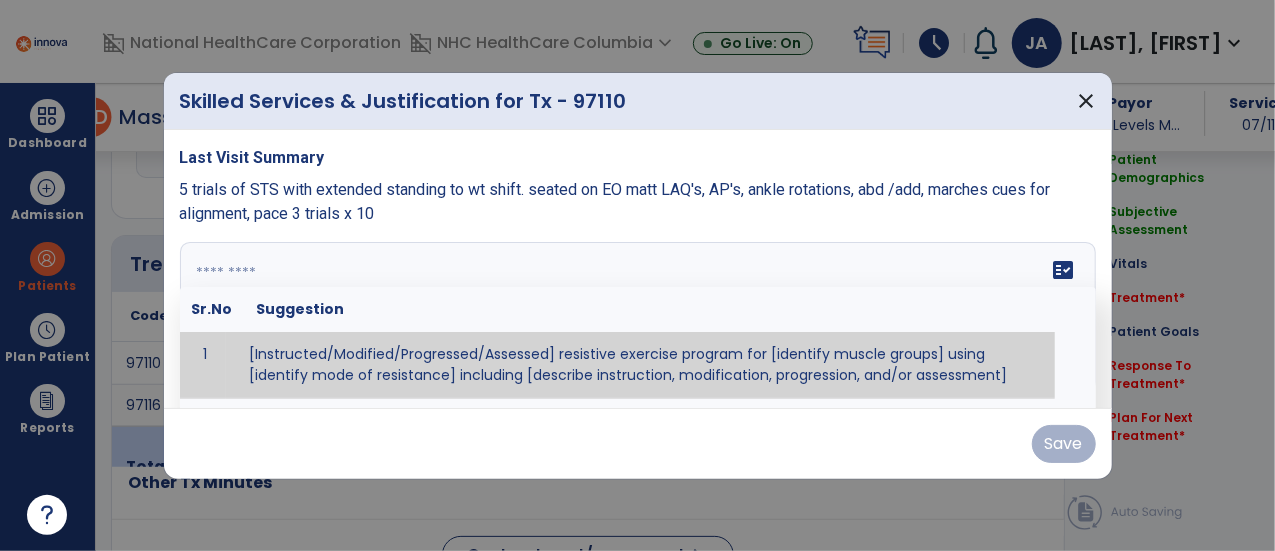 type on "*" 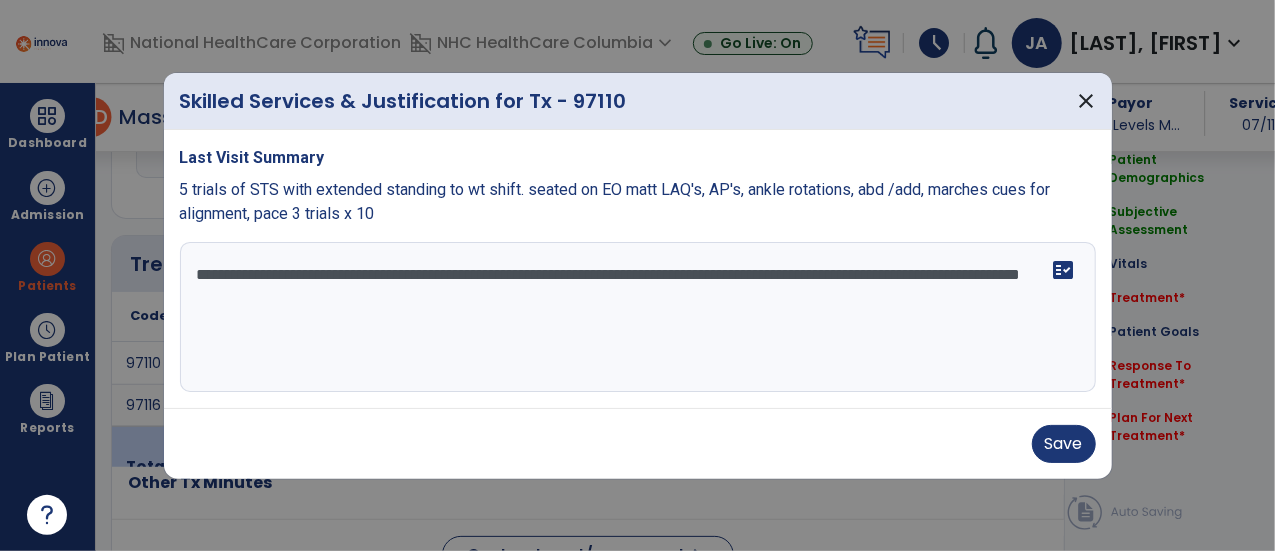 click on "**********" at bounding box center [638, 317] 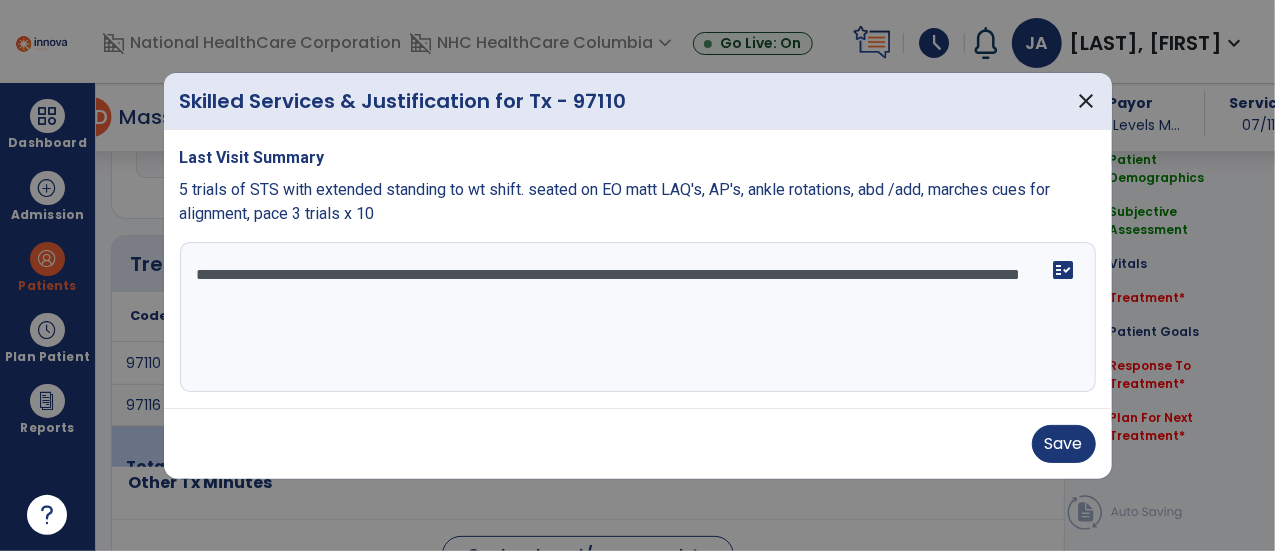 click on "**********" at bounding box center [638, 317] 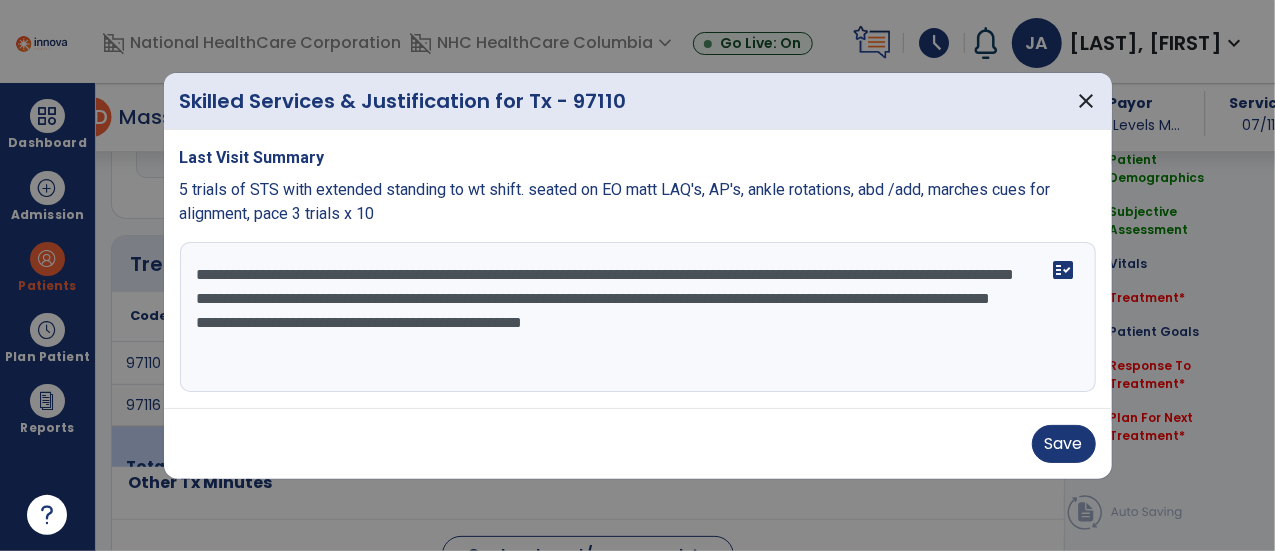 scroll, scrollTop: 14, scrollLeft: 0, axis: vertical 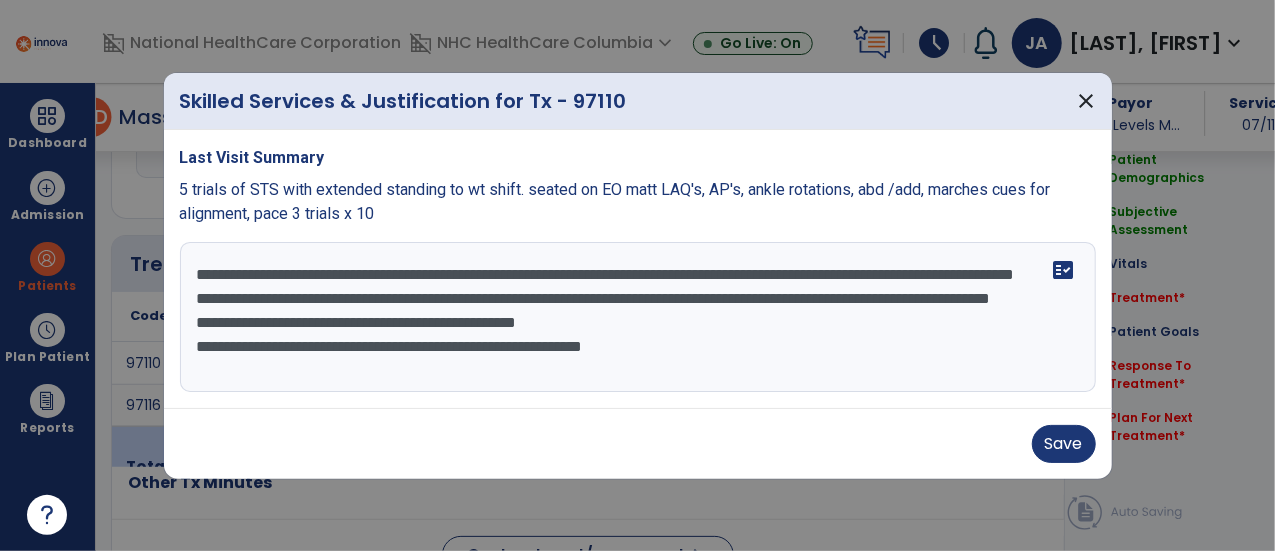 click on "**********" at bounding box center [638, 317] 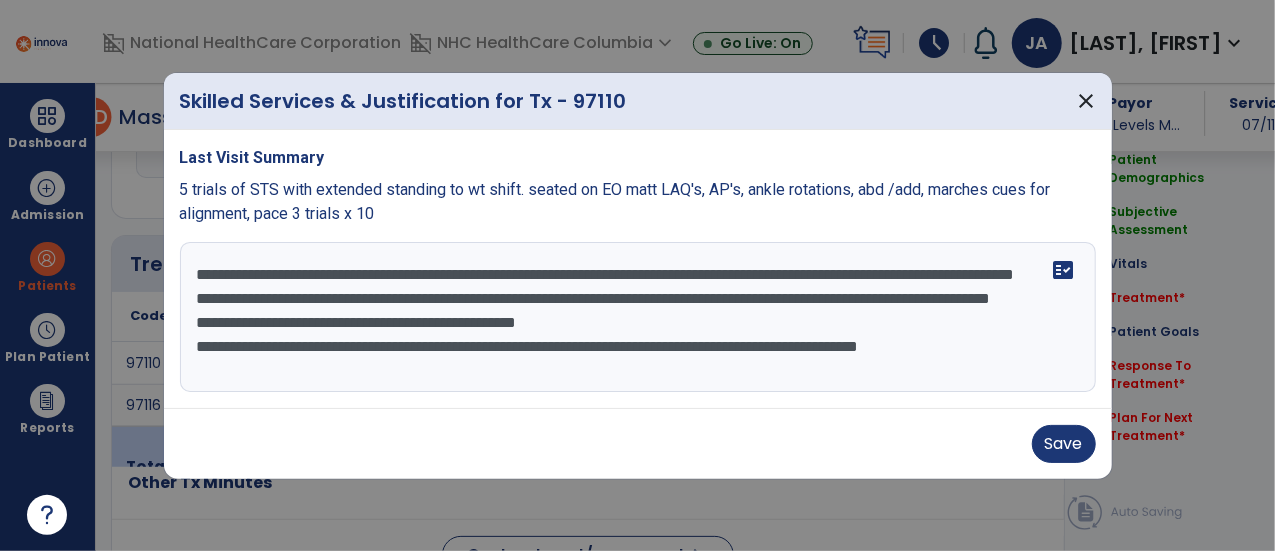 scroll, scrollTop: 38, scrollLeft: 0, axis: vertical 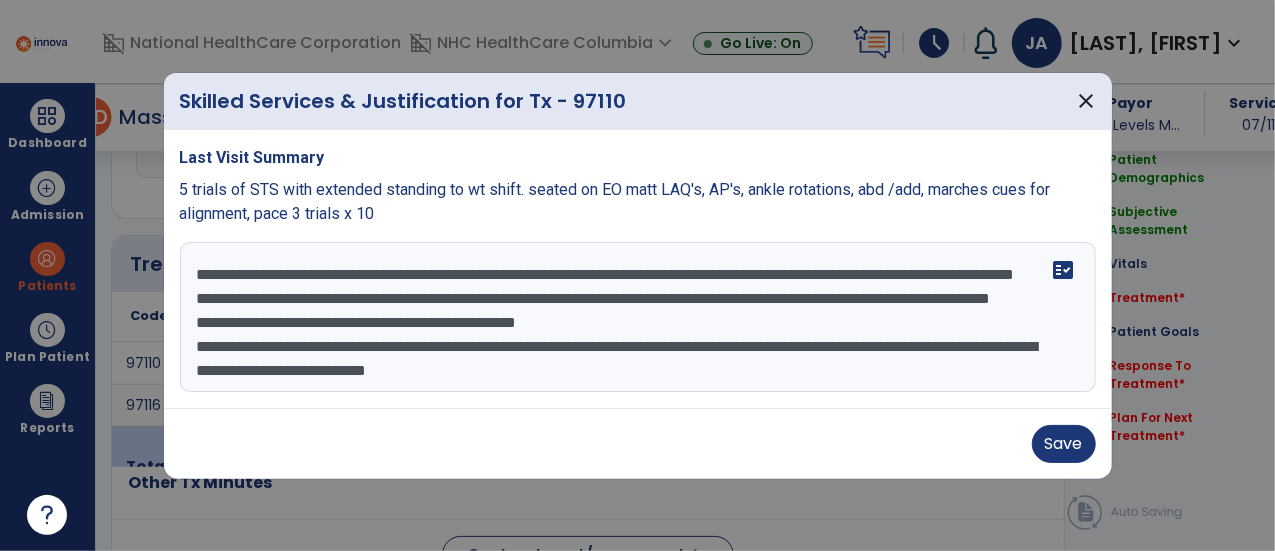 drag, startPoint x: 767, startPoint y: 386, endPoint x: 178, endPoint y: 371, distance: 589.191 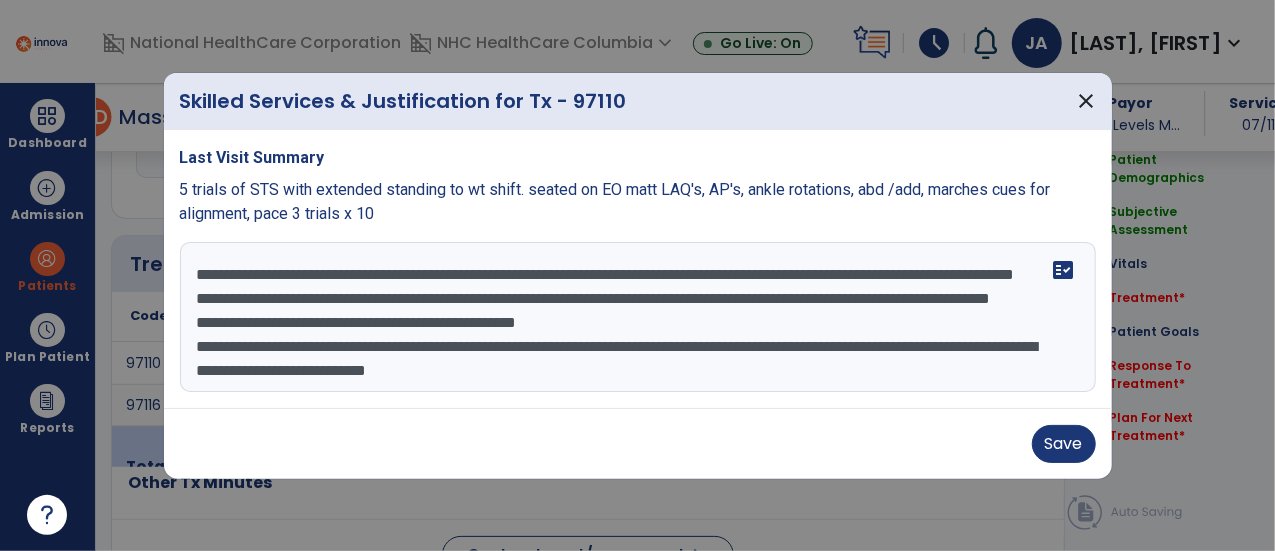 drag, startPoint x: 727, startPoint y: 387, endPoint x: 176, endPoint y: 343, distance: 552.754 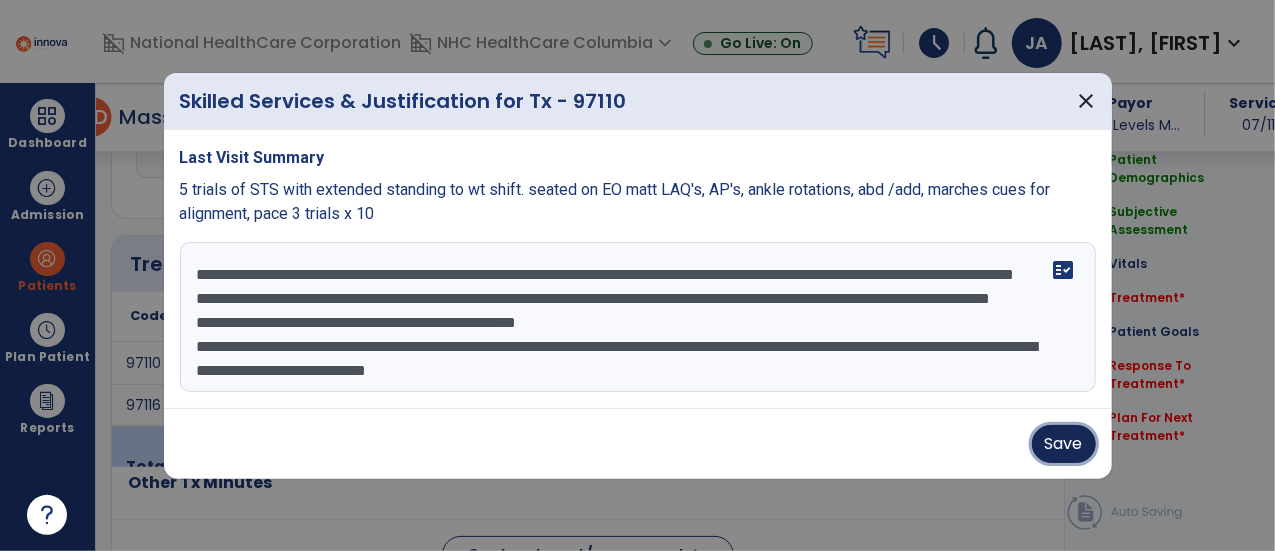click on "Save" at bounding box center (1064, 444) 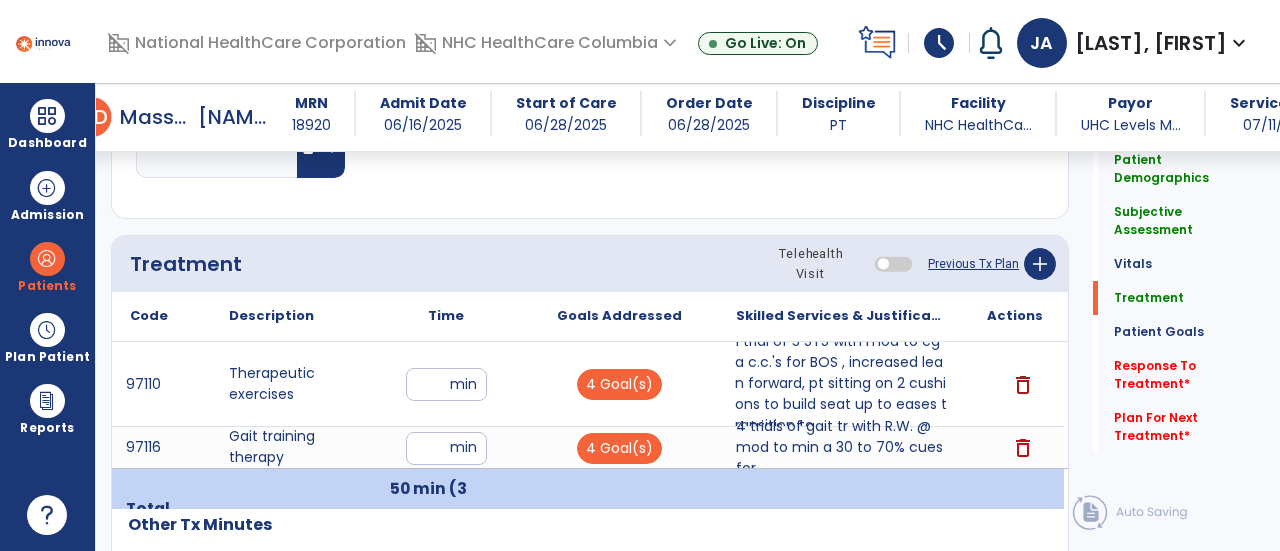 drag, startPoint x: 857, startPoint y: 375, endPoint x: 591, endPoint y: 265, distance: 287.84717 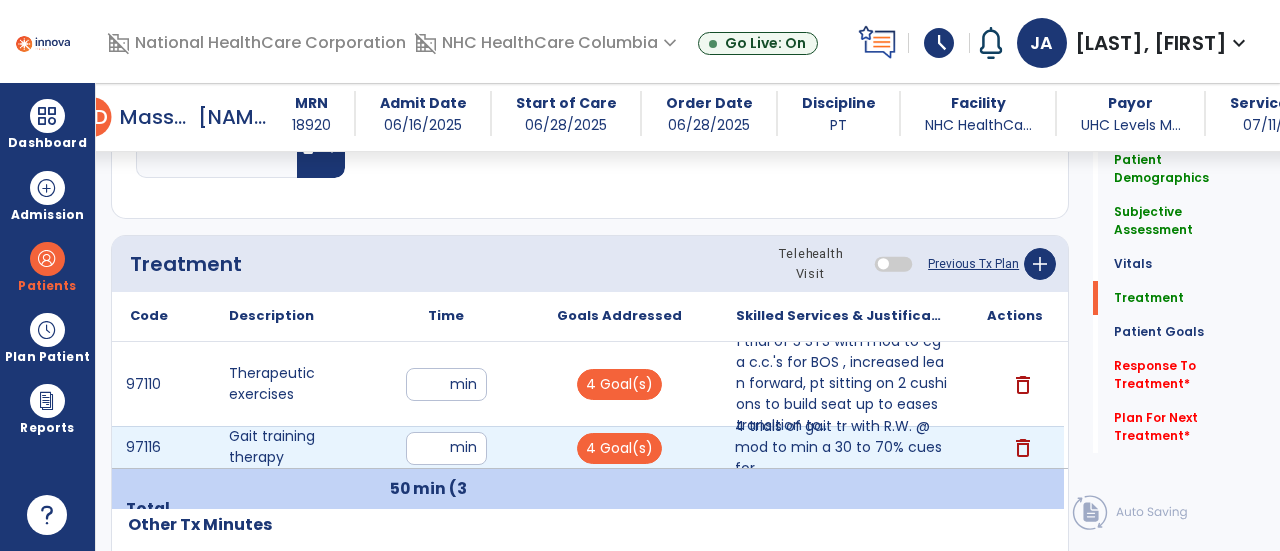 click on "4 trials of gait tr with R.W. @ mod to min a  30 to 70% cues for" at bounding box center [841, 447] 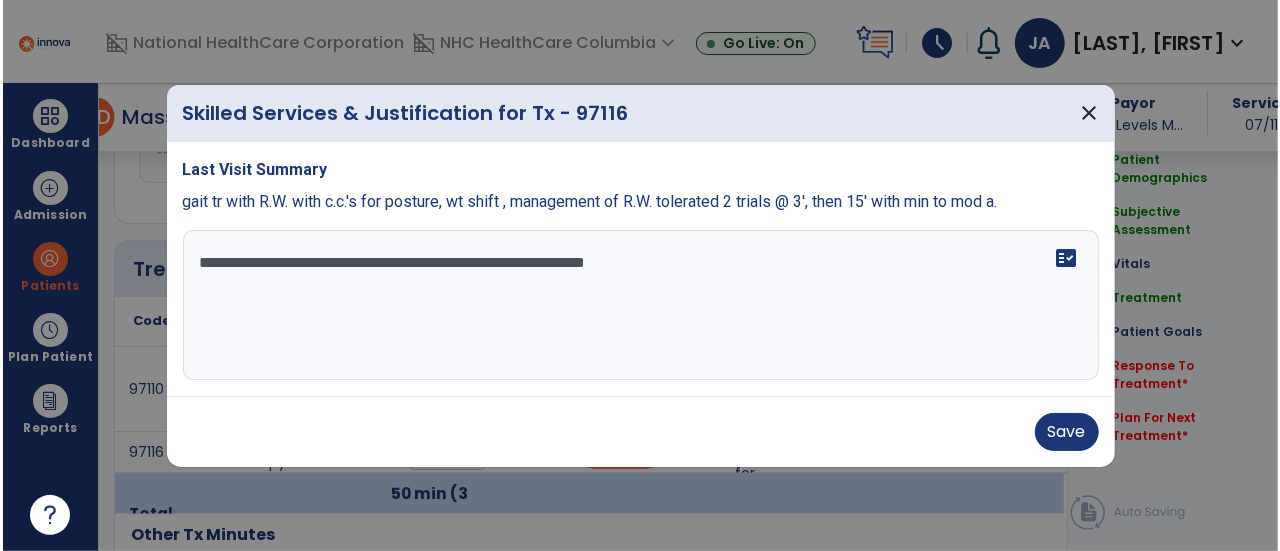 scroll, scrollTop: 1014, scrollLeft: 0, axis: vertical 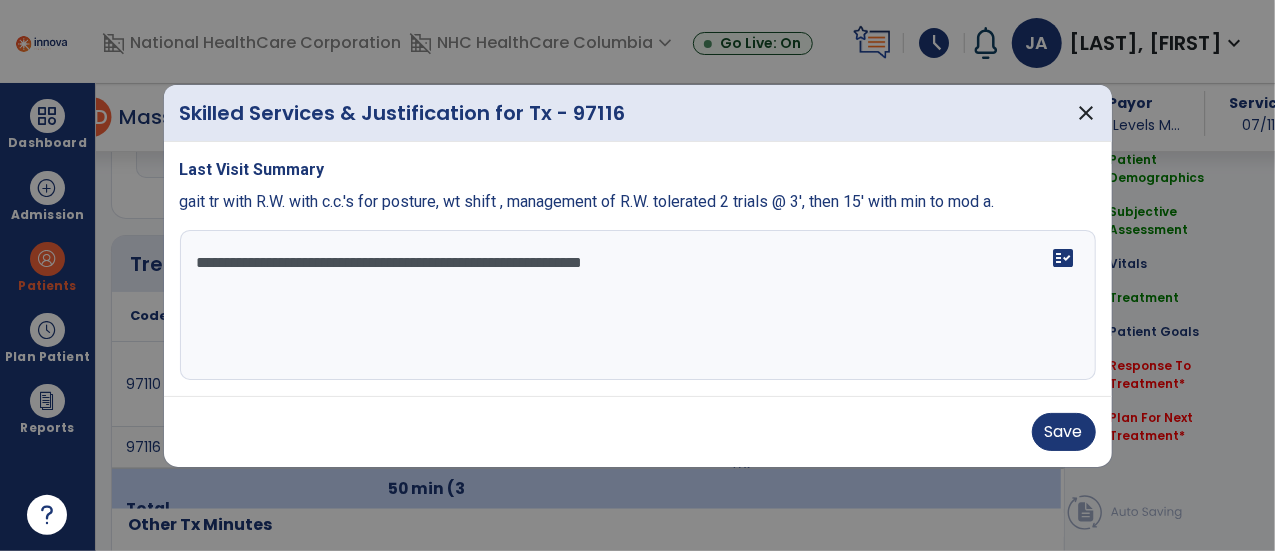 click on "**********" at bounding box center (638, 305) 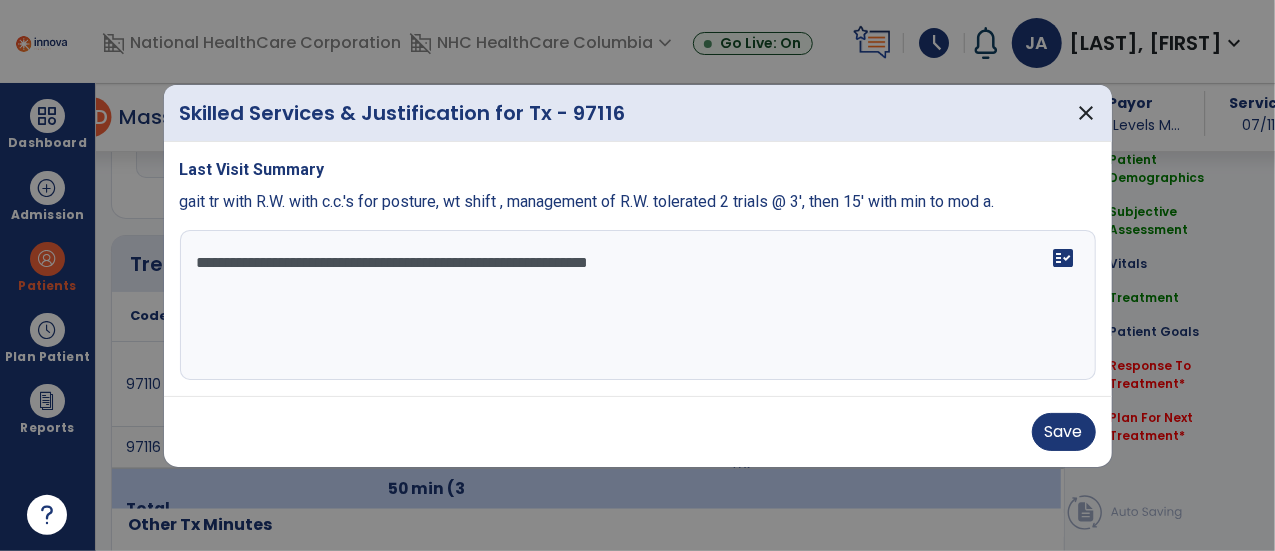 paste on "**********" 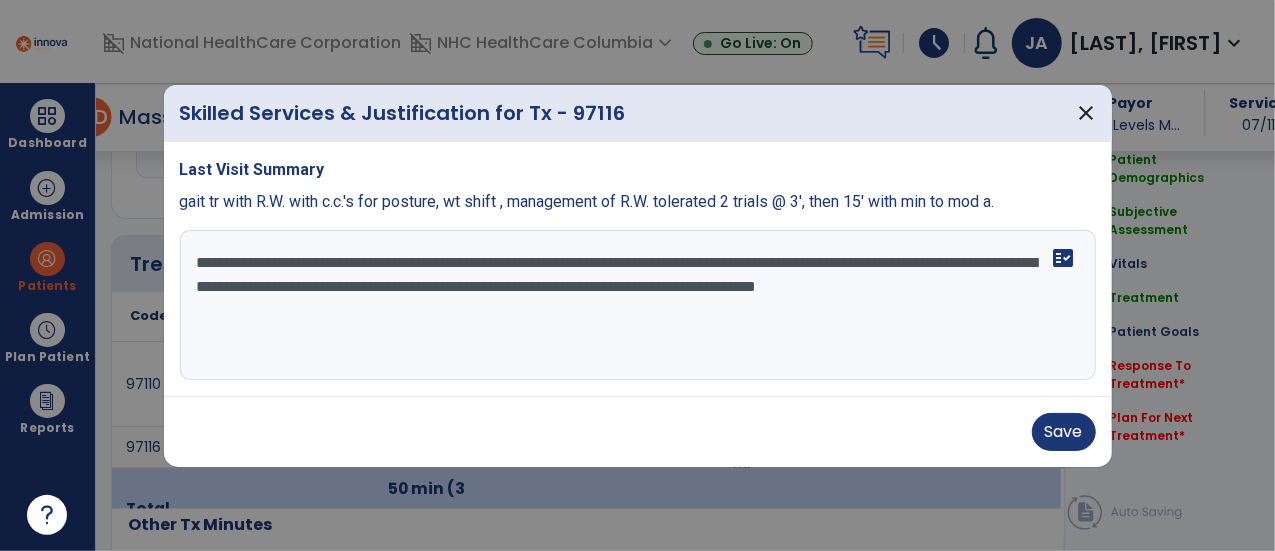 click on "**********" at bounding box center [638, 305] 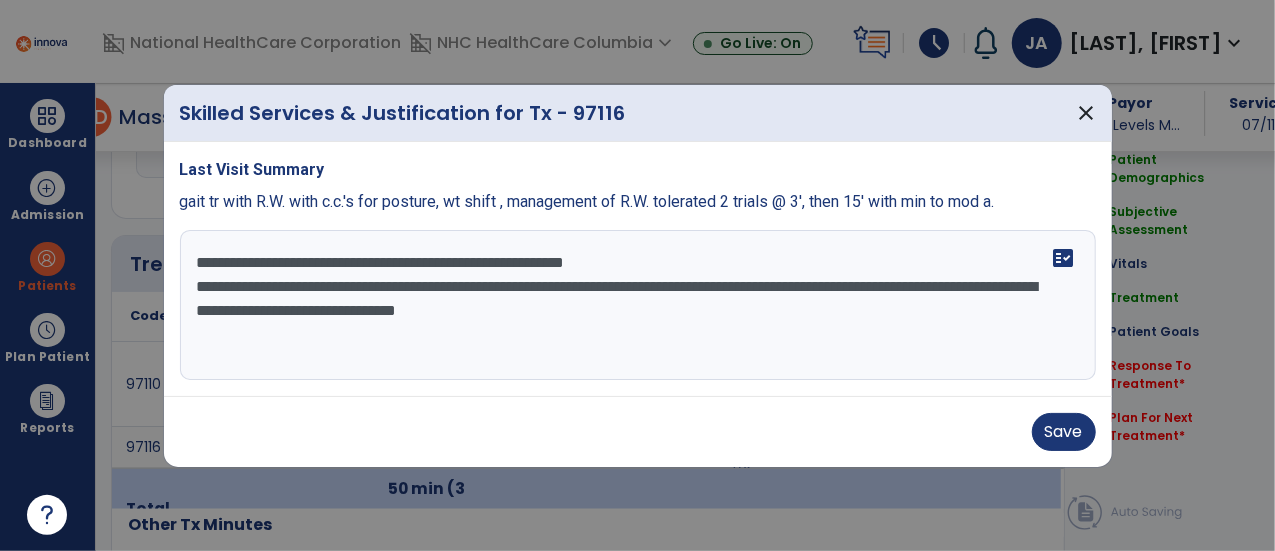 click on "**********" at bounding box center (638, 305) 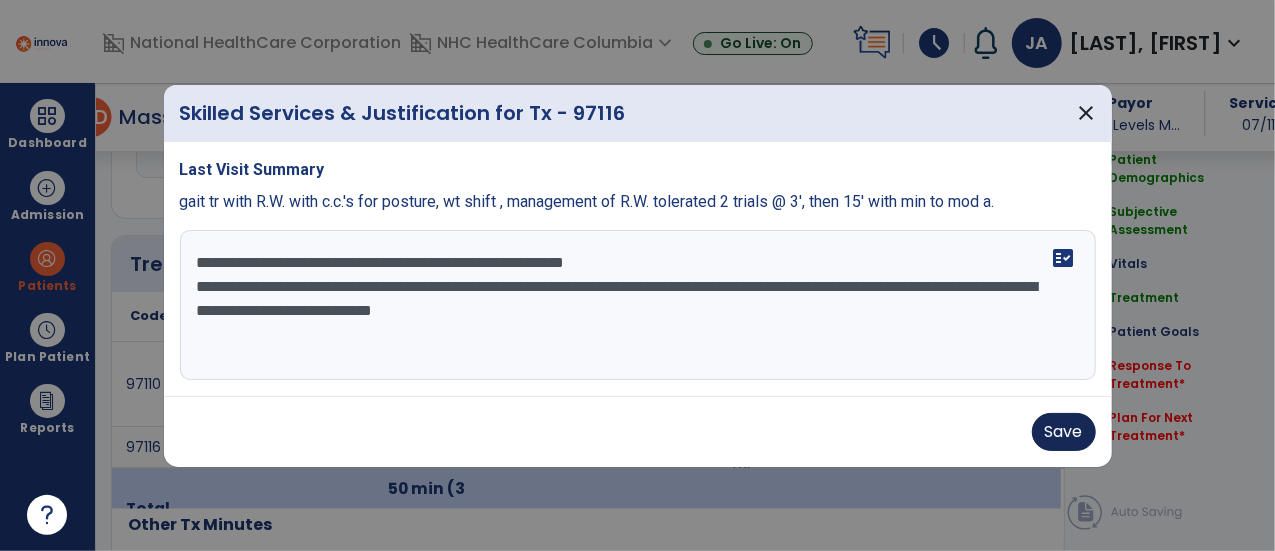 type on "**********" 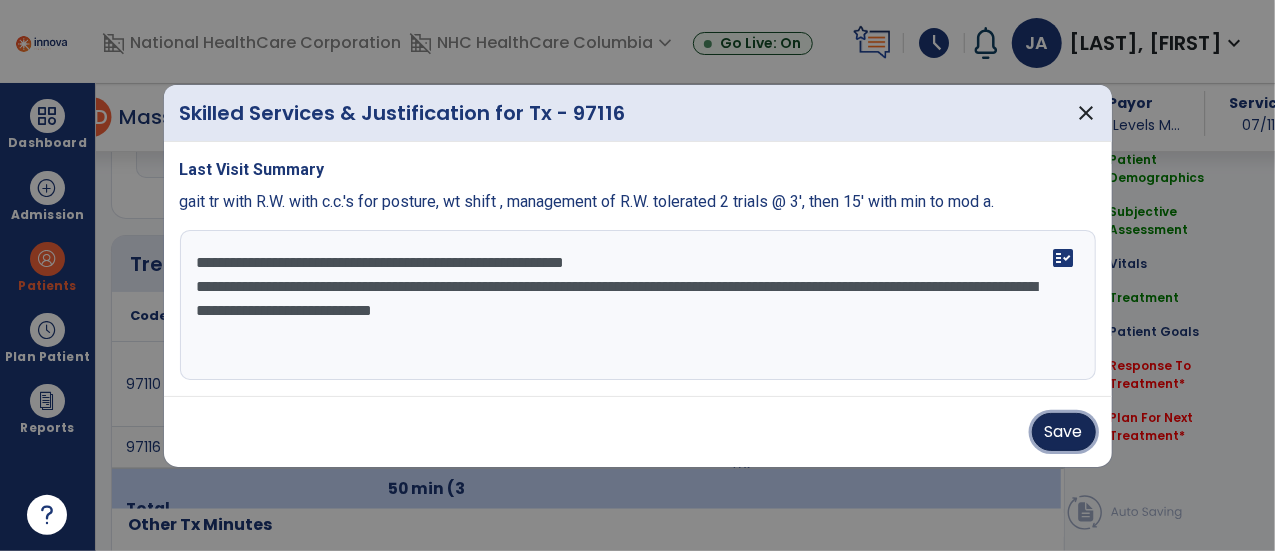 click on "Save" at bounding box center (1064, 432) 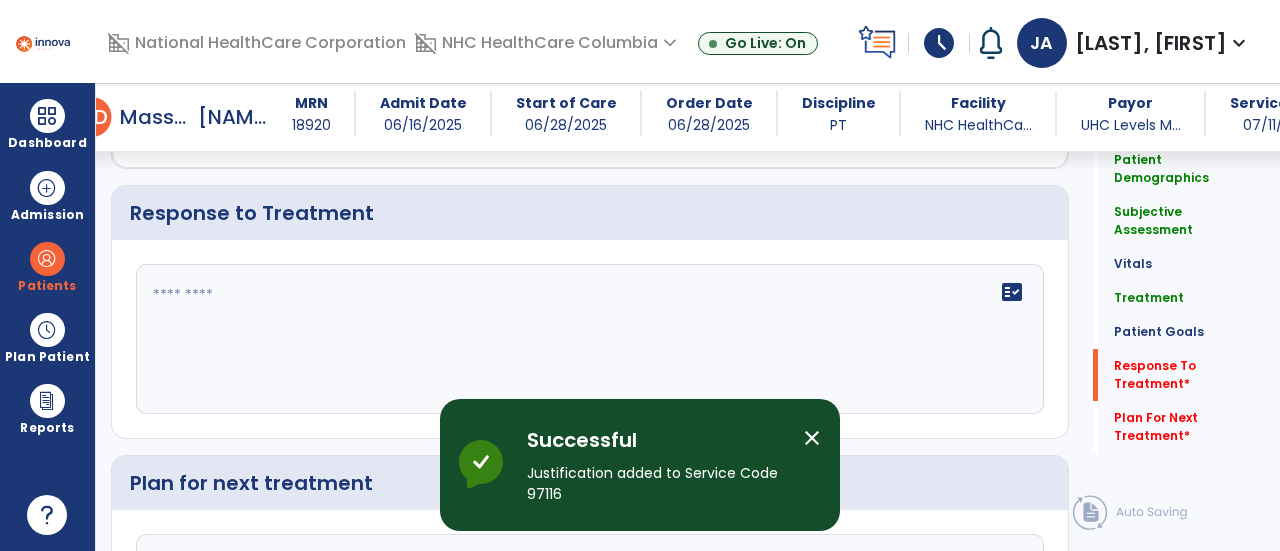 scroll, scrollTop: 2337, scrollLeft: 0, axis: vertical 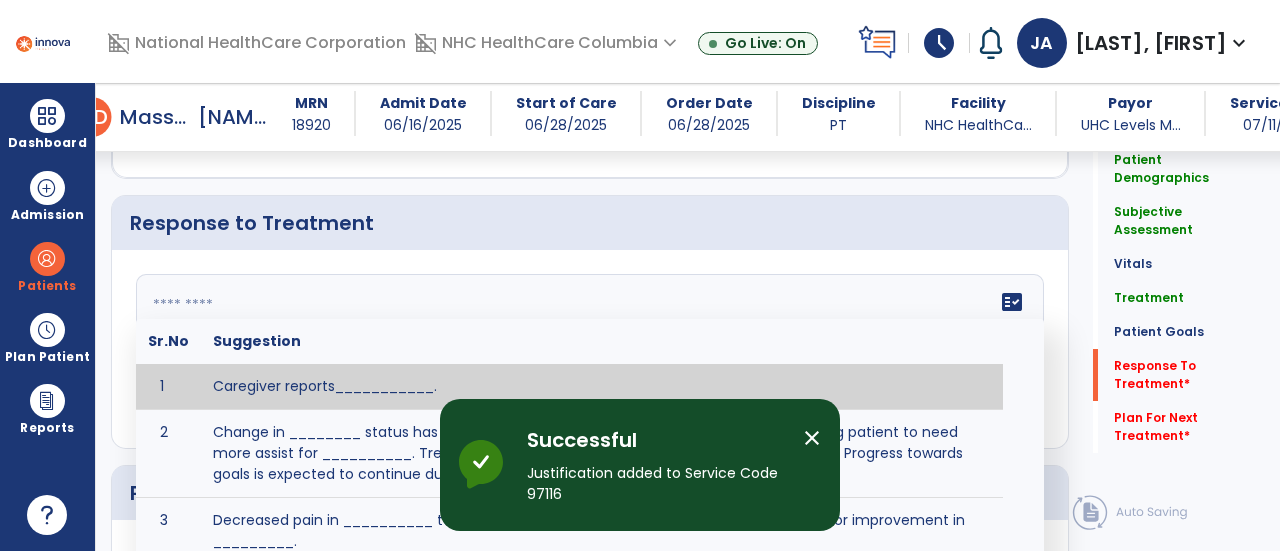 click on "fact_check  Sr.No Suggestion 1 Caregiver reports___________. 2 Change in ________ status has resulted in setback in_______due to ________, requiring patient to need more assist for __________.   Treatment plan adjustments to be made include________.  Progress towards goals is expected to continue due to_________. 3 Decreased pain in __________ to [LEVEL] in response to [MODALITY/TREATMENT] allows for improvement in _________. 4 Functional gains in _______ have impacted the patient's ability to perform_________ with a reduction in assist levels to_________. 5 Functional progress this week has been significant due to__________. 6 Gains in ________ have improved the patient's ability to perform ______with decreased levels of assist to___________. 7 Improvement in ________allows patient to tolerate higher levels of challenges in_________. 8 Pain in [AREA] has decreased to [LEVEL] in response to [TREATMENT/MODALITY], allowing fore ease in completing__________. 9 10 11 12 13 14 15 16 17 18 19 20 21" 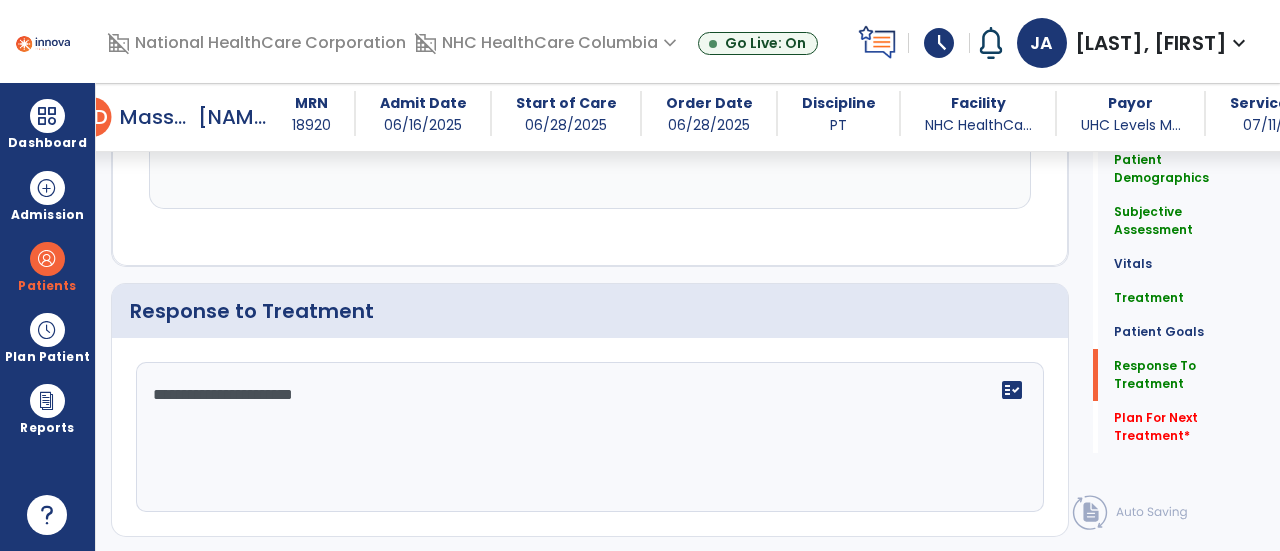 scroll, scrollTop: 2337, scrollLeft: 0, axis: vertical 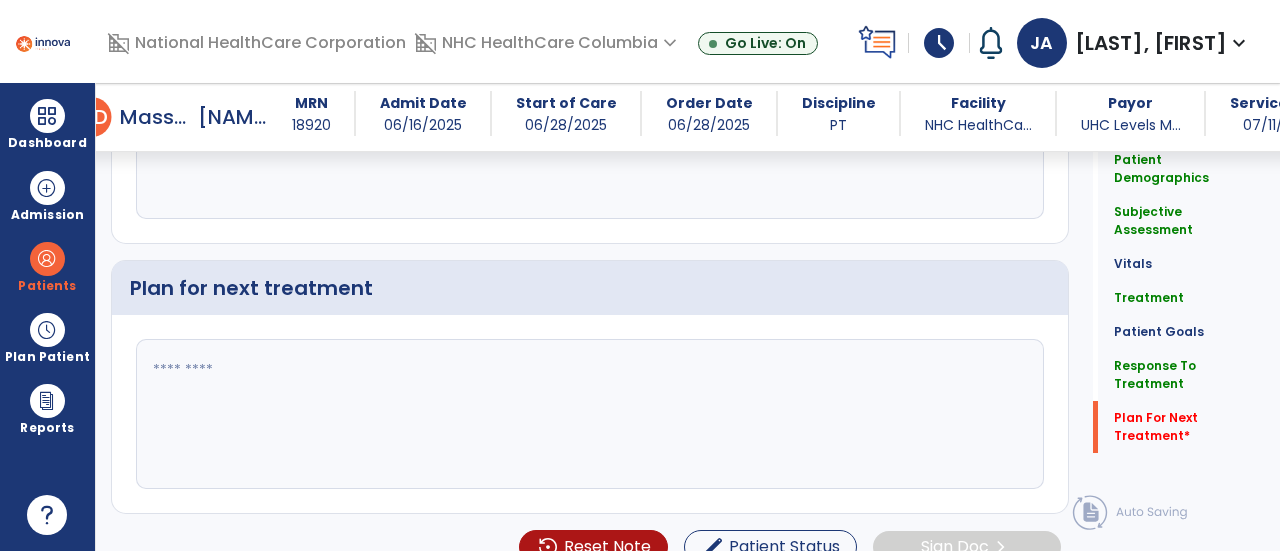 type on "**********" 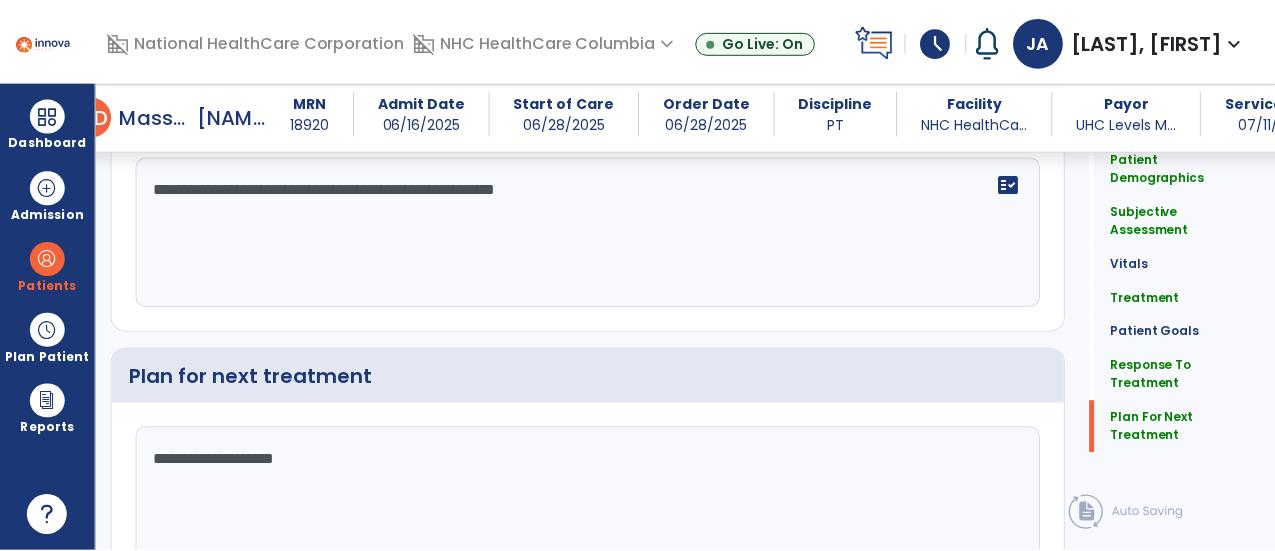 scroll, scrollTop: 2542, scrollLeft: 0, axis: vertical 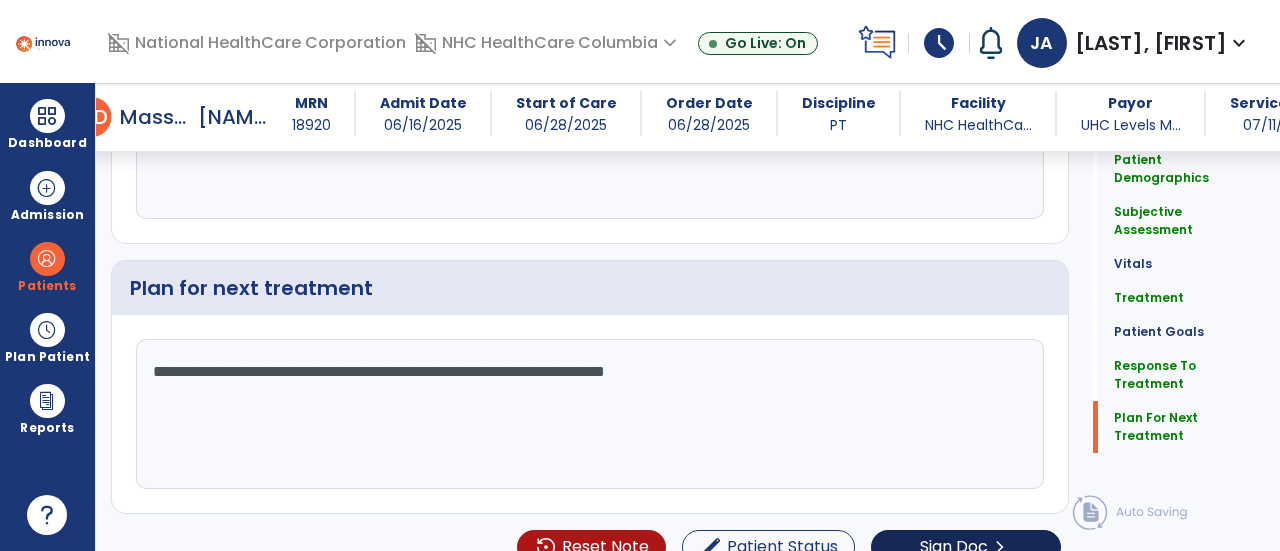 type on "**********" 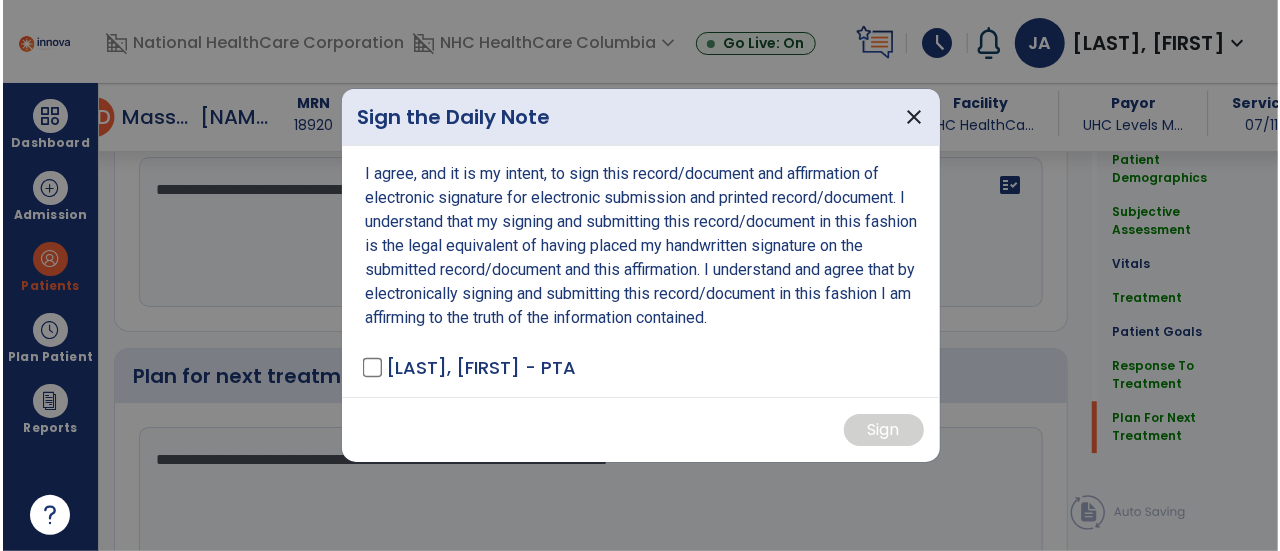 scroll, scrollTop: 2542, scrollLeft: 0, axis: vertical 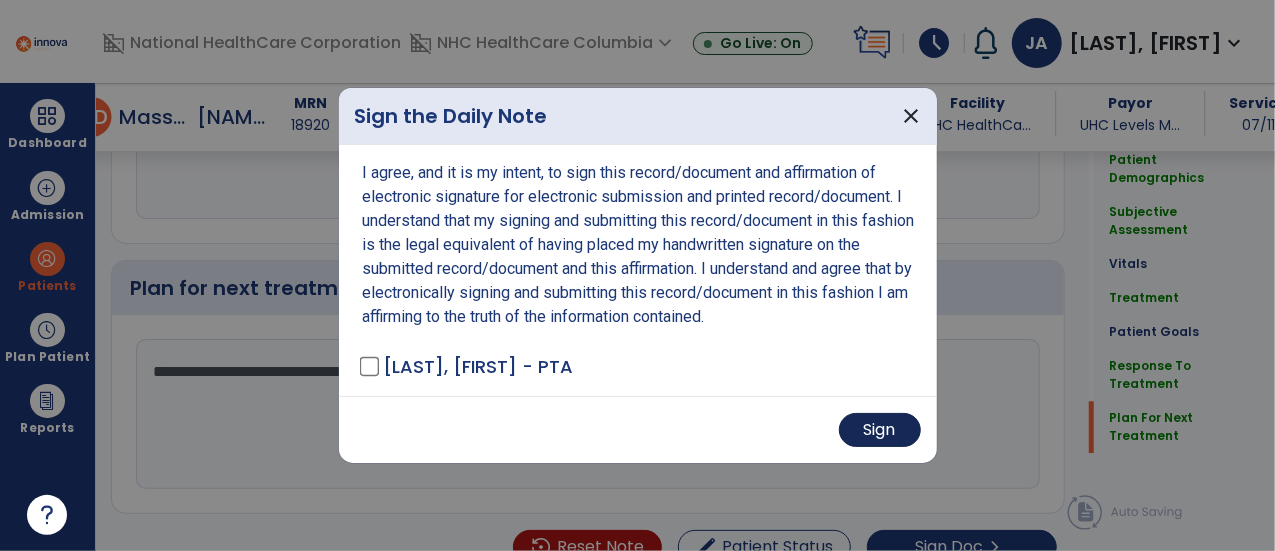 click on "Sign" at bounding box center (880, 430) 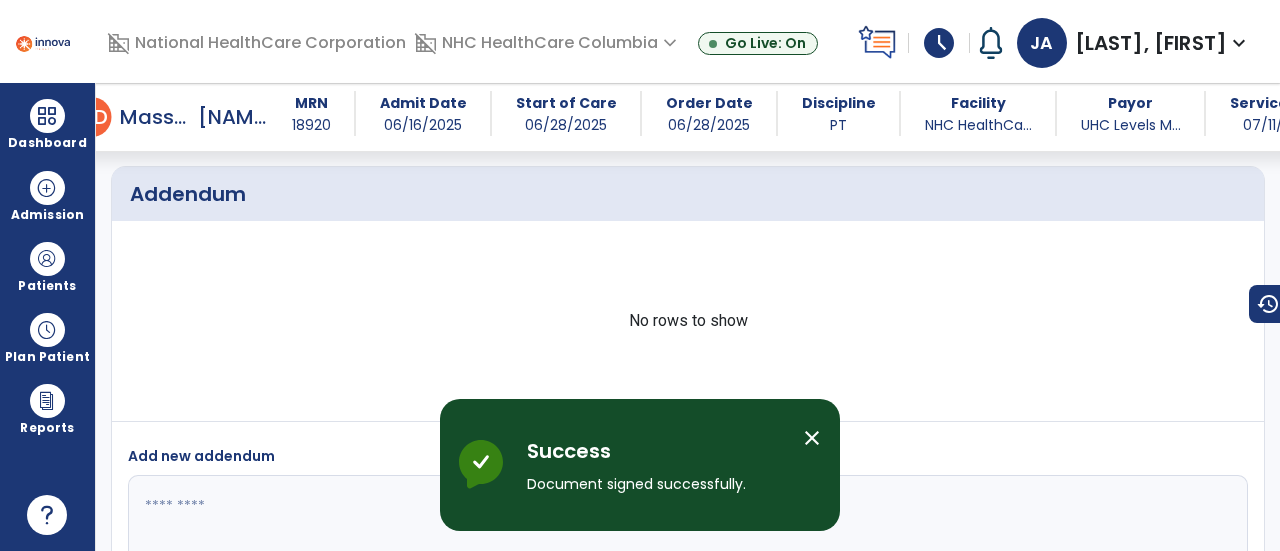 scroll, scrollTop: 3590, scrollLeft: 0, axis: vertical 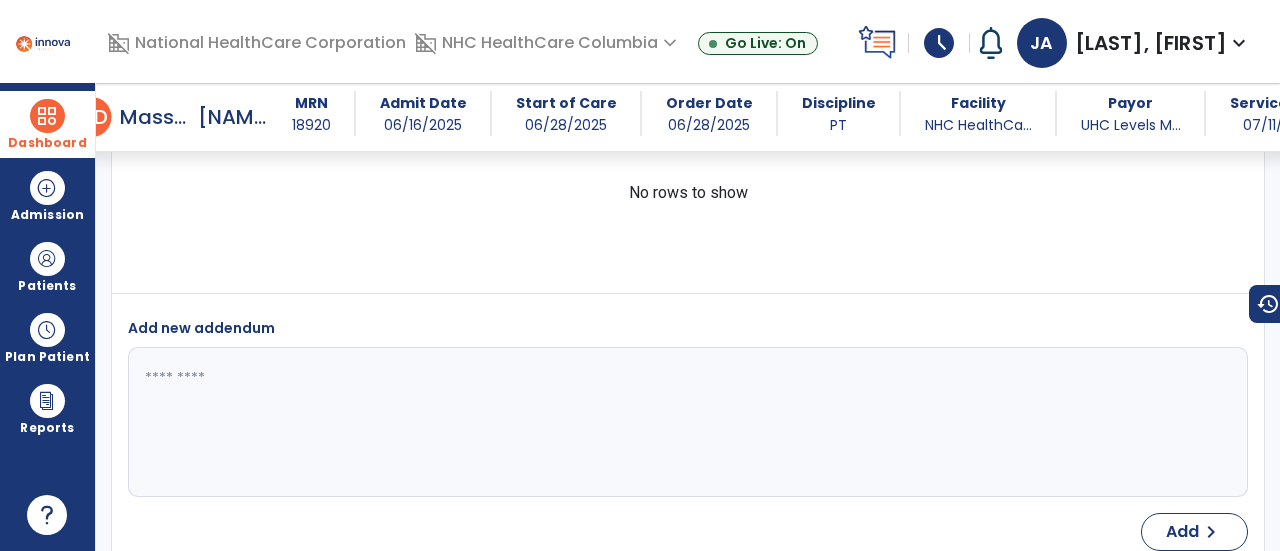 click at bounding box center (47, 116) 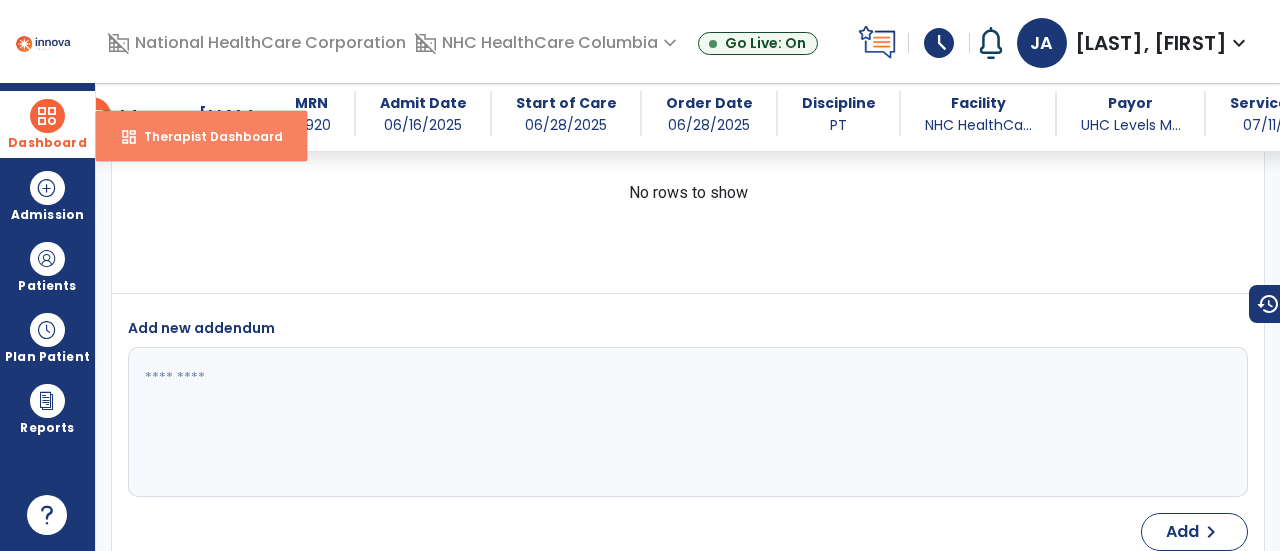click on "Therapist Dashboard" at bounding box center (205, 136) 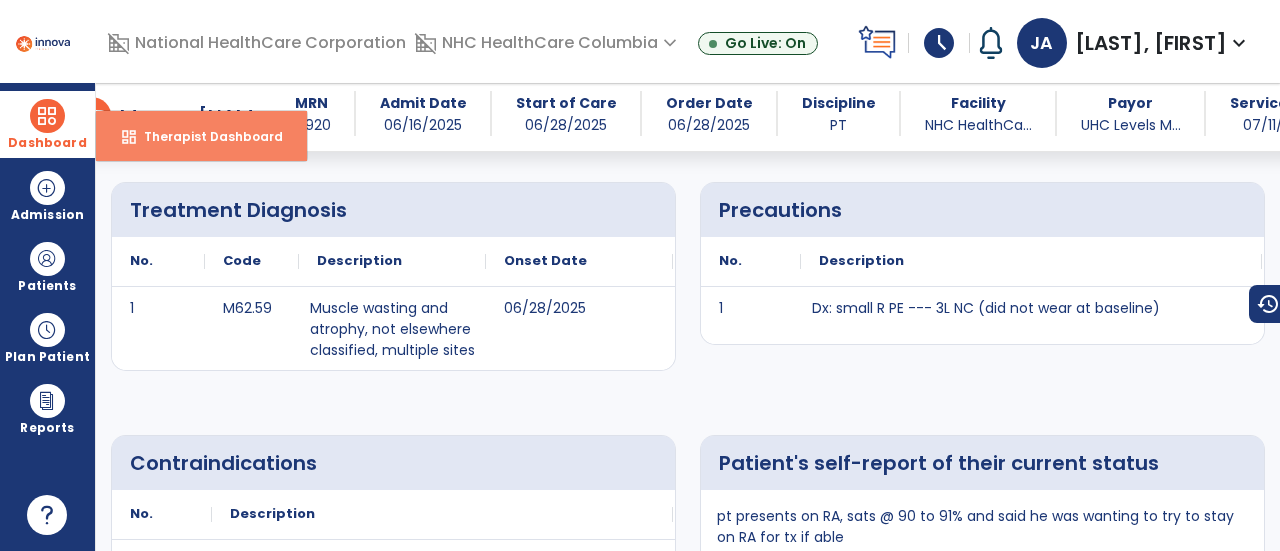 select on "****" 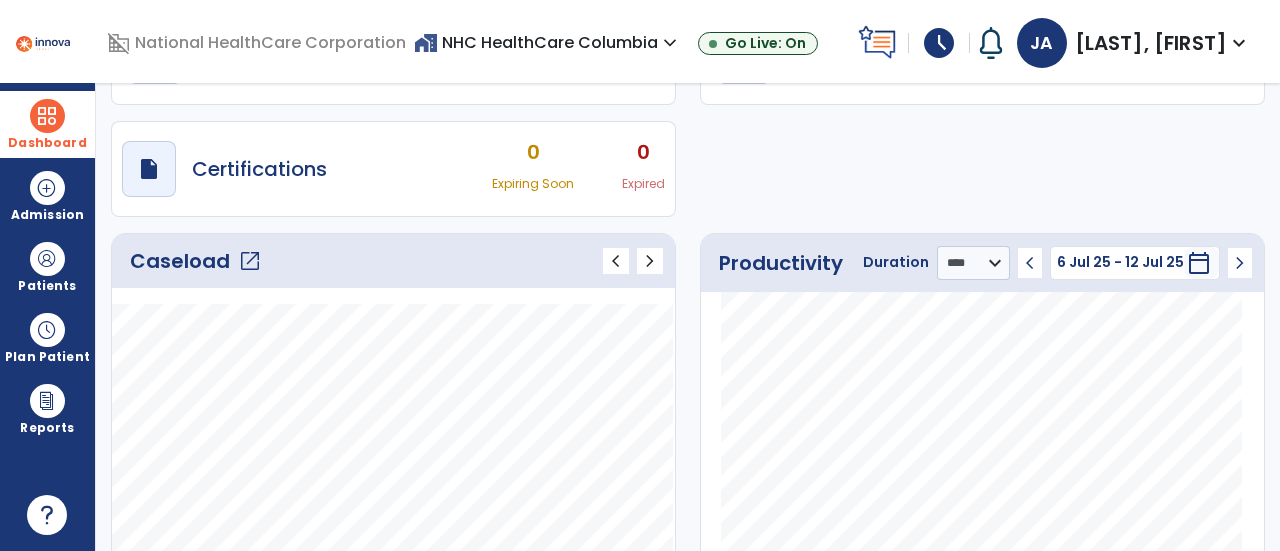 click on "Caseload   open_in_new" 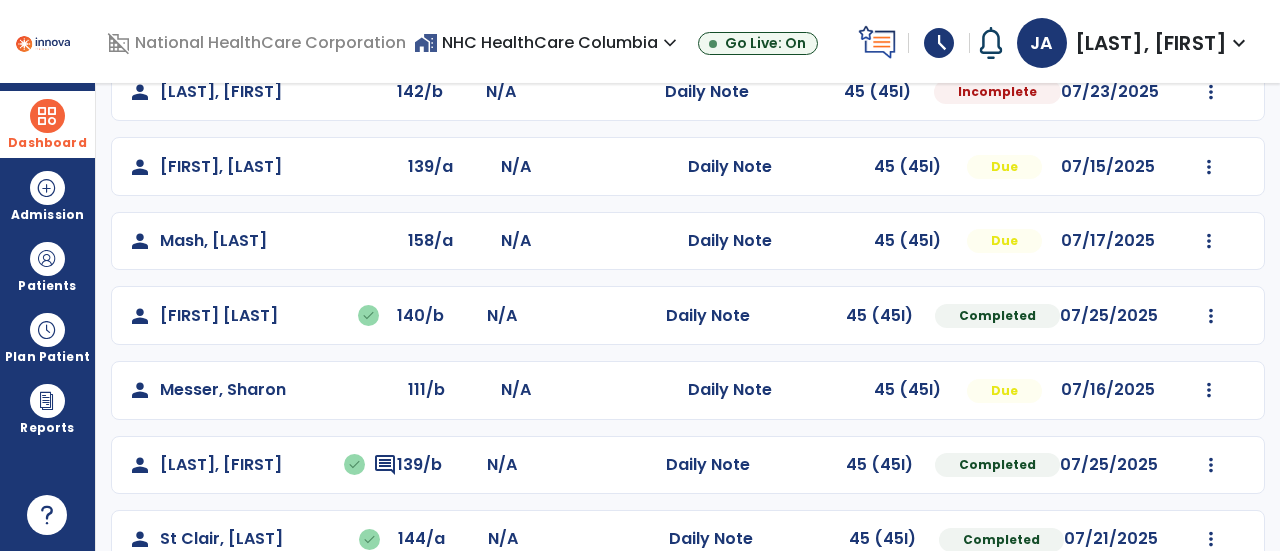scroll, scrollTop: 228, scrollLeft: 0, axis: vertical 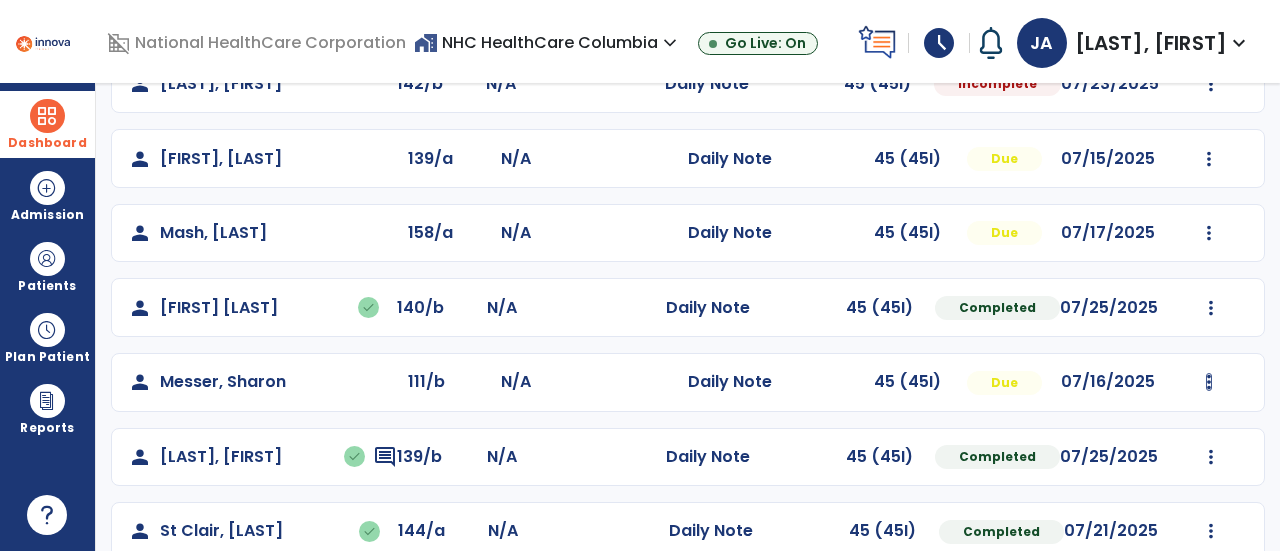 click at bounding box center (1211, 84) 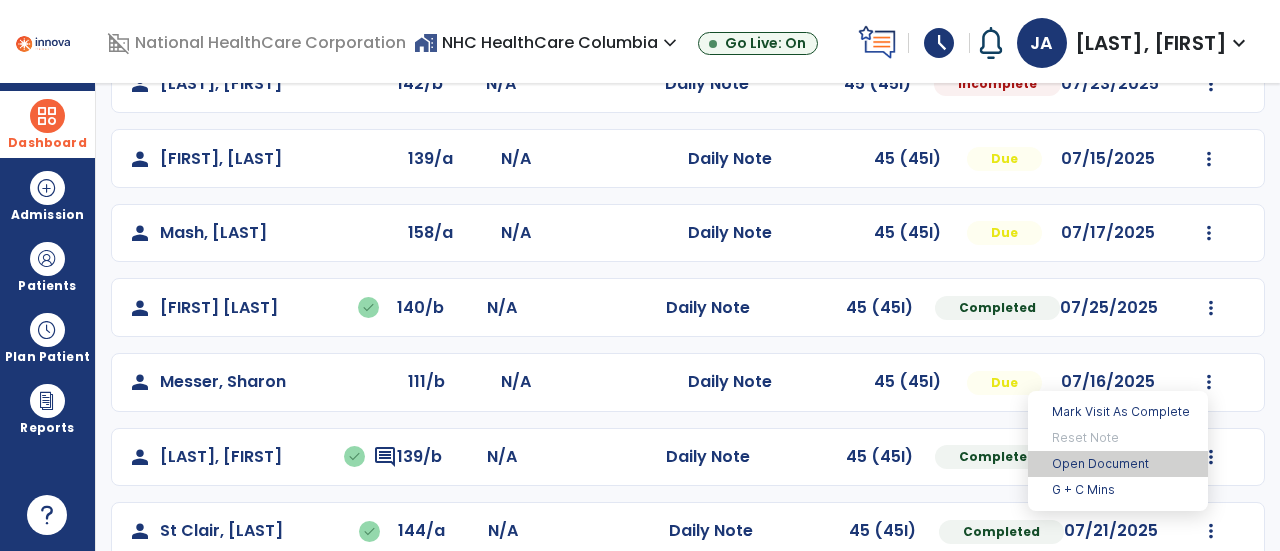 click on "Open Document" at bounding box center (1118, 464) 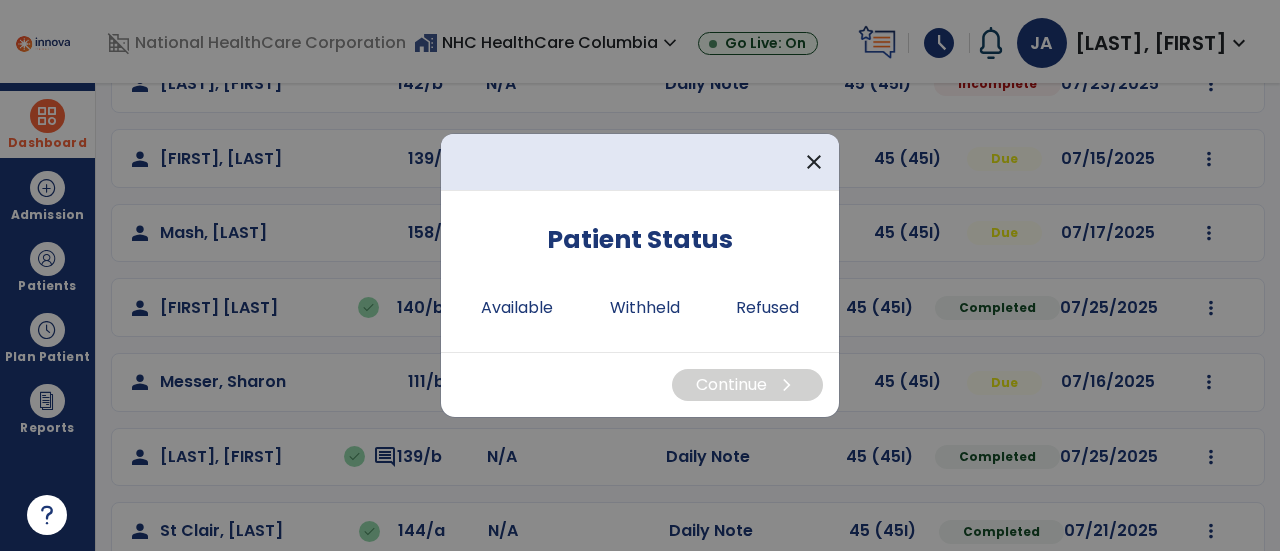 click at bounding box center (640, 275) 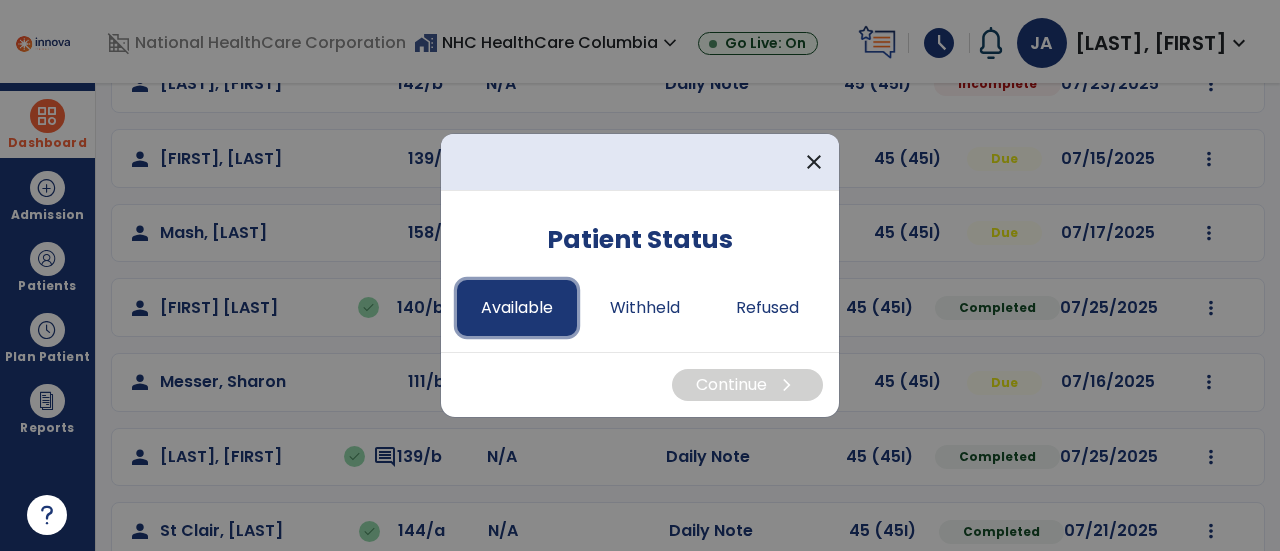 click on "Available" at bounding box center [517, 308] 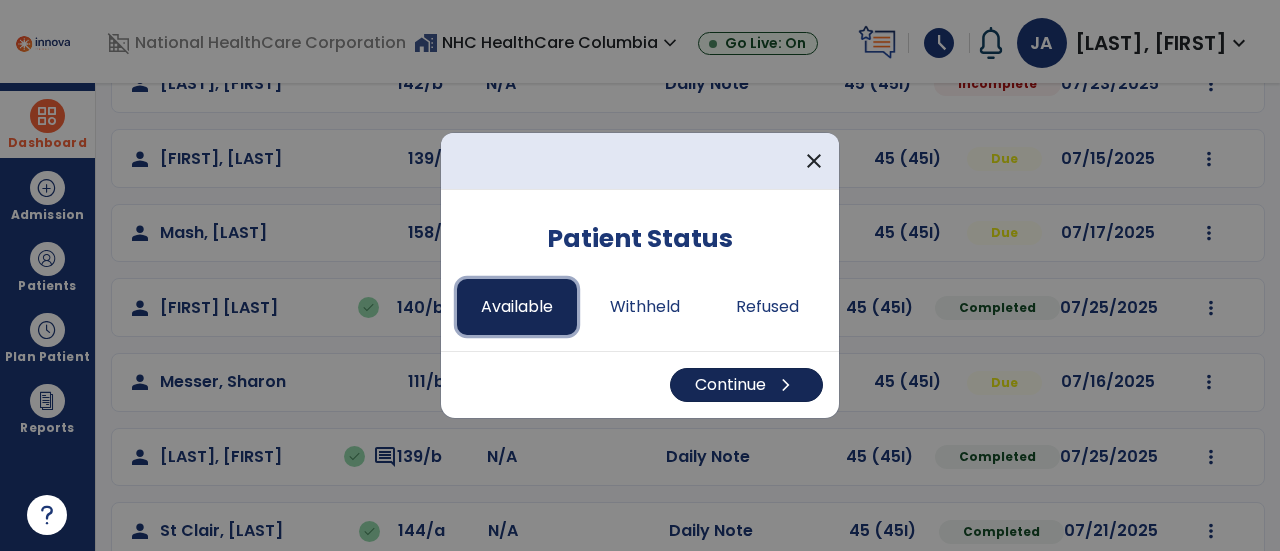 click on "Continue   chevron_right" at bounding box center (746, 385) 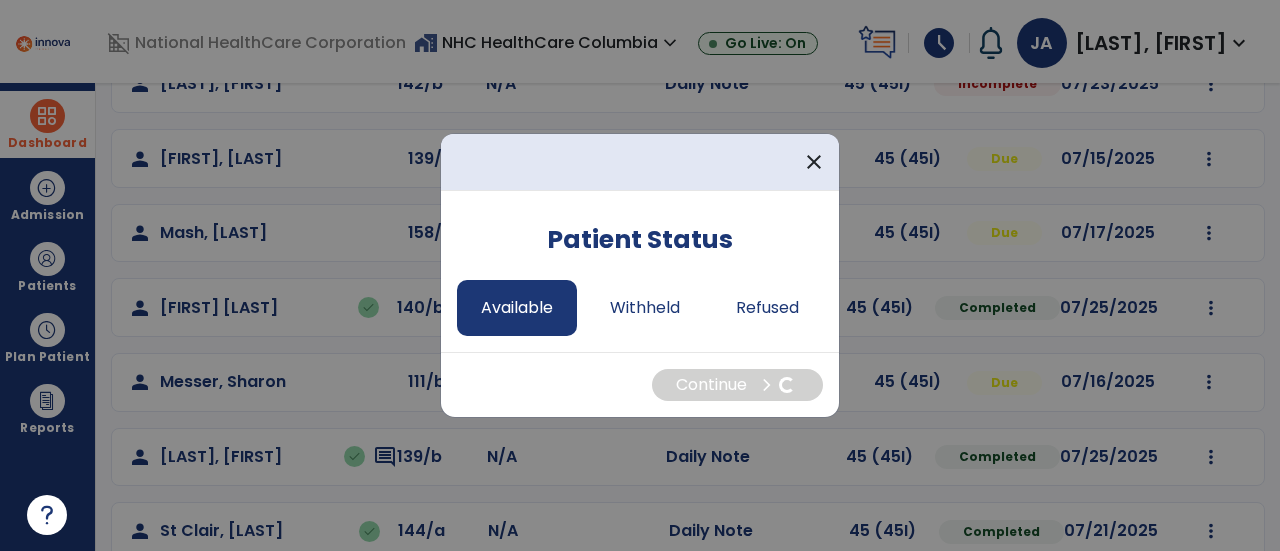 select on "*" 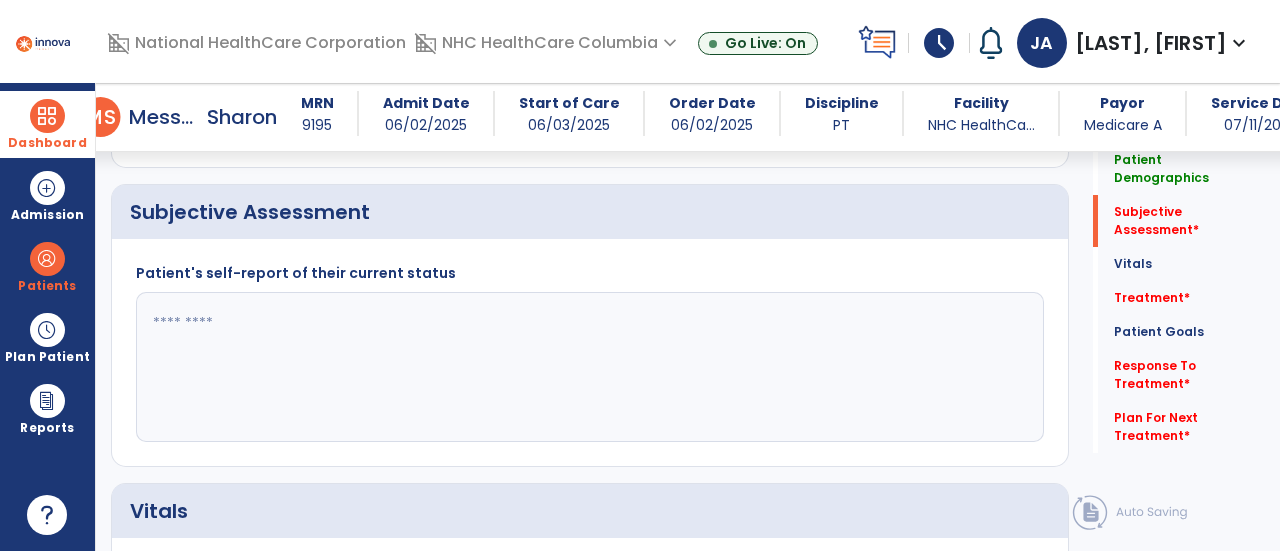 scroll, scrollTop: 376, scrollLeft: 0, axis: vertical 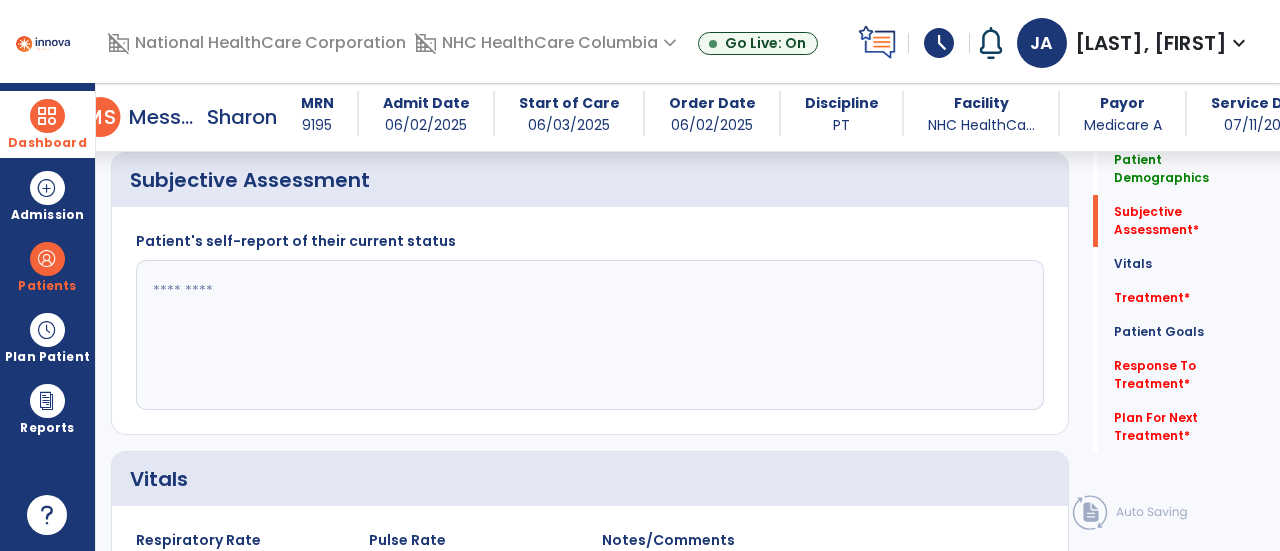 click 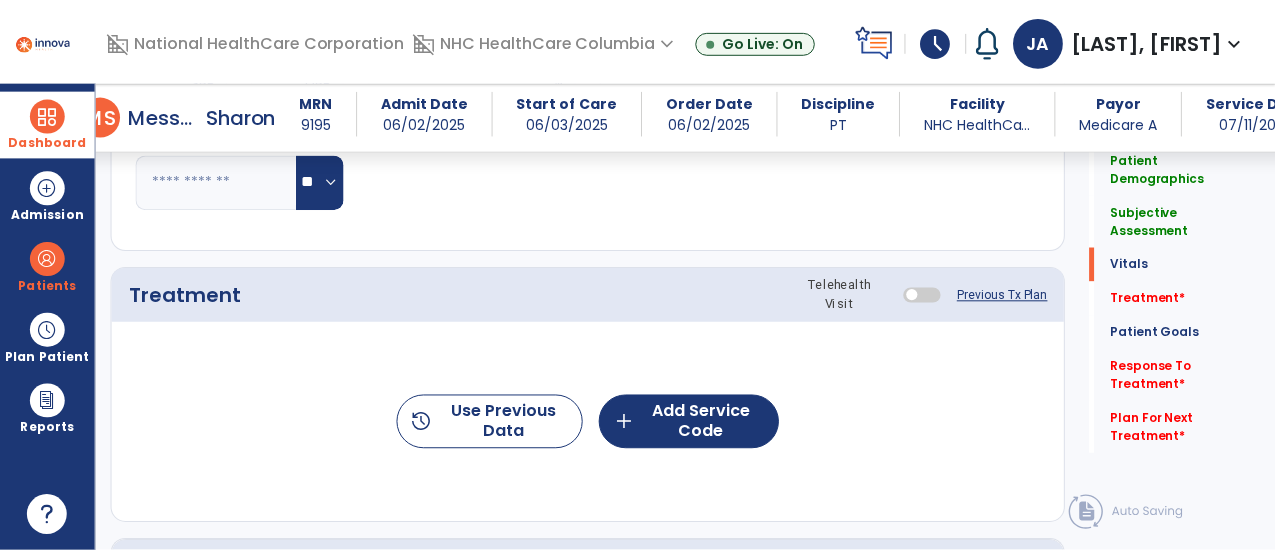 scroll, scrollTop: 1080, scrollLeft: 0, axis: vertical 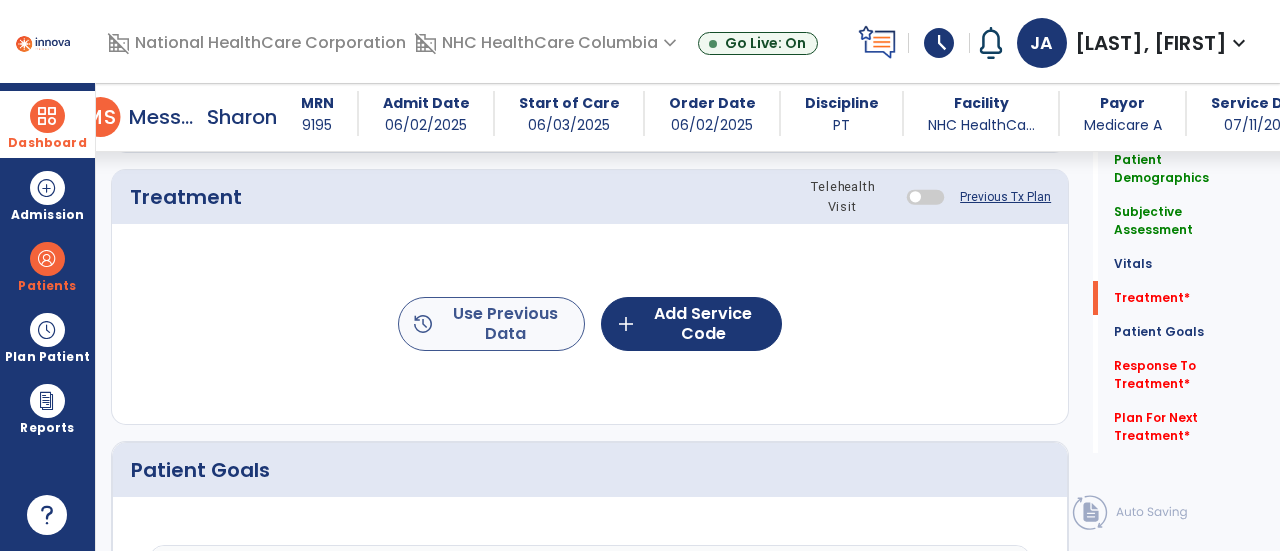 type on "**********" 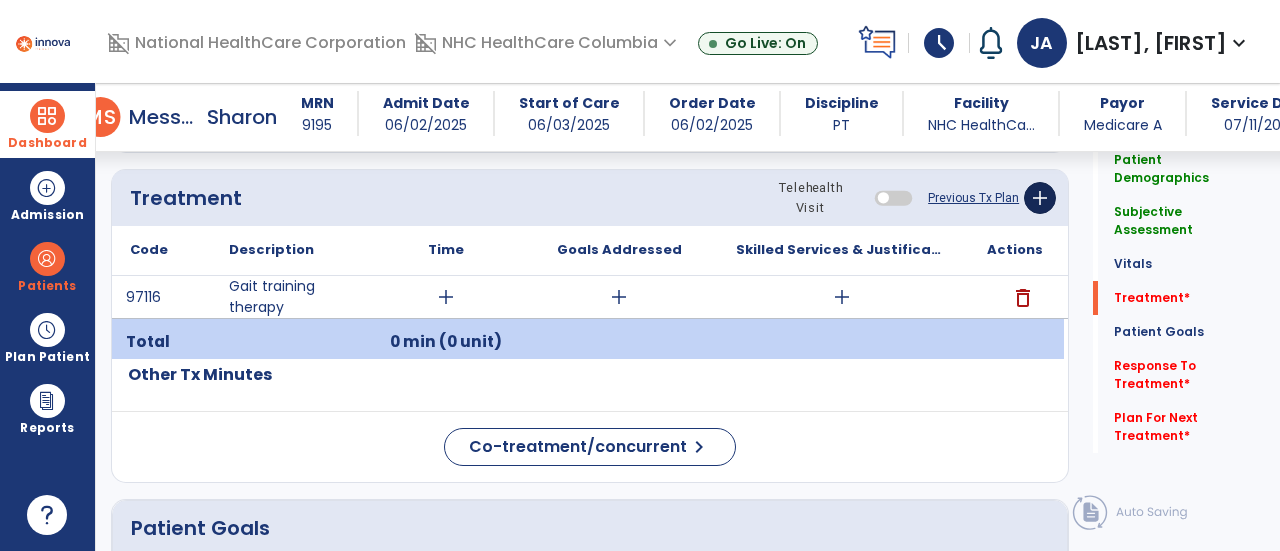 click on "add" 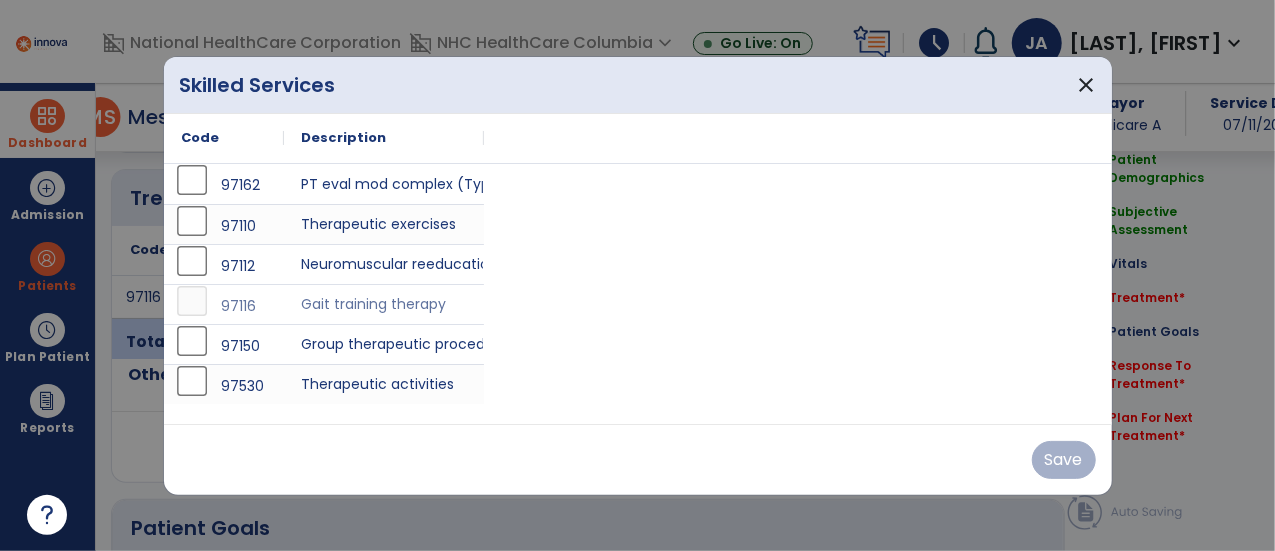 scroll, scrollTop: 1080, scrollLeft: 0, axis: vertical 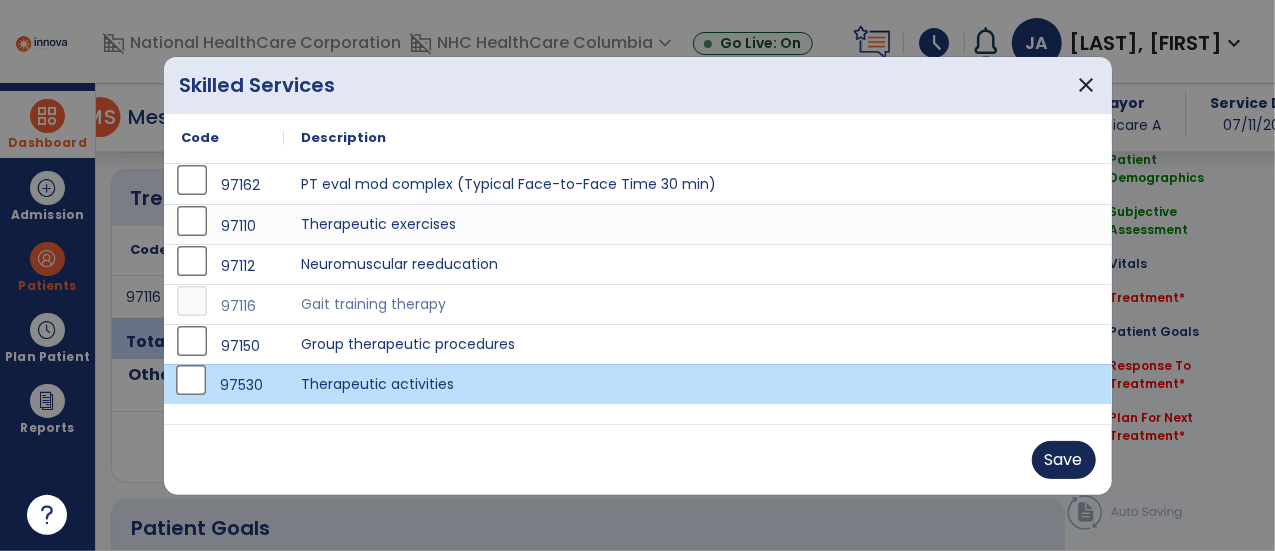 click on "Save" at bounding box center [1064, 460] 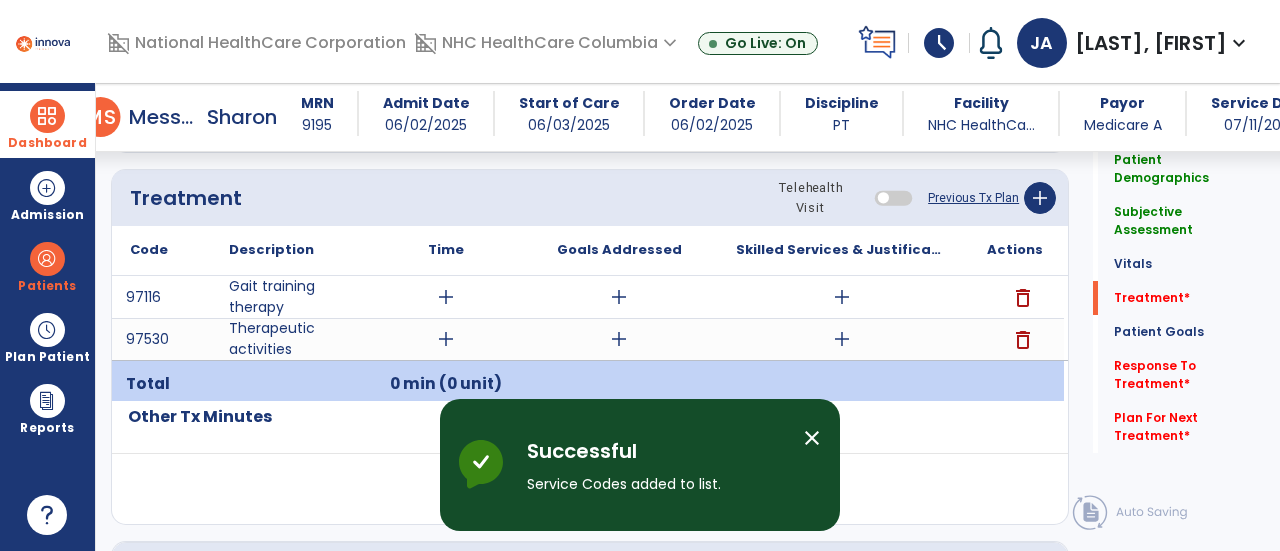 click on "add" at bounding box center (446, 339) 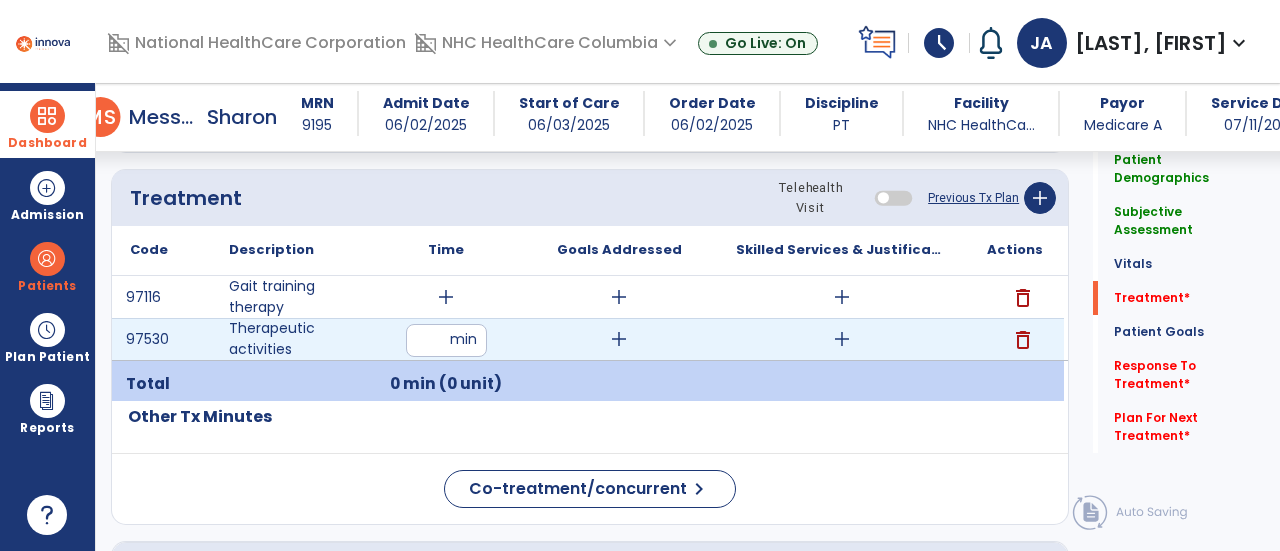 type on "**" 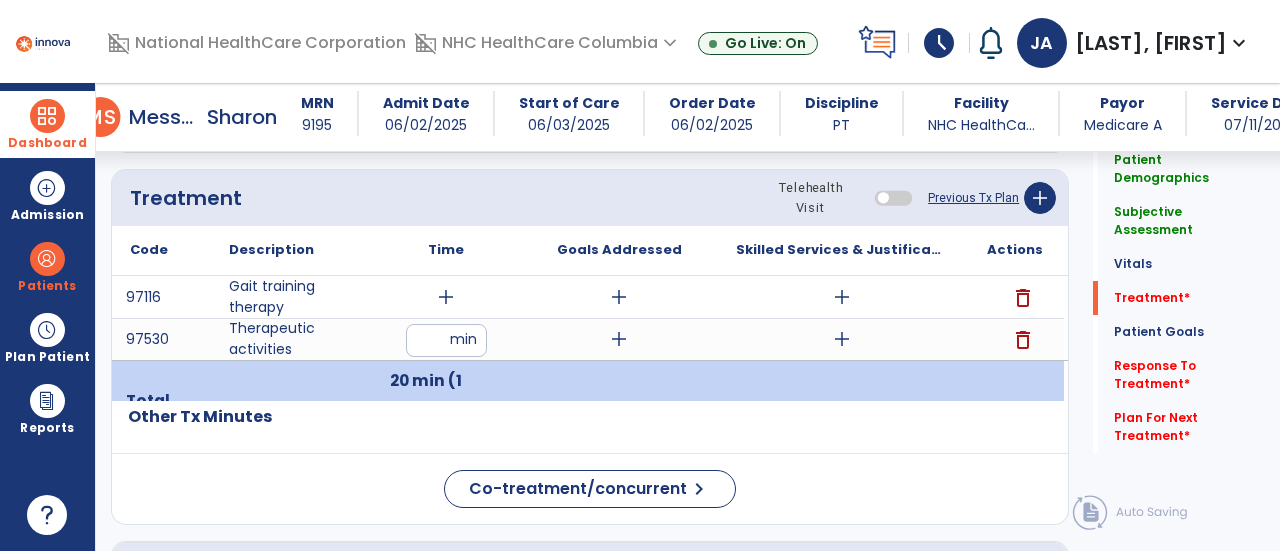 click on "add" at bounding box center (619, 339) 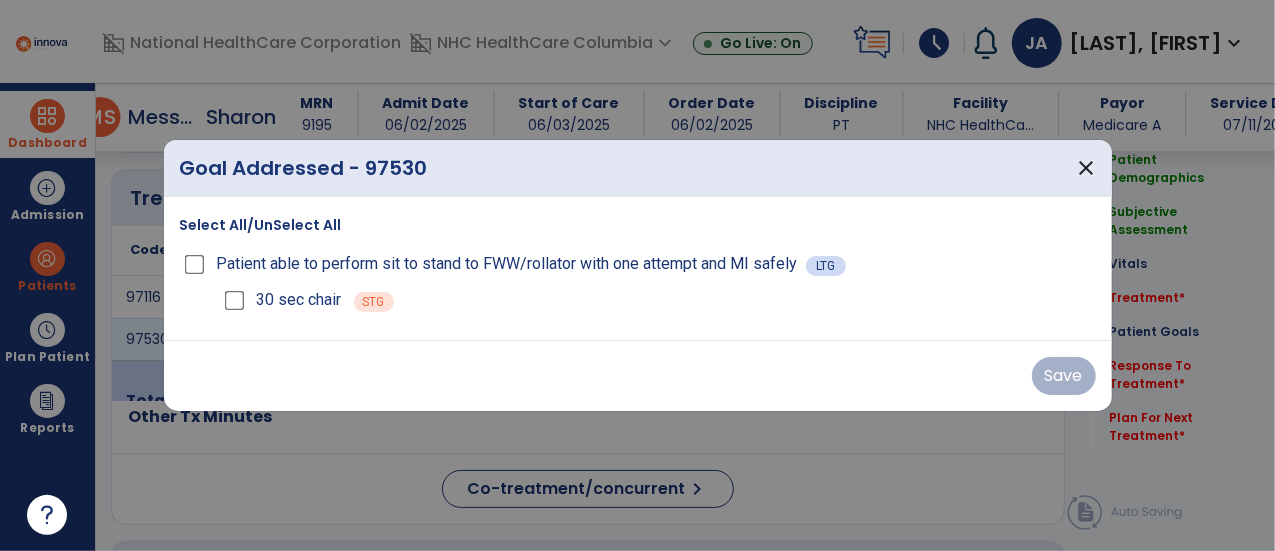 scroll, scrollTop: 1080, scrollLeft: 0, axis: vertical 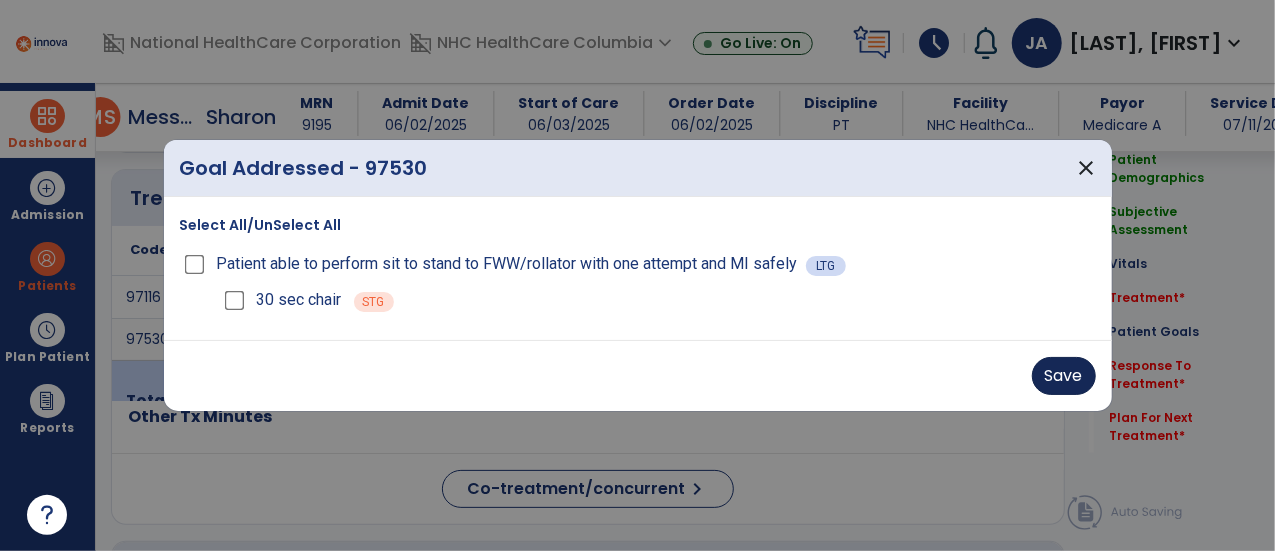 click on "Save" at bounding box center (1064, 376) 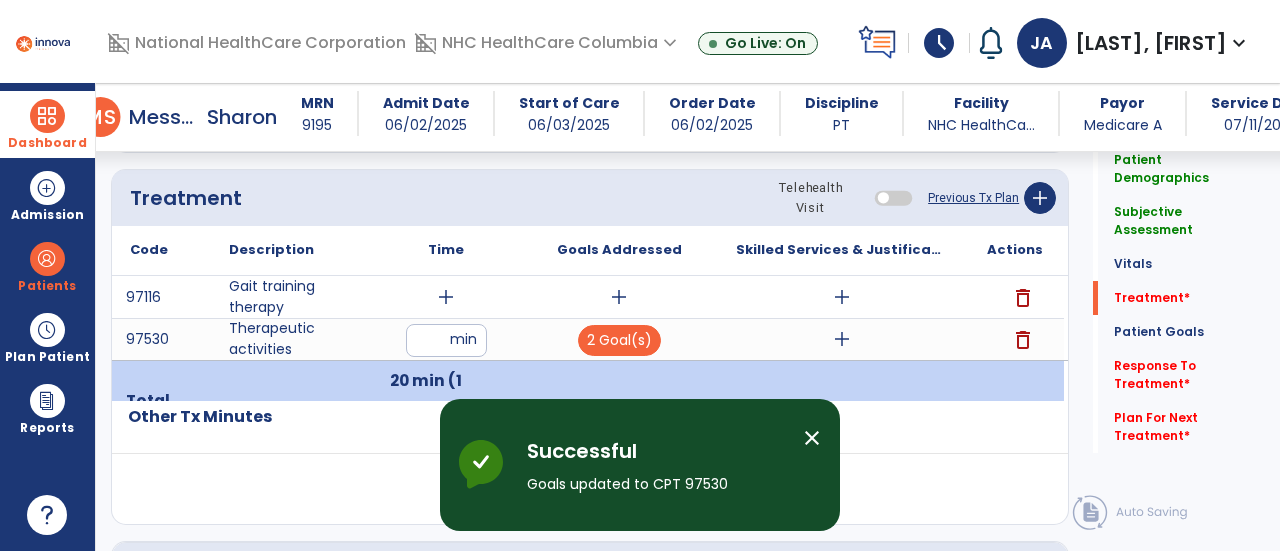 click on "add" at bounding box center (842, 339) 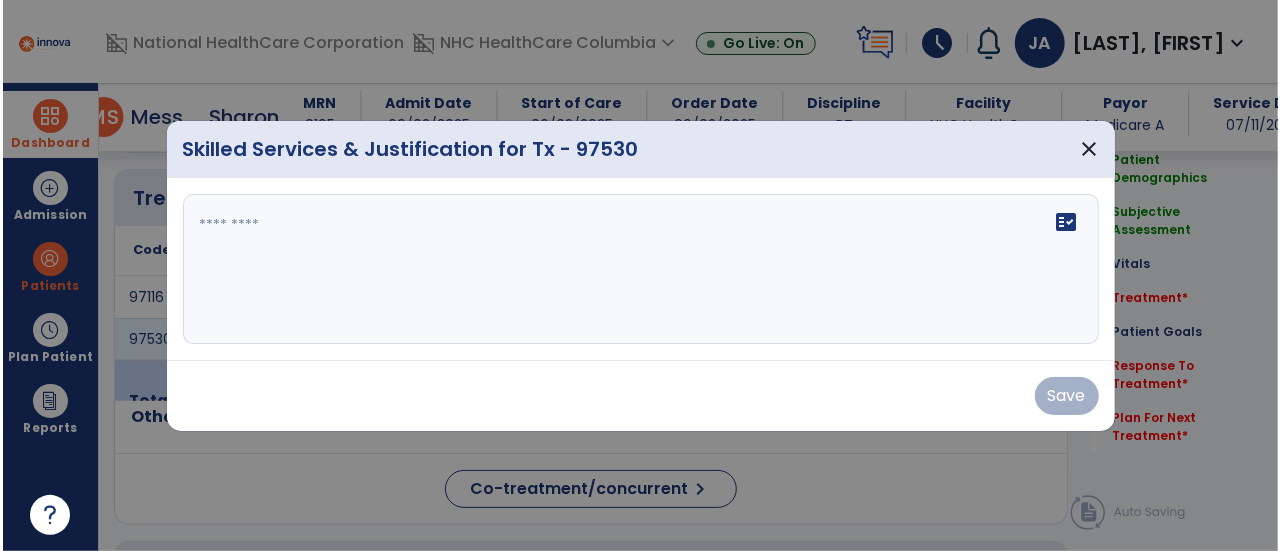 scroll, scrollTop: 1080, scrollLeft: 0, axis: vertical 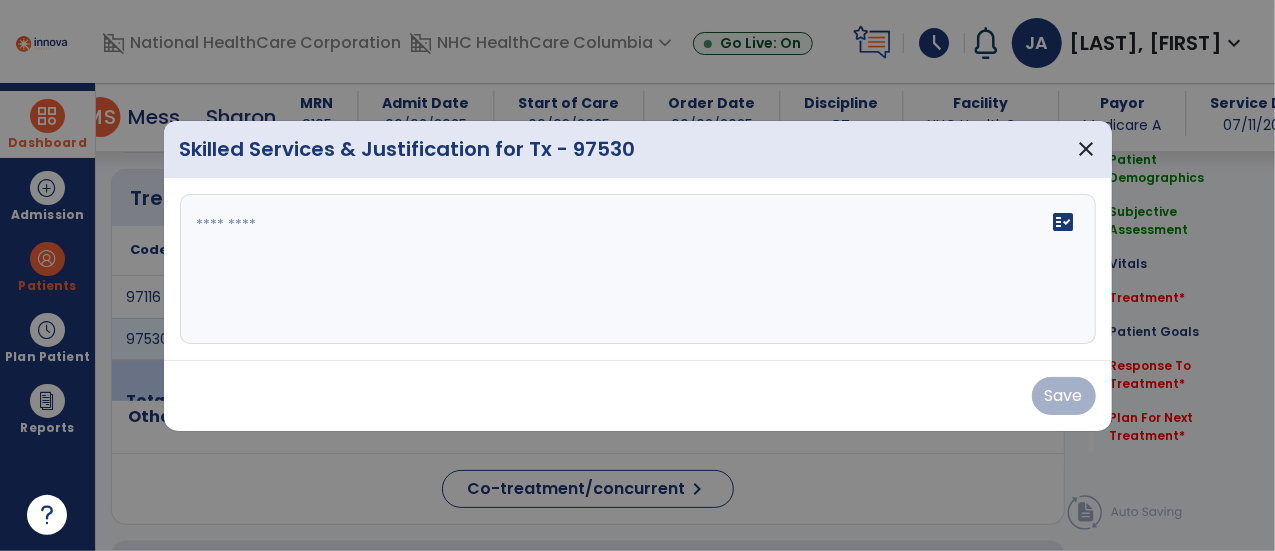 click at bounding box center [638, 269] 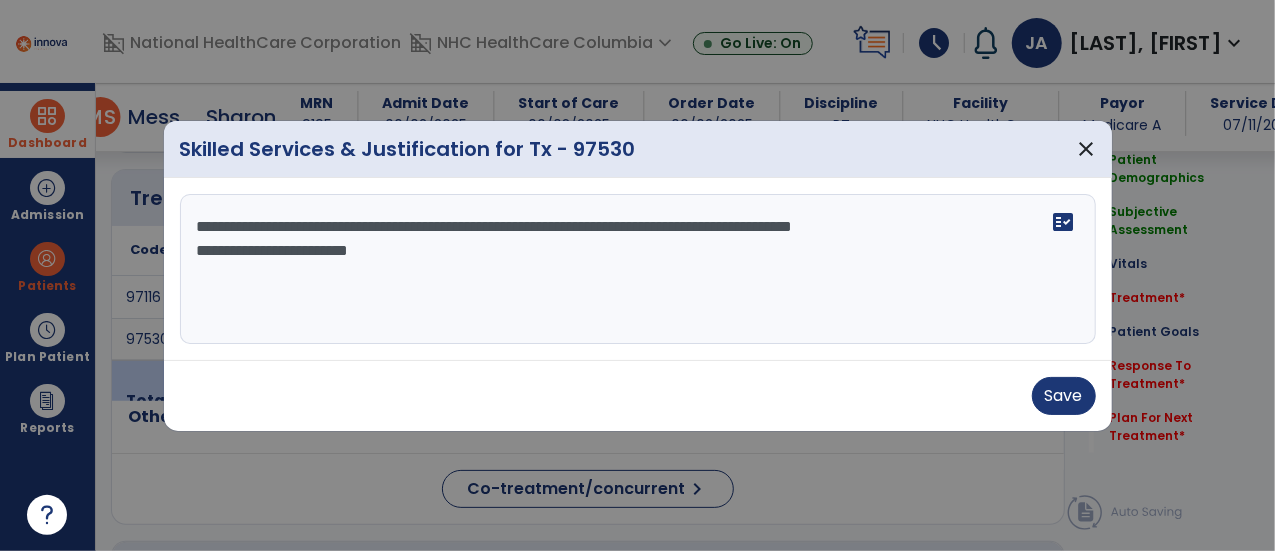 click on "**********" at bounding box center [638, 269] 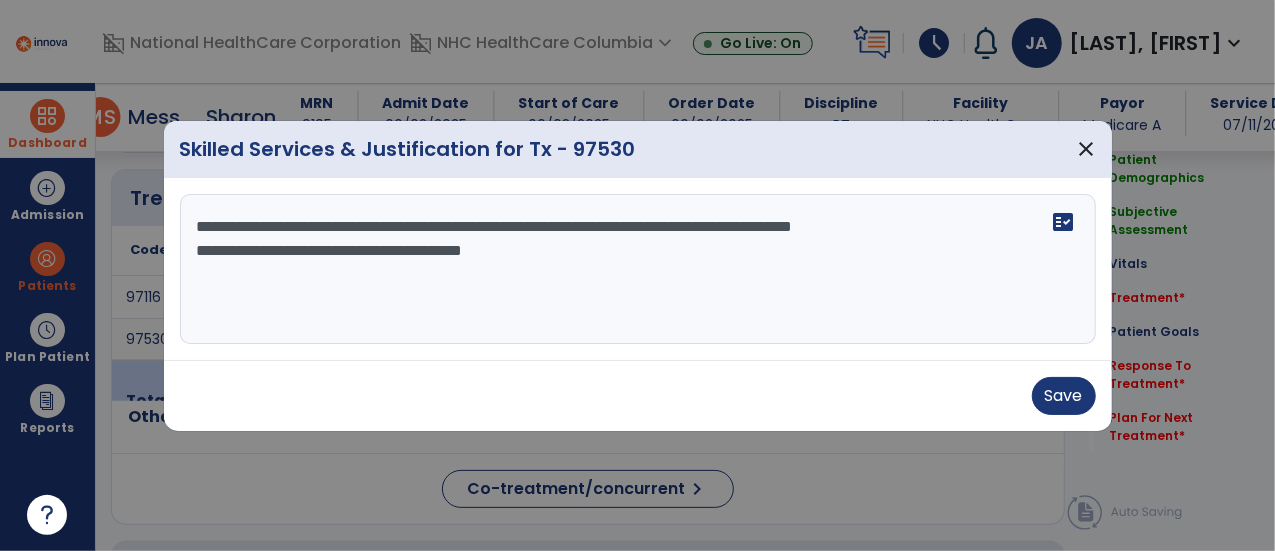 click on "**********" at bounding box center (638, 269) 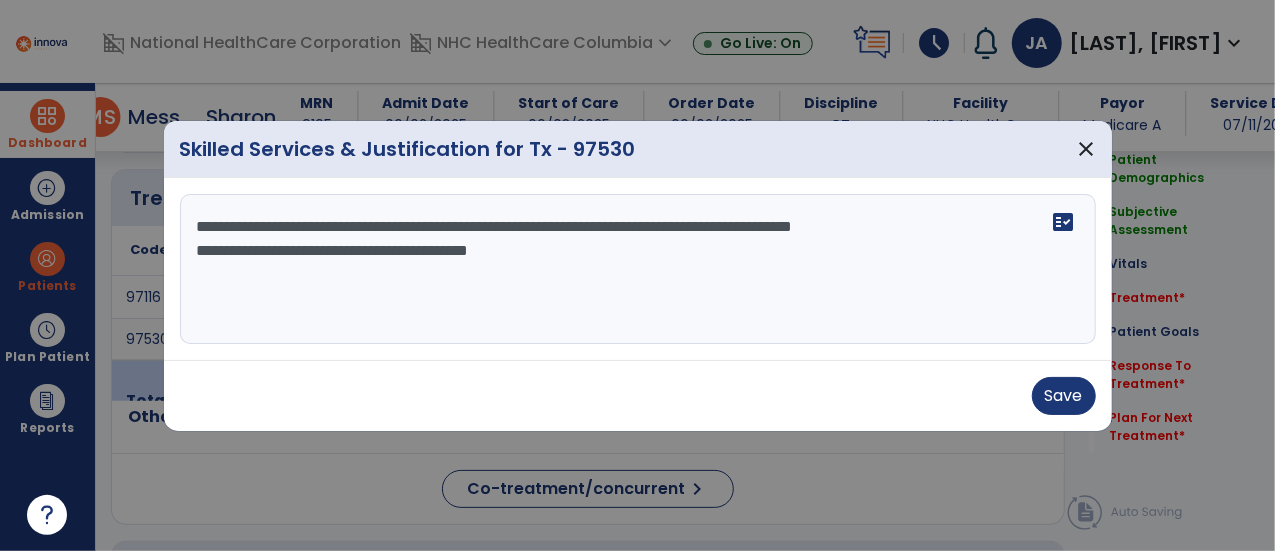 click on "**********" at bounding box center (638, 269) 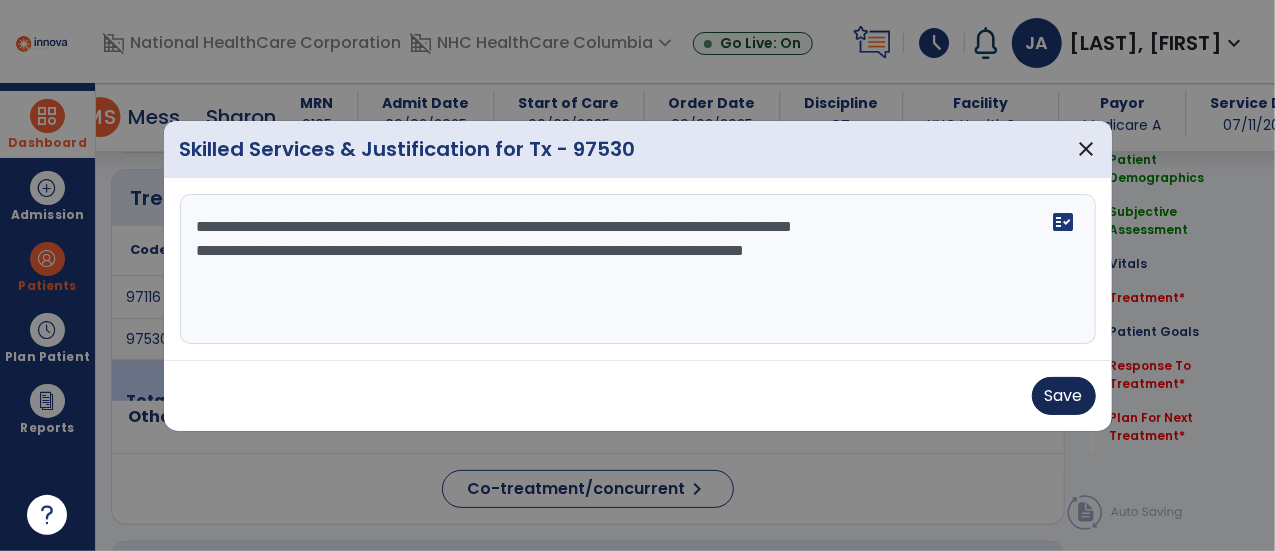 type on "**********" 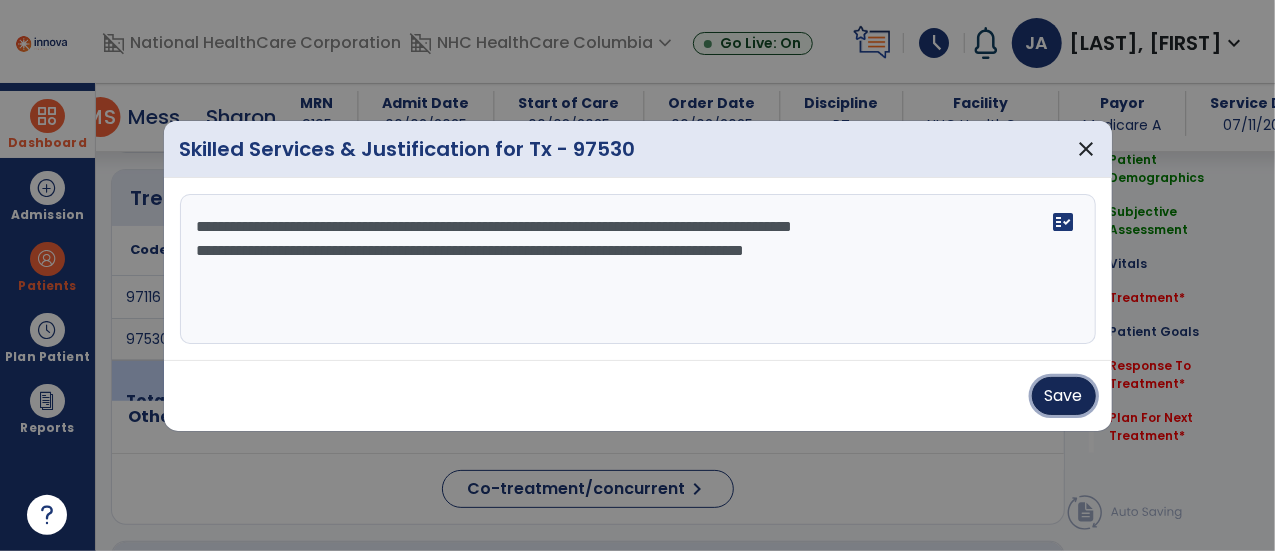 click on "Save" at bounding box center (1064, 396) 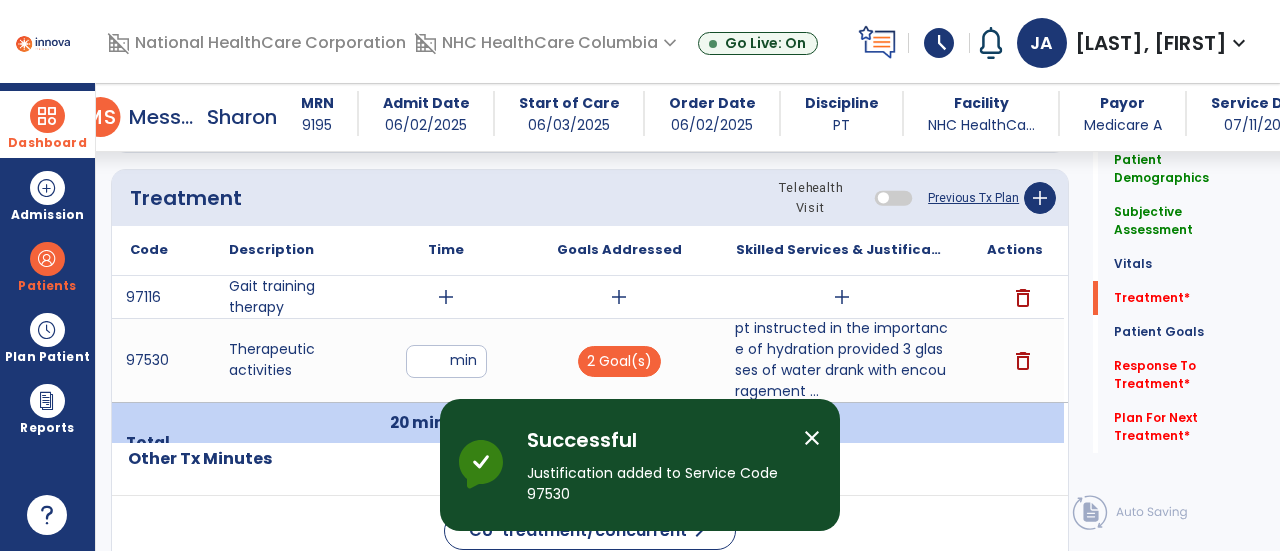 drag, startPoint x: 1061, startPoint y: 404, endPoint x: 580, endPoint y: 375, distance: 481.8734 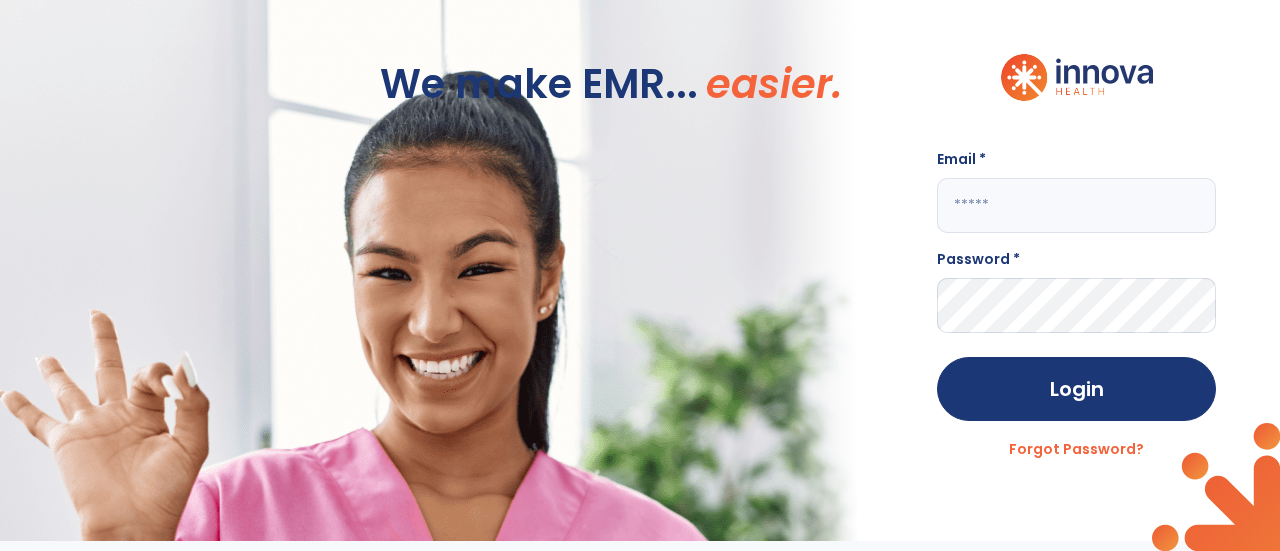 type on "**********" 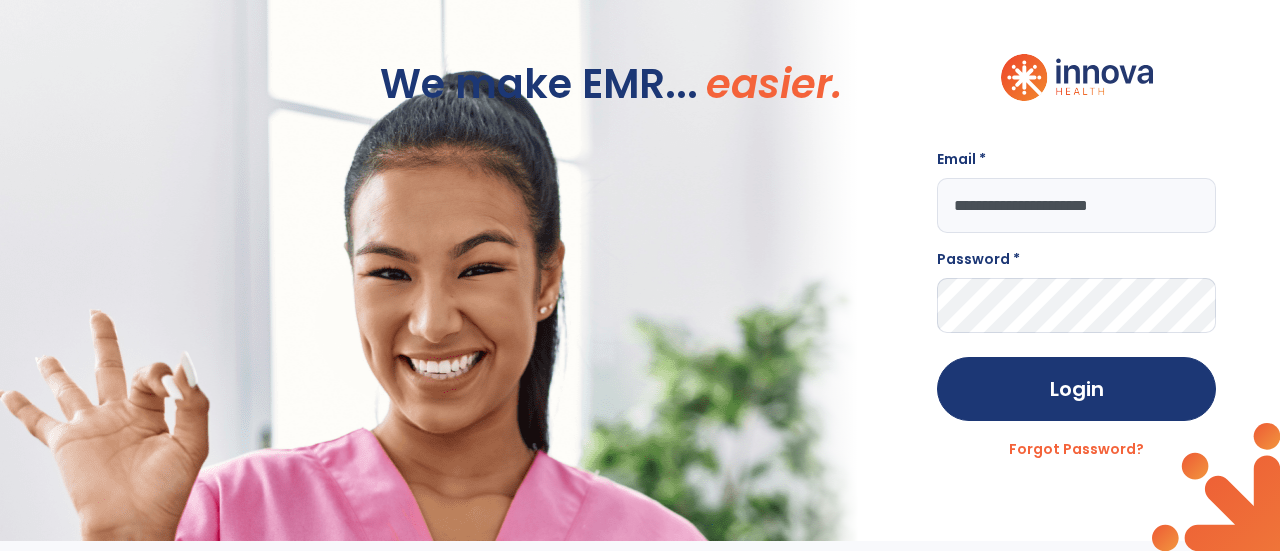 scroll, scrollTop: 0, scrollLeft: 0, axis: both 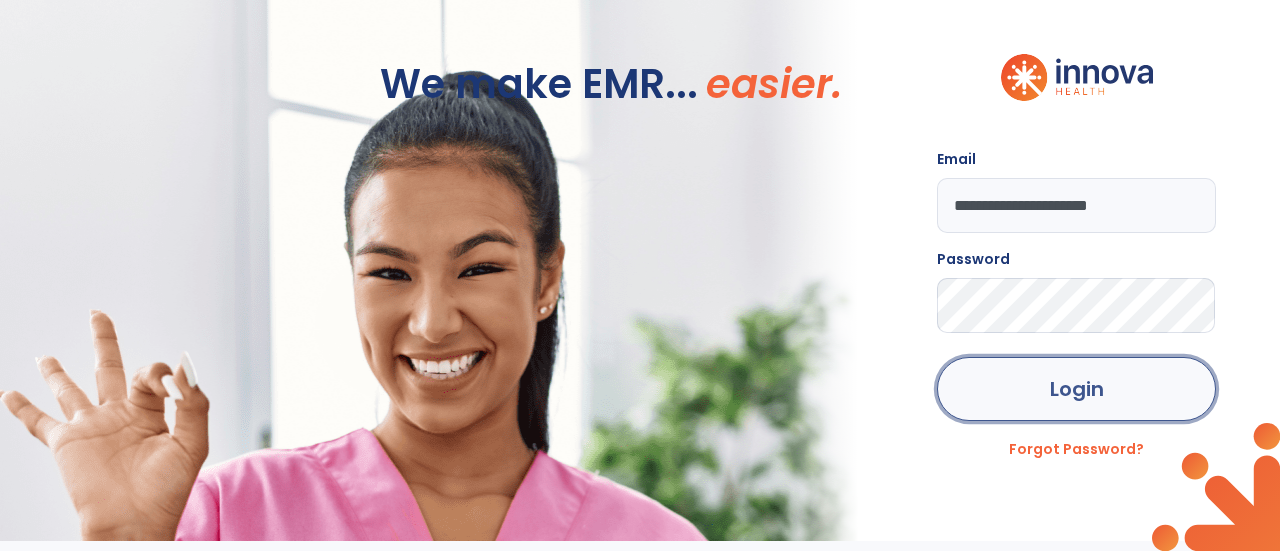 click on "Login" 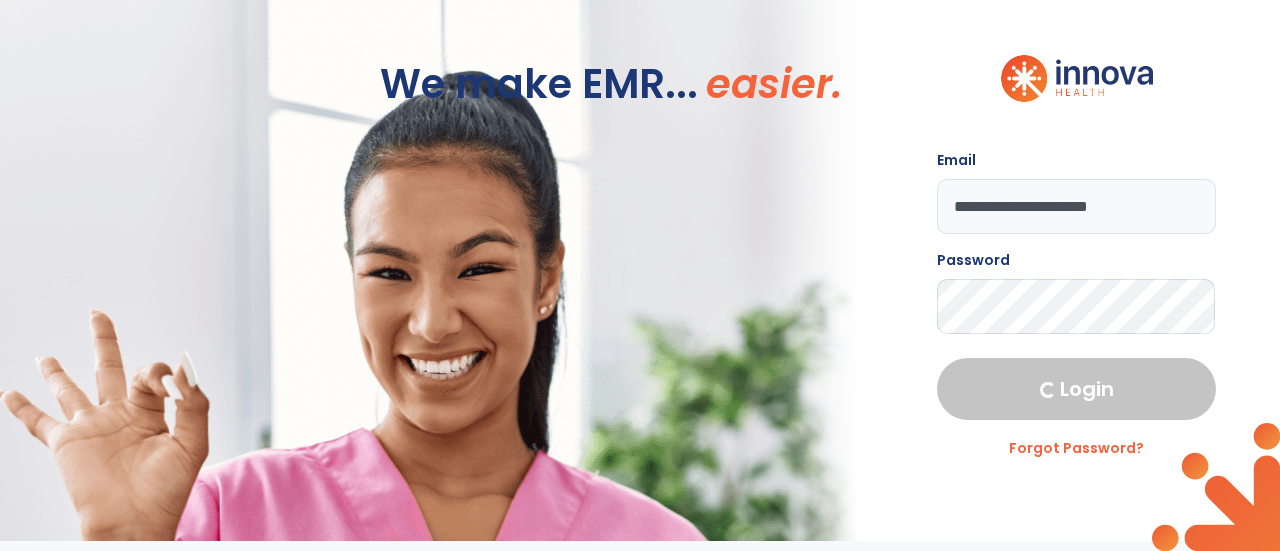 click on "**********" 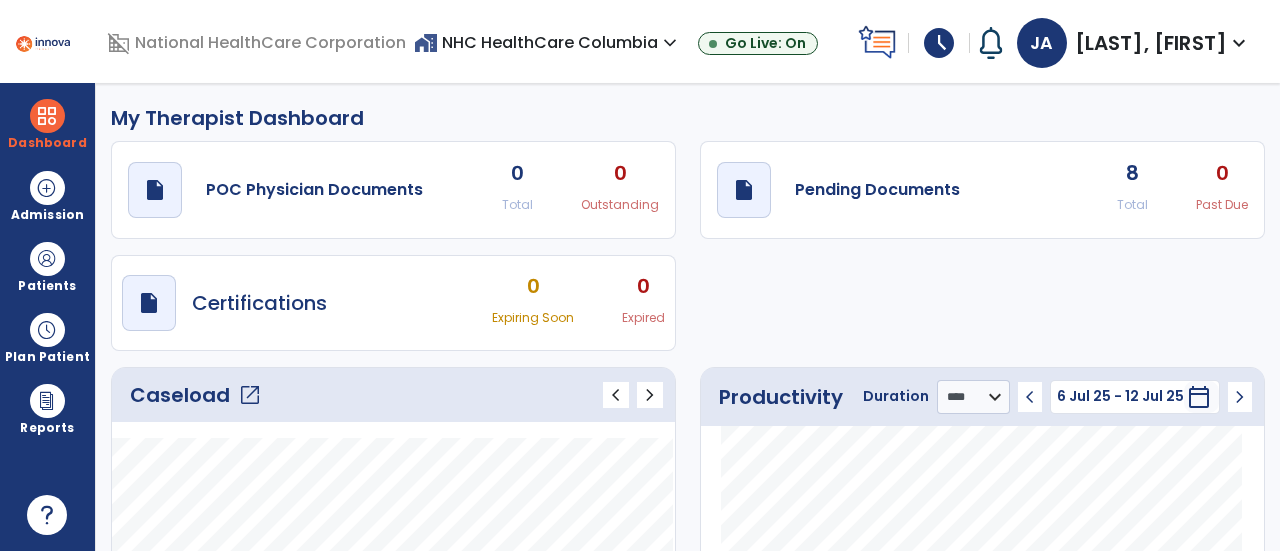 click on "Caseload   open_in_new" 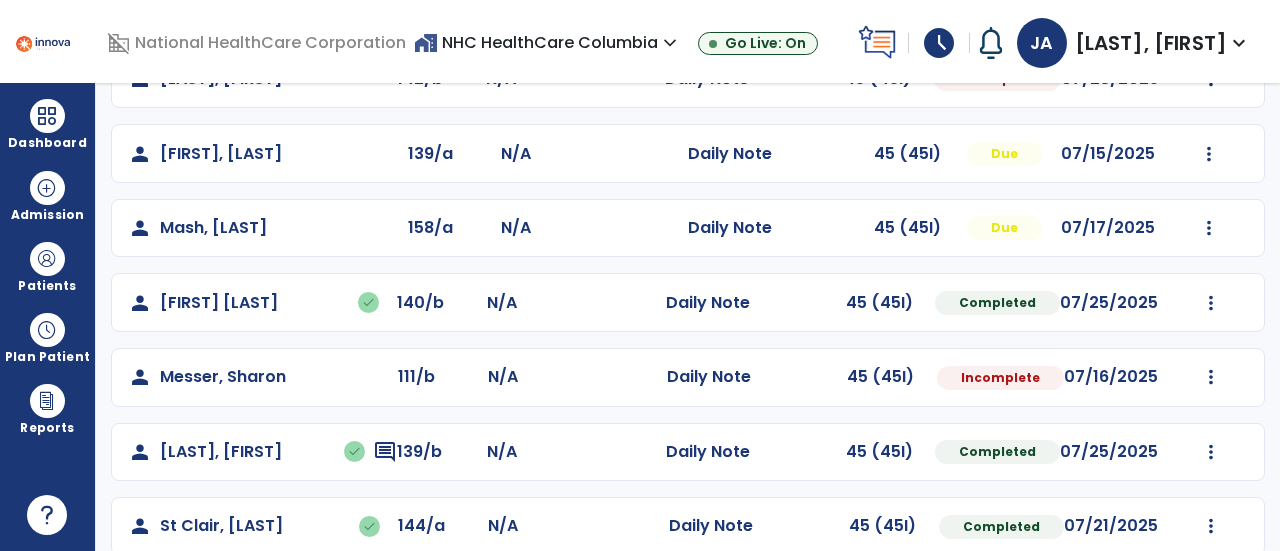 scroll, scrollTop: 228, scrollLeft: 0, axis: vertical 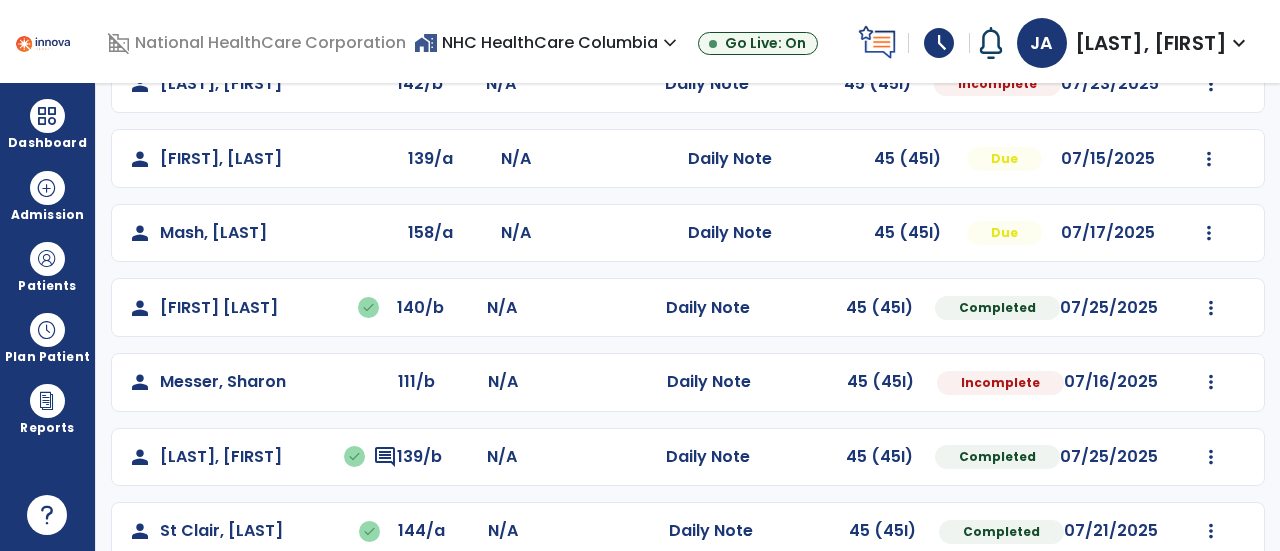 click on "Mark Visit As Complete   Reset Note   Open Document   G + C Mins" 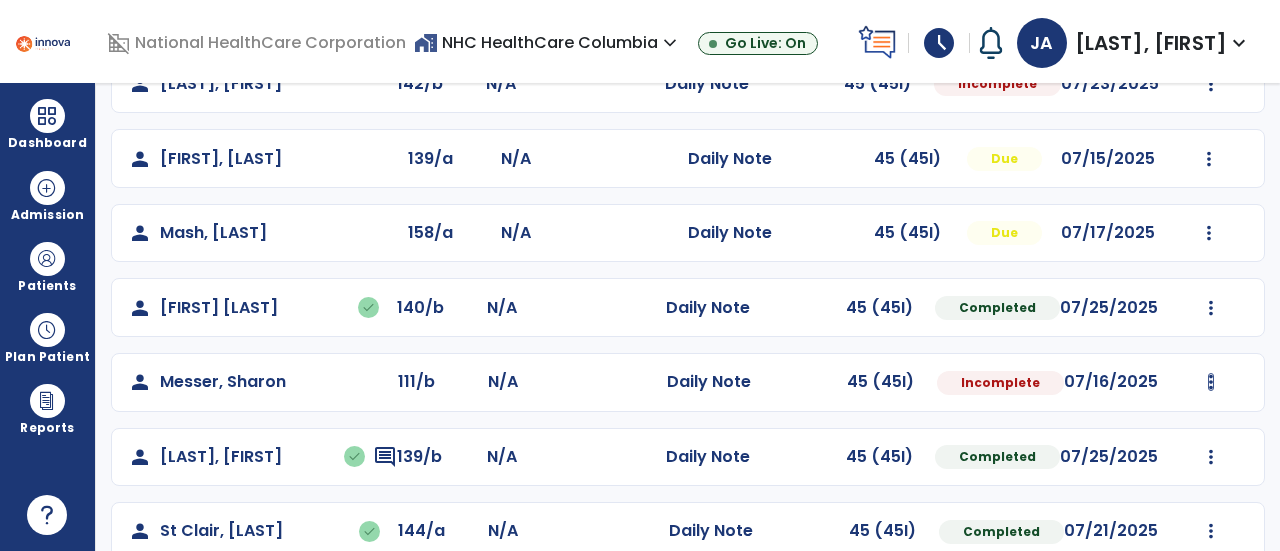 click at bounding box center (1211, 84) 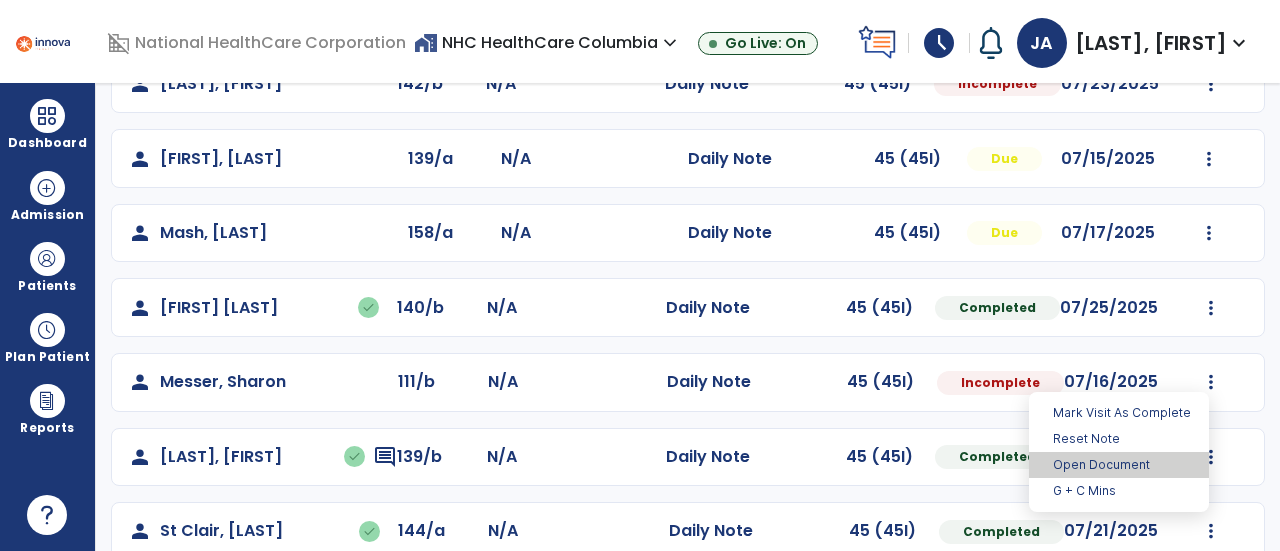 click on "Open Document" at bounding box center [1119, 465] 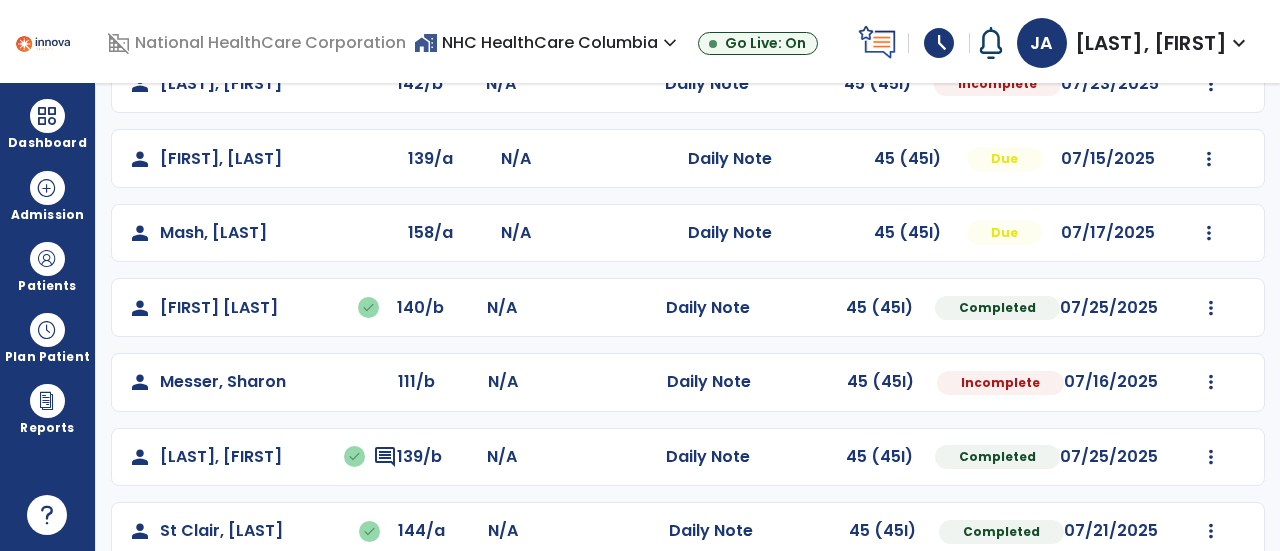 select on "*" 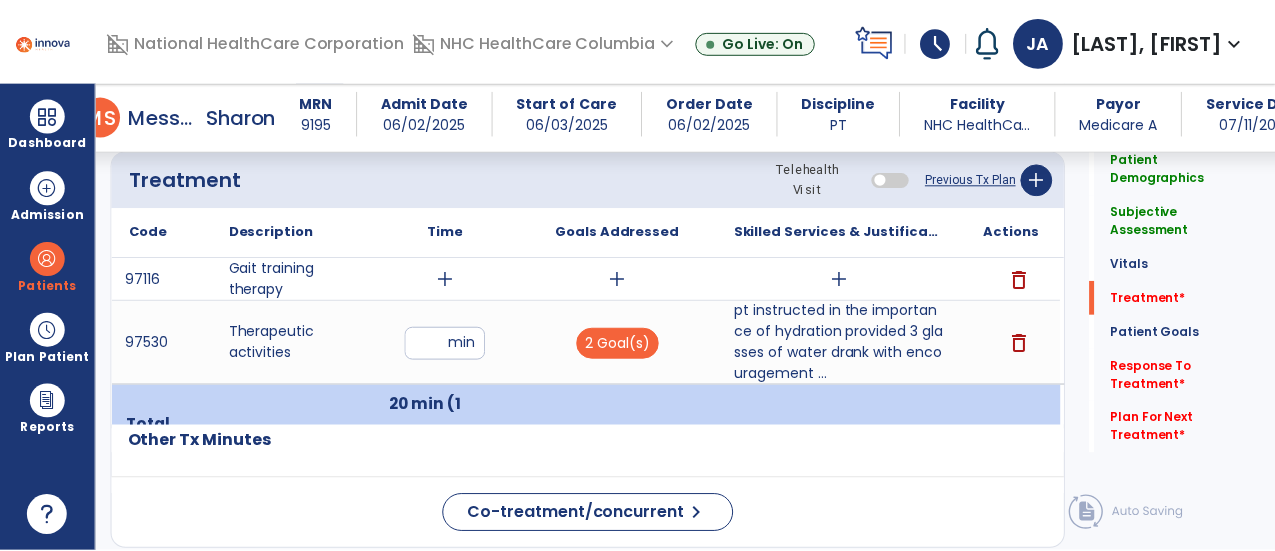 scroll, scrollTop: 1100, scrollLeft: 0, axis: vertical 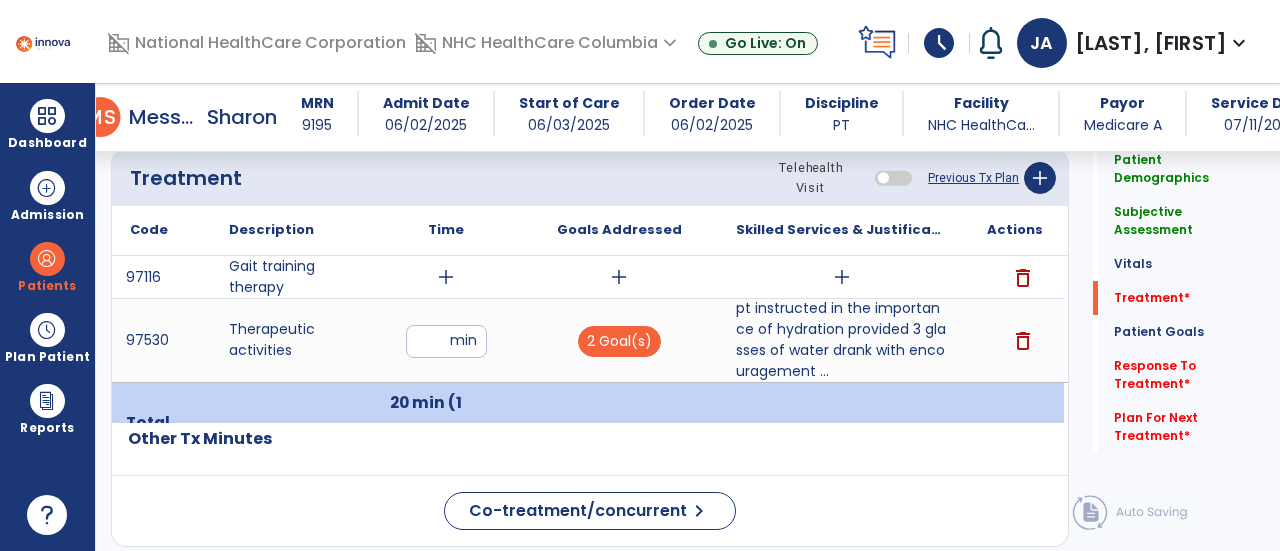 click on "add" at bounding box center (446, 277) 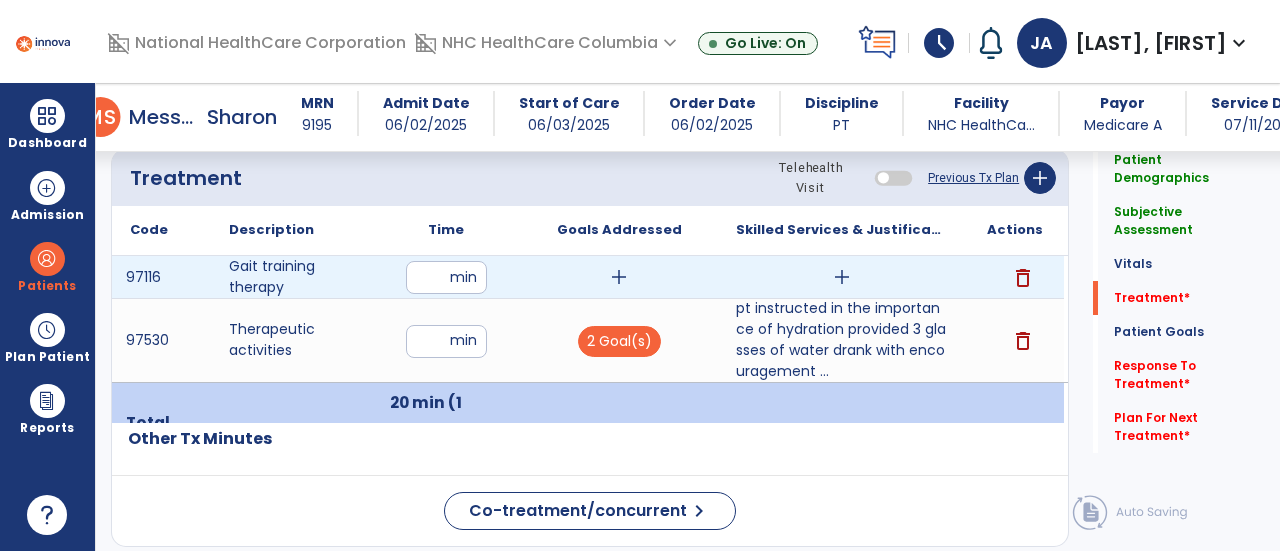type on "**" 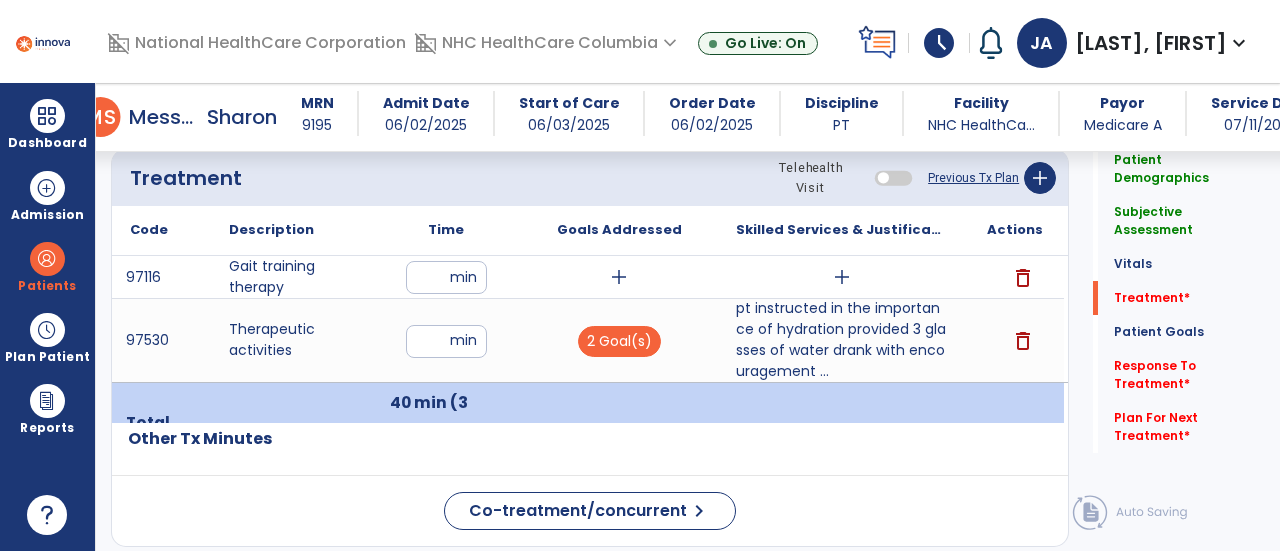 click on "add" at bounding box center (619, 277) 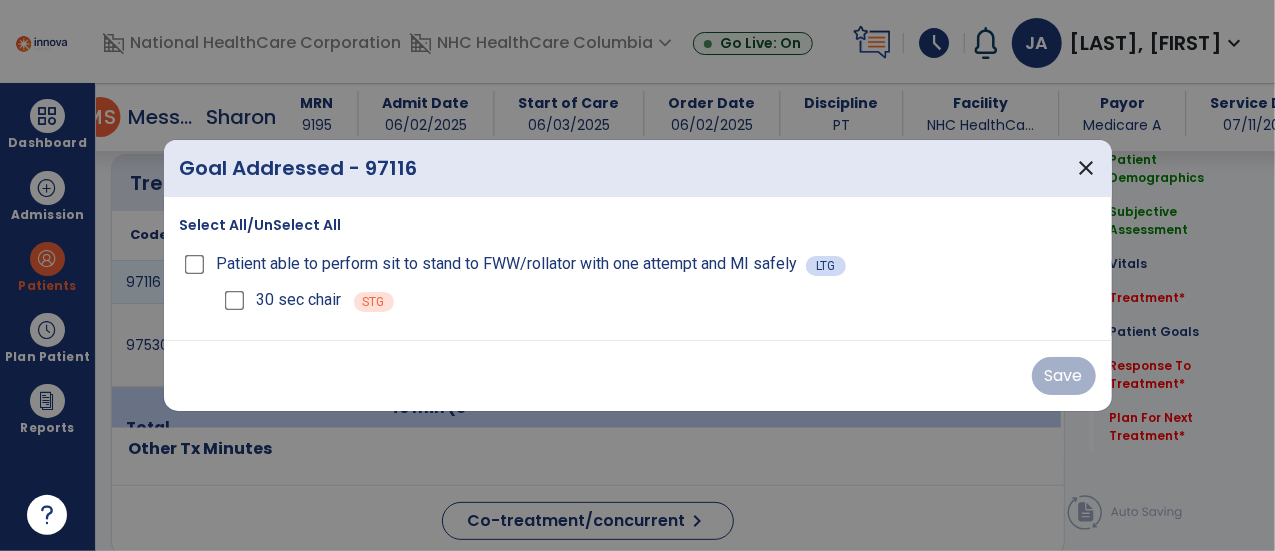 scroll, scrollTop: 1100, scrollLeft: 0, axis: vertical 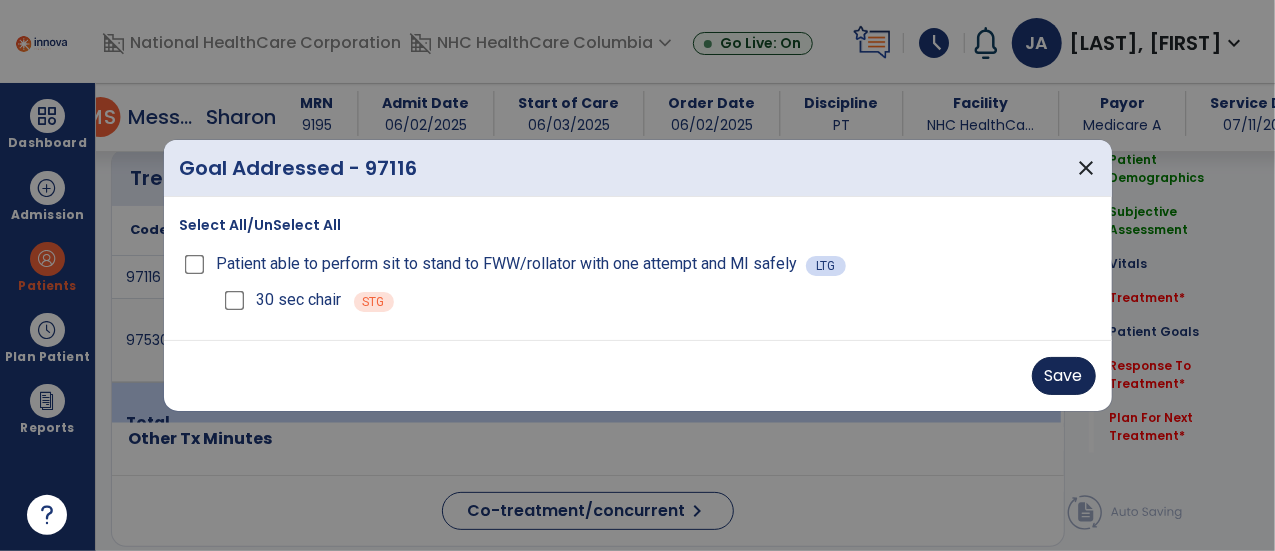 click on "Save" at bounding box center [1064, 376] 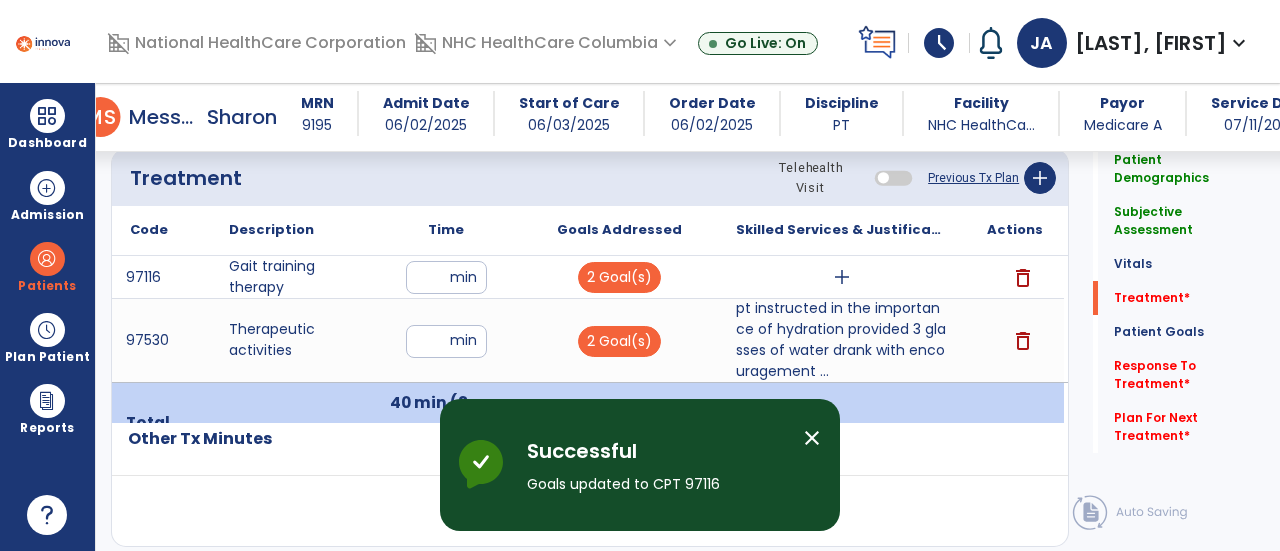 click on "add" at bounding box center (841, 277) 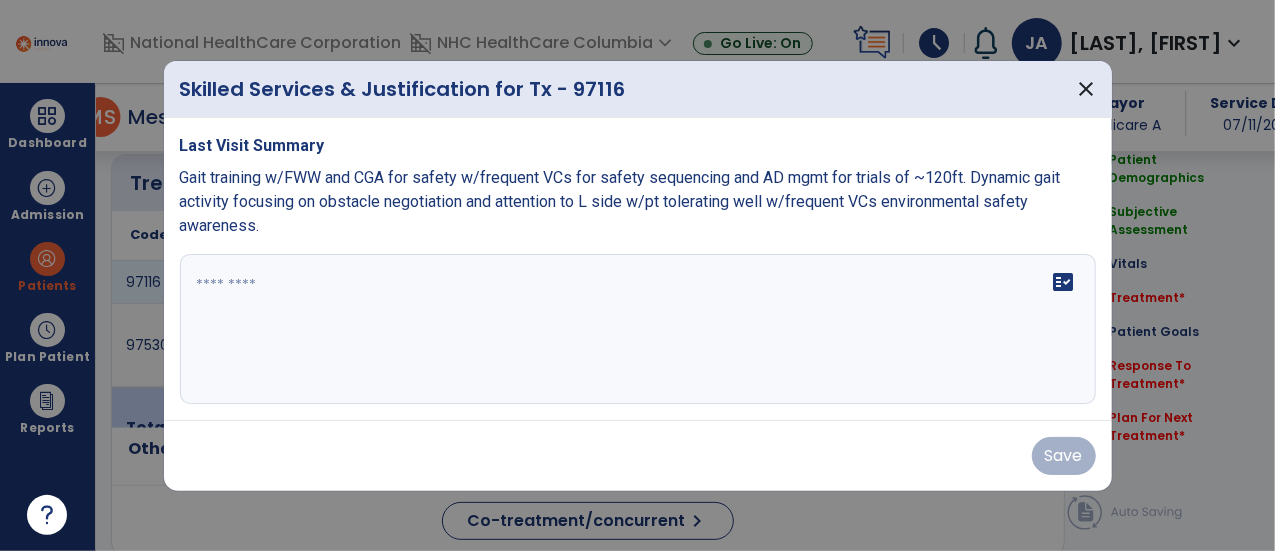 scroll, scrollTop: 1100, scrollLeft: 0, axis: vertical 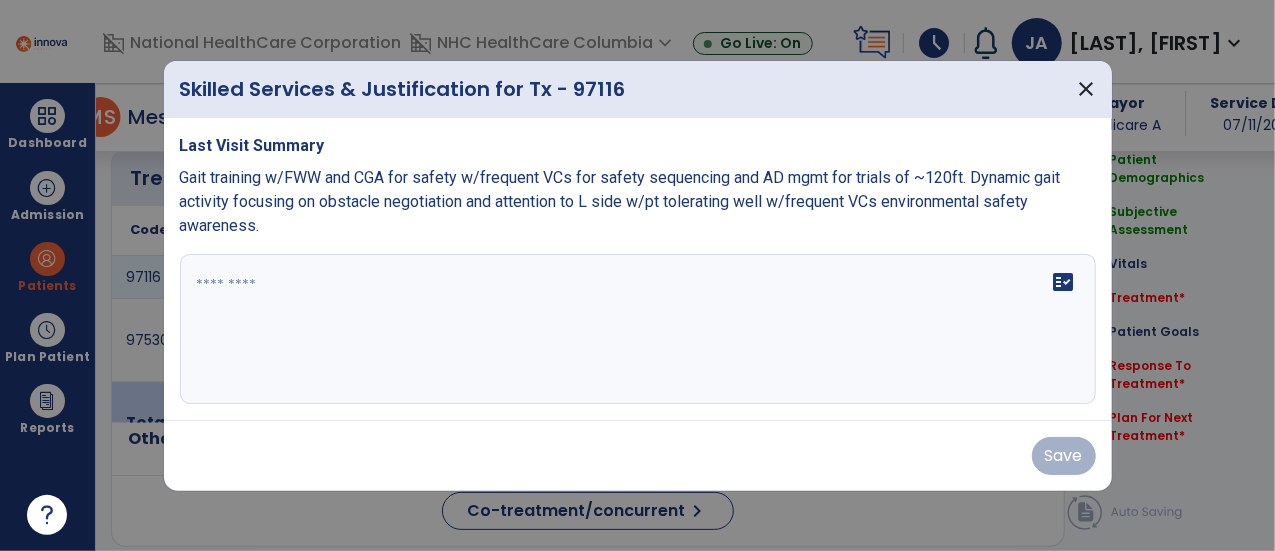 click on "fact_check" at bounding box center (638, 329) 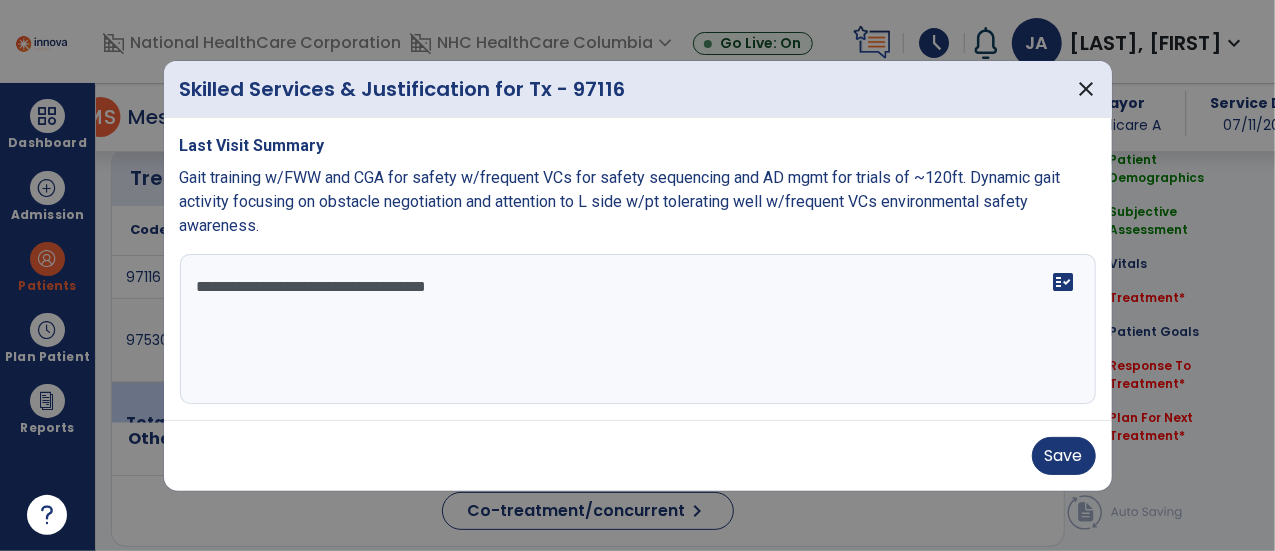 click on "**********" at bounding box center (638, 329) 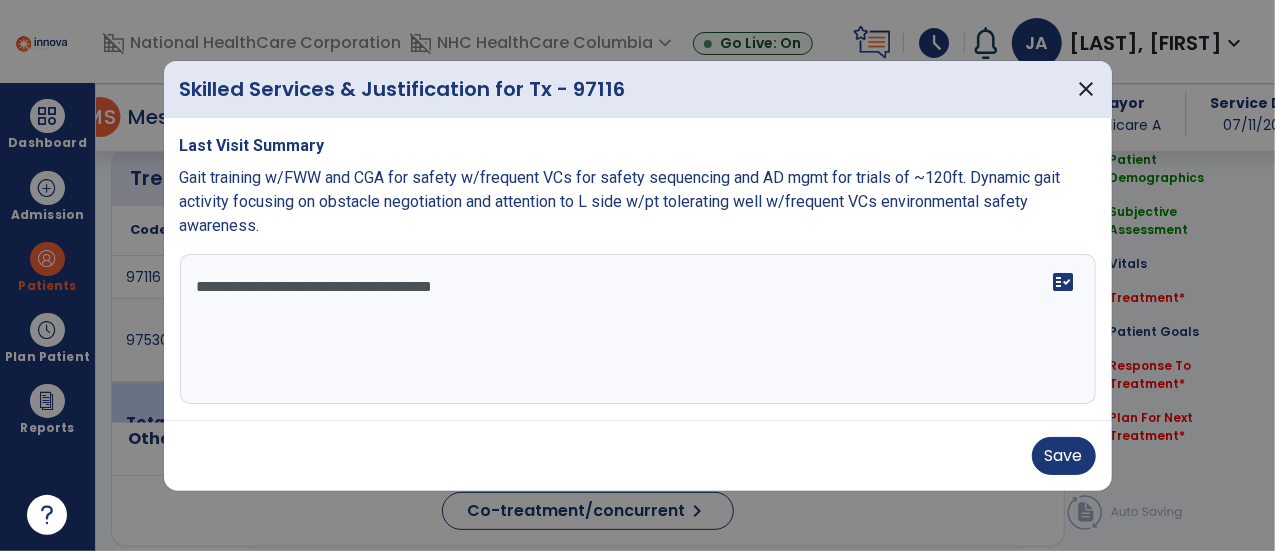 click on "**********" at bounding box center (638, 329) 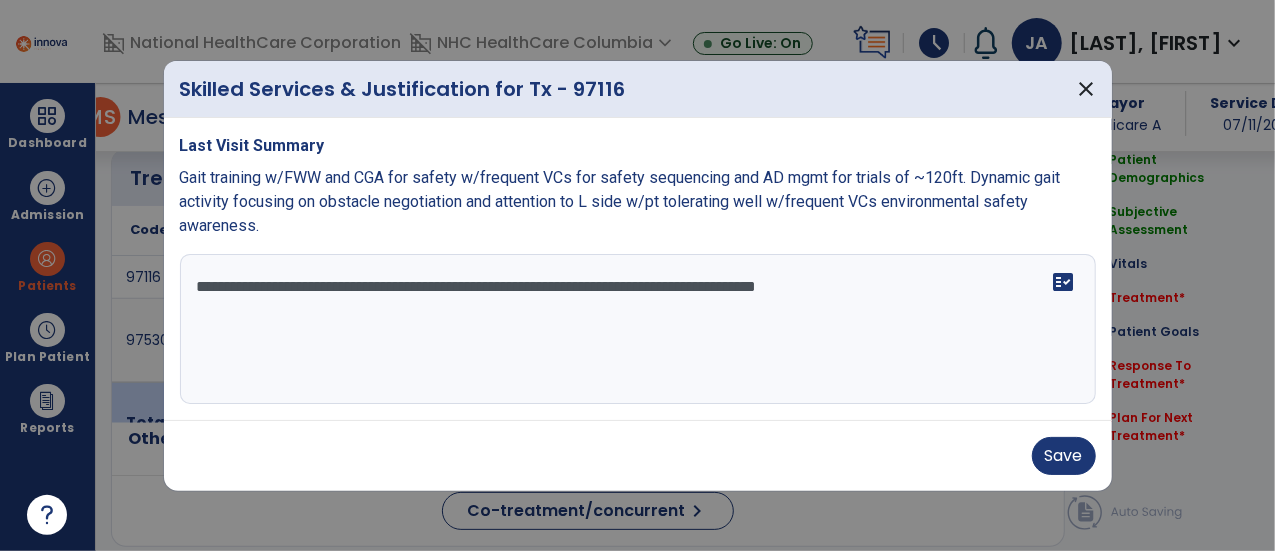 click at bounding box center (637, 275) 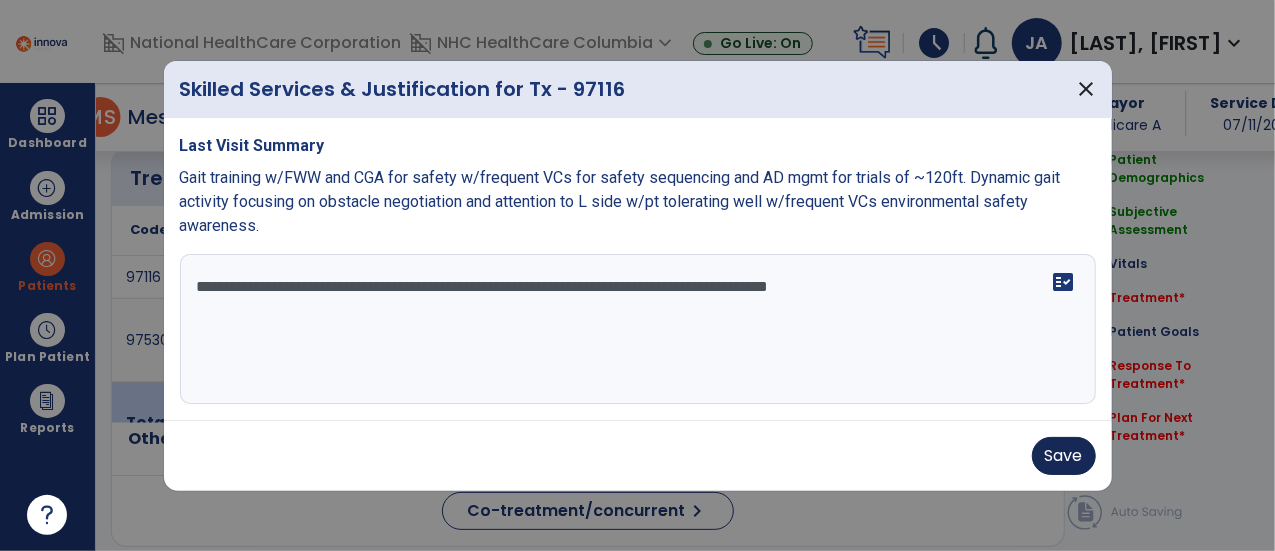 type on "**********" 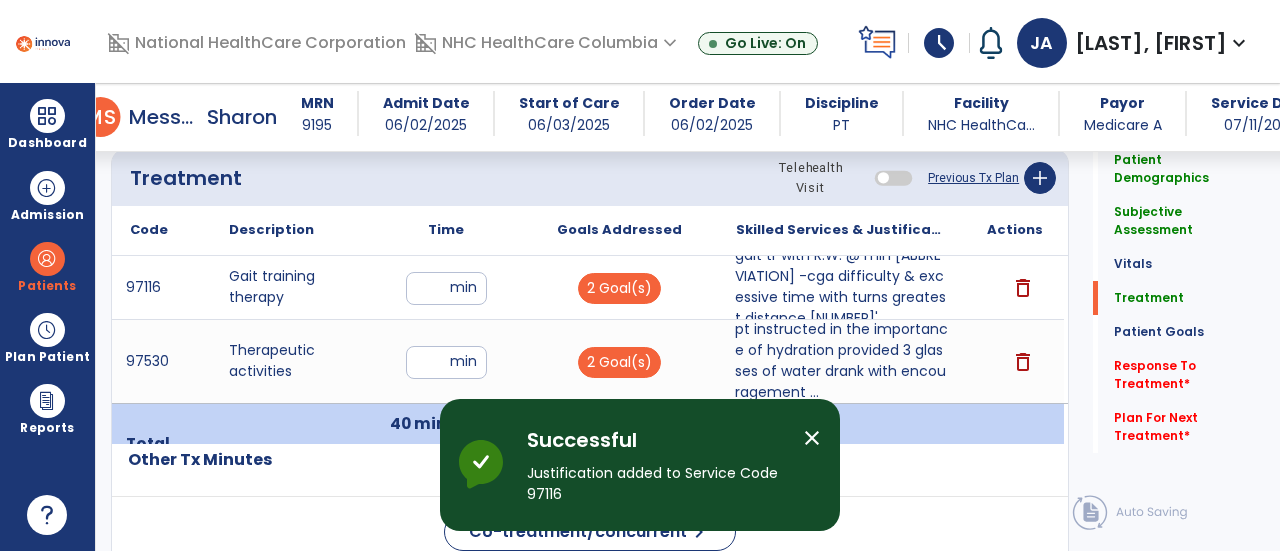 click on "pt instructed in the importance of hydration provided  3 glasses of  water drank with encouragement
..." at bounding box center [841, 361] 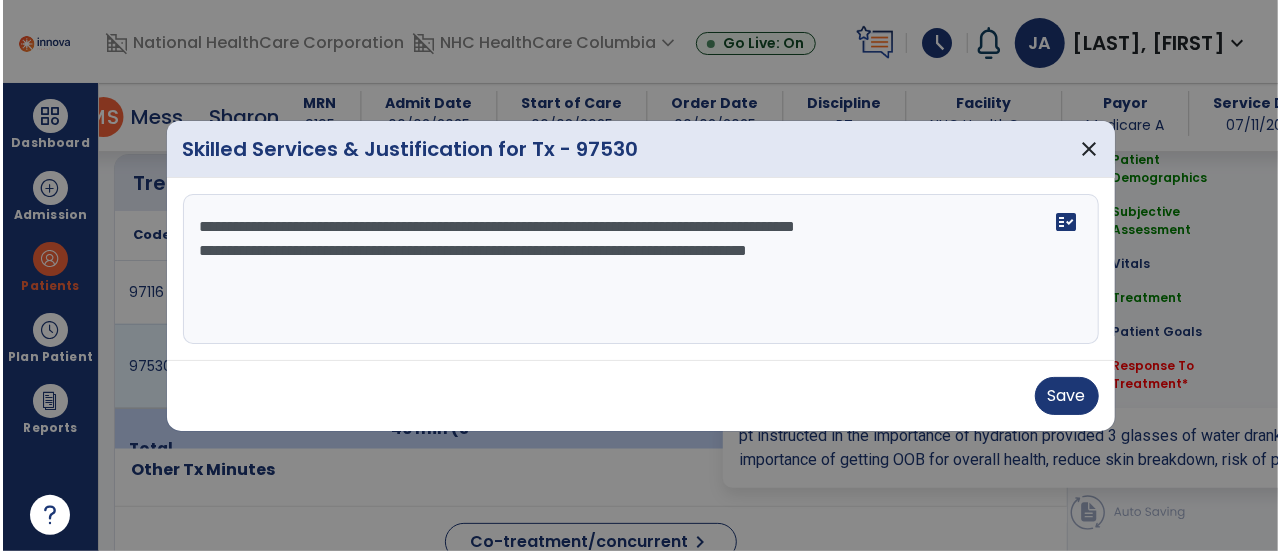 scroll, scrollTop: 1100, scrollLeft: 0, axis: vertical 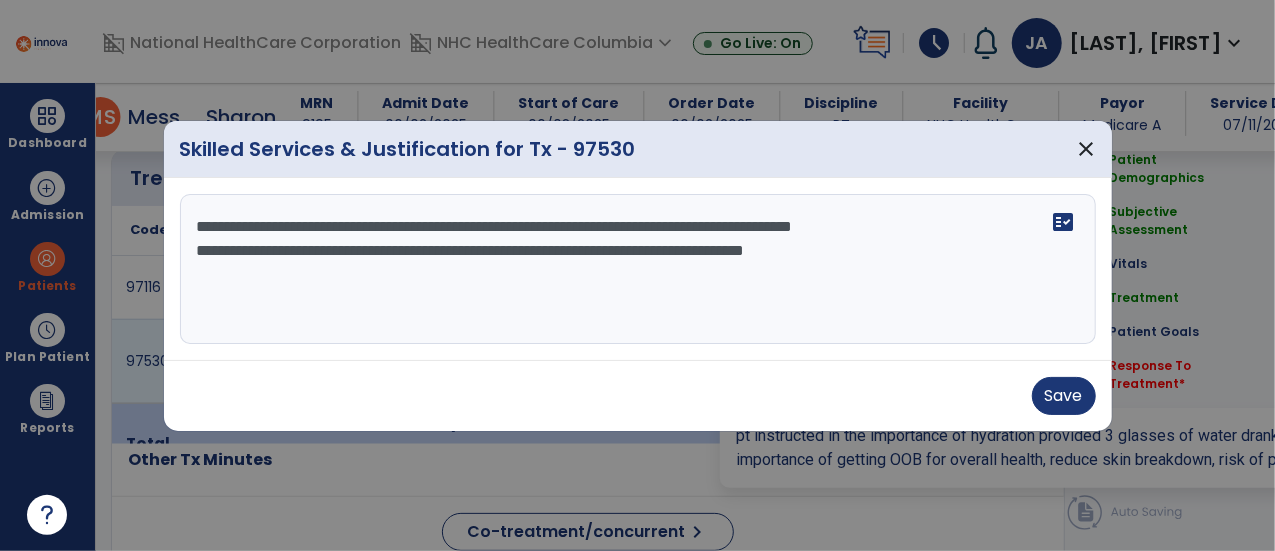 click on "**********" at bounding box center [638, 269] 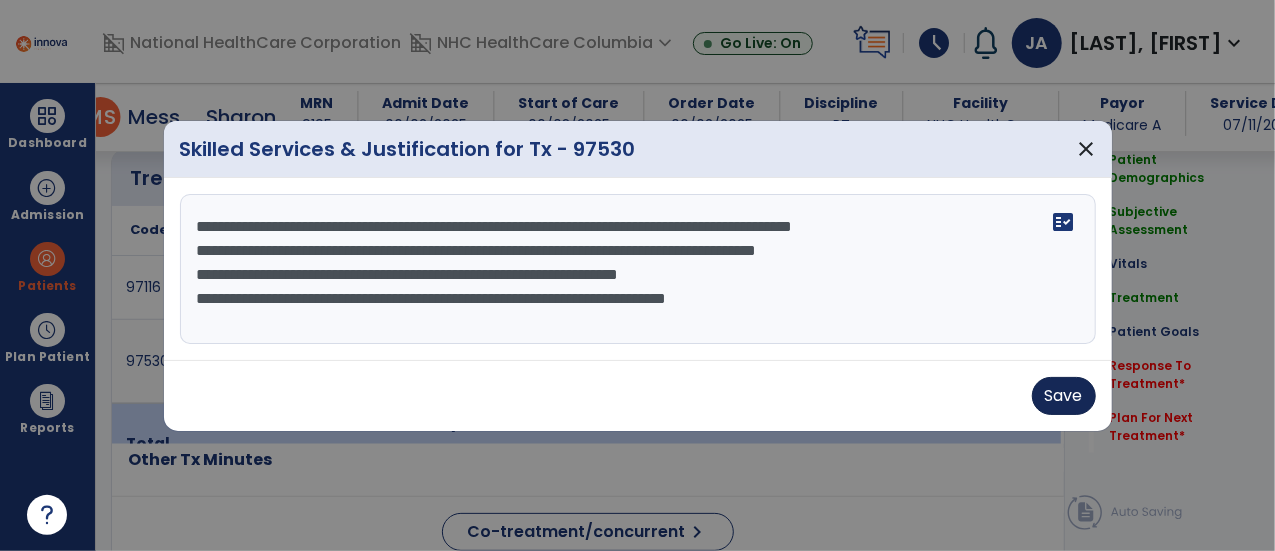 type on "**********" 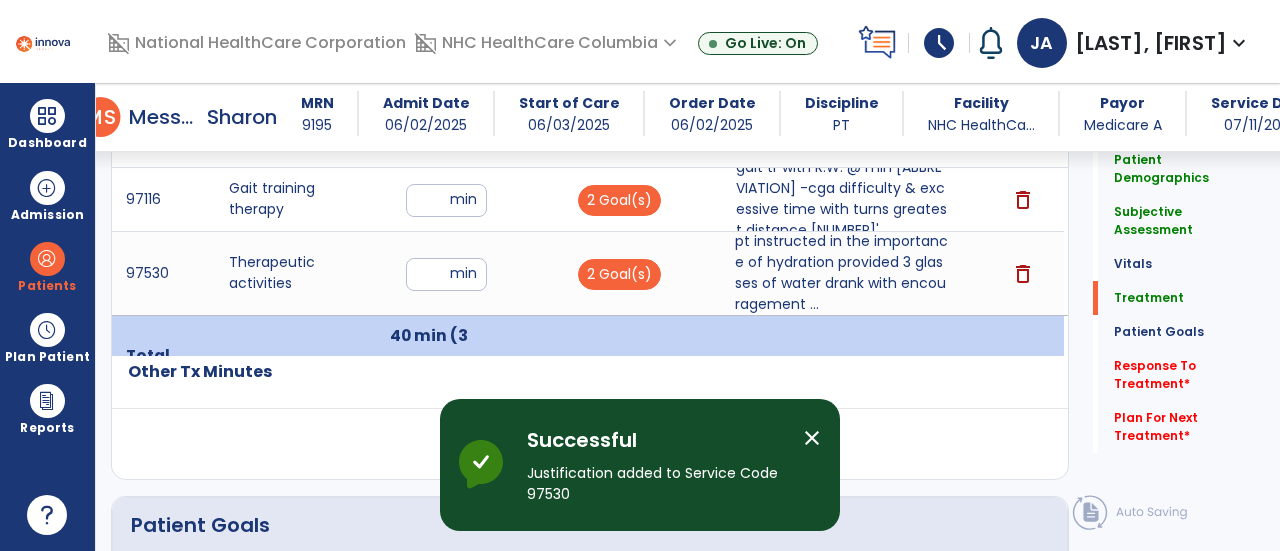 scroll, scrollTop: 1143, scrollLeft: 0, axis: vertical 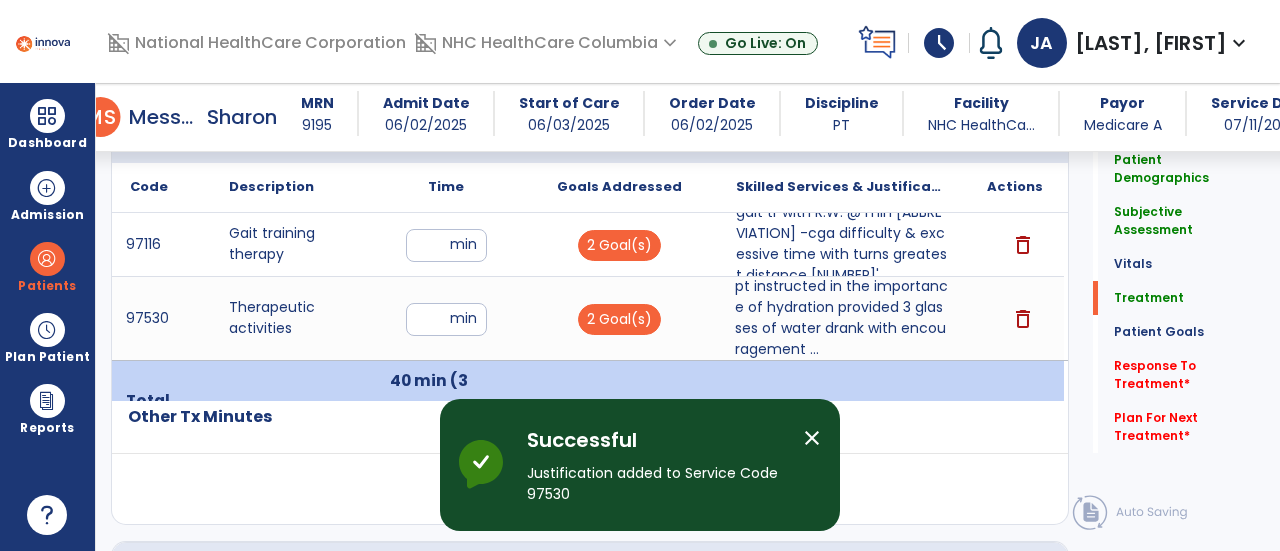 click on "**" at bounding box center (446, 319) 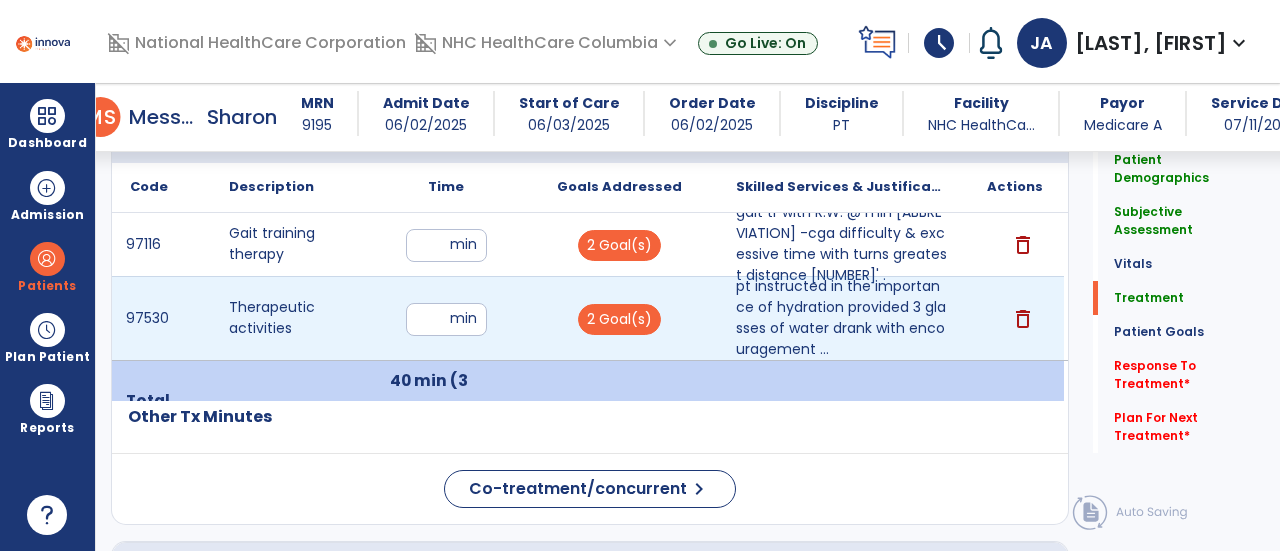 type on "**" 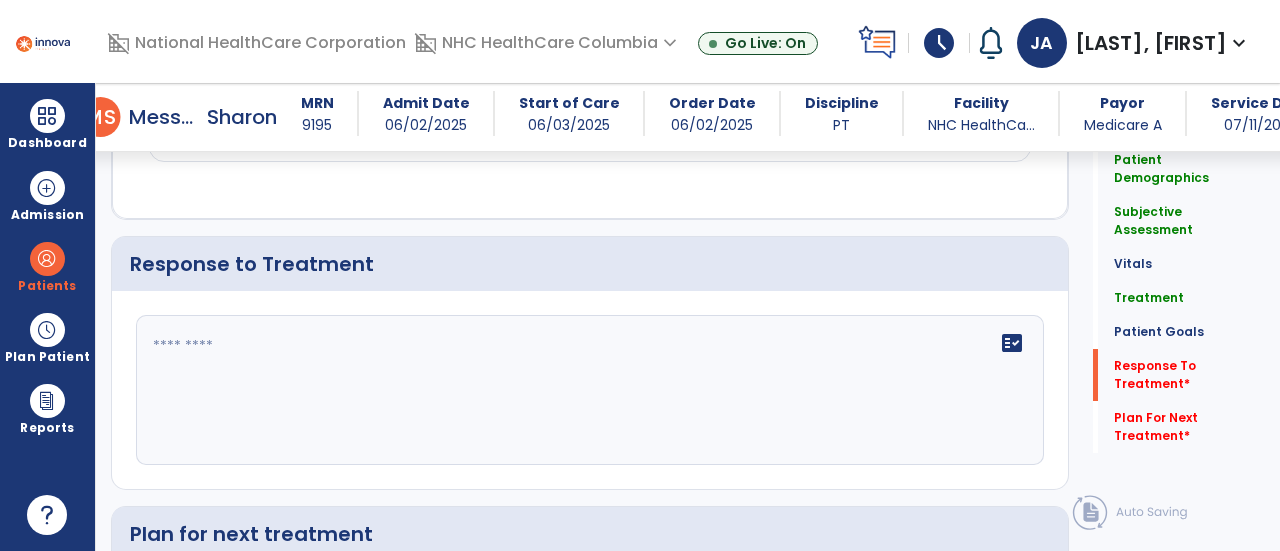 click on "fact_check" 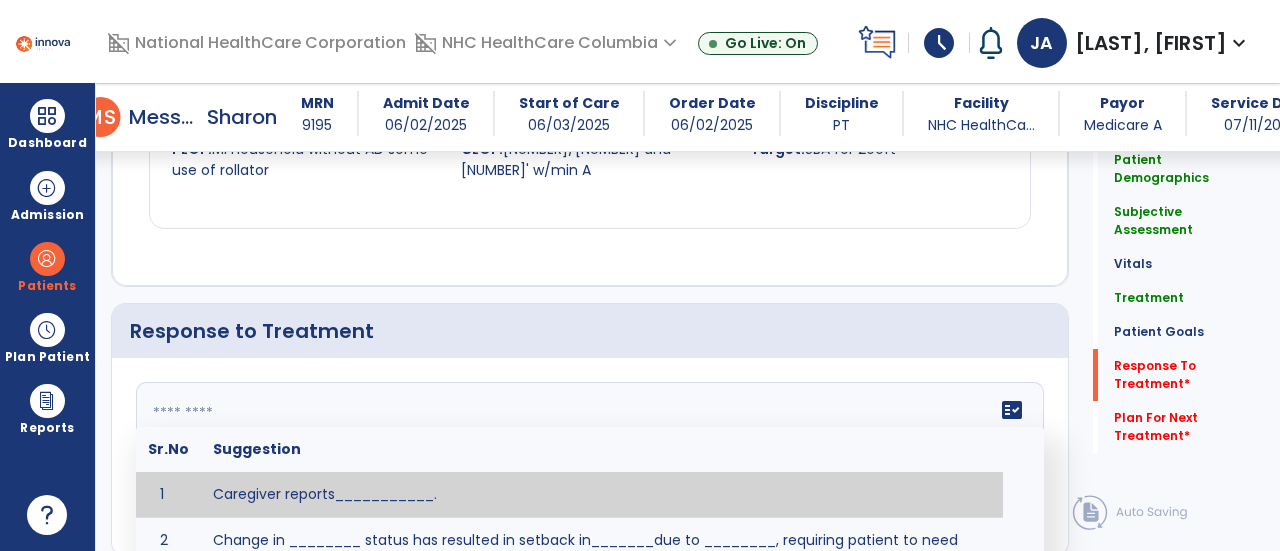 scroll, scrollTop: 2230, scrollLeft: 0, axis: vertical 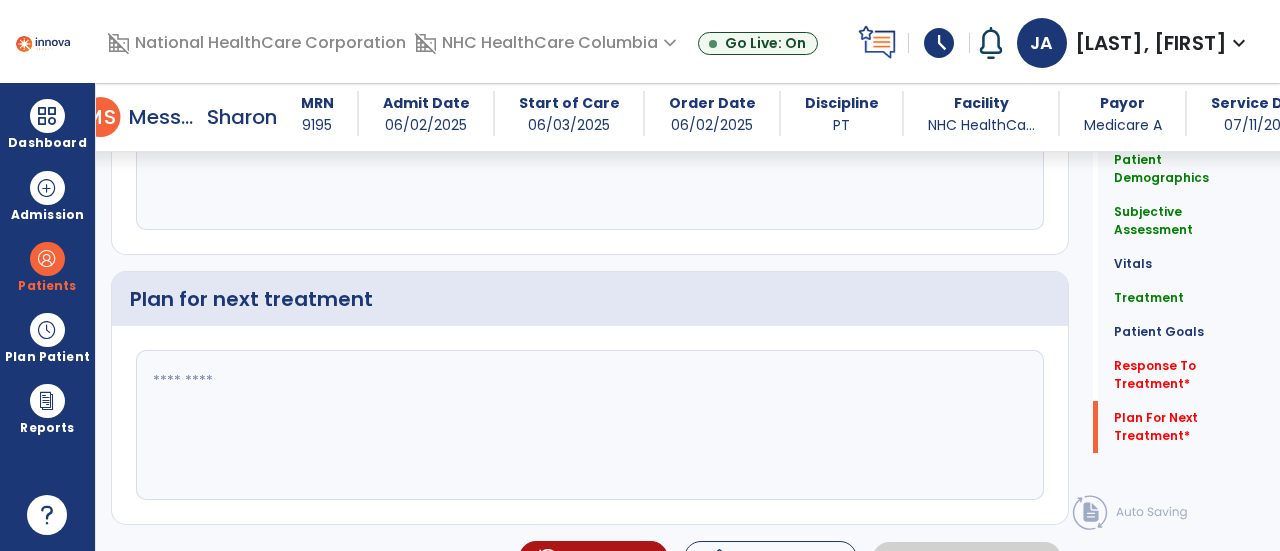 type on "**********" 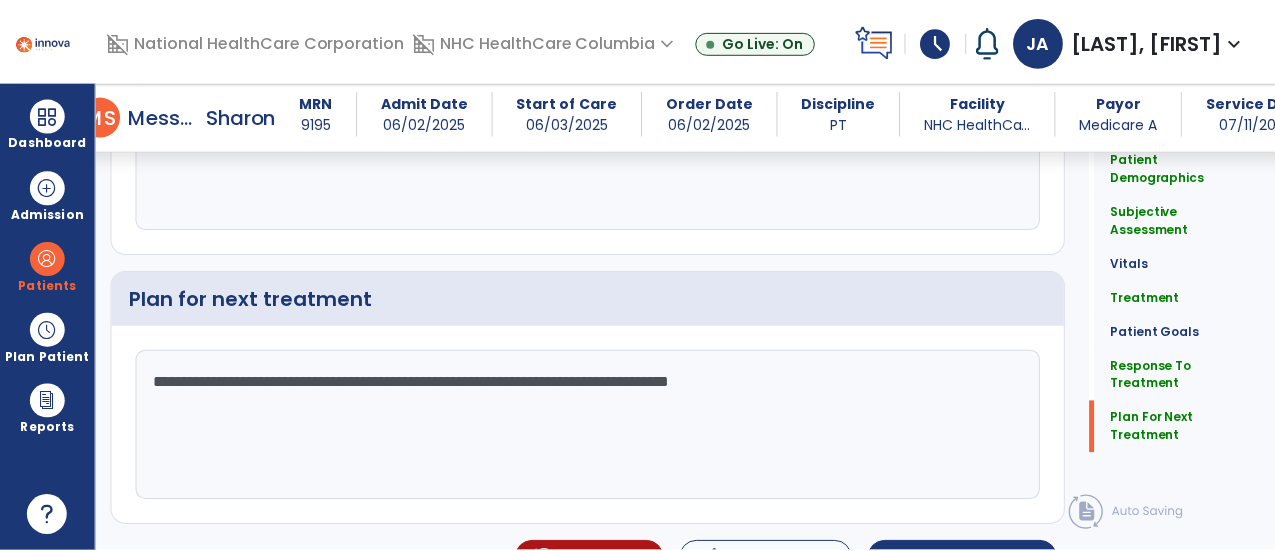 scroll, scrollTop: 2466, scrollLeft: 0, axis: vertical 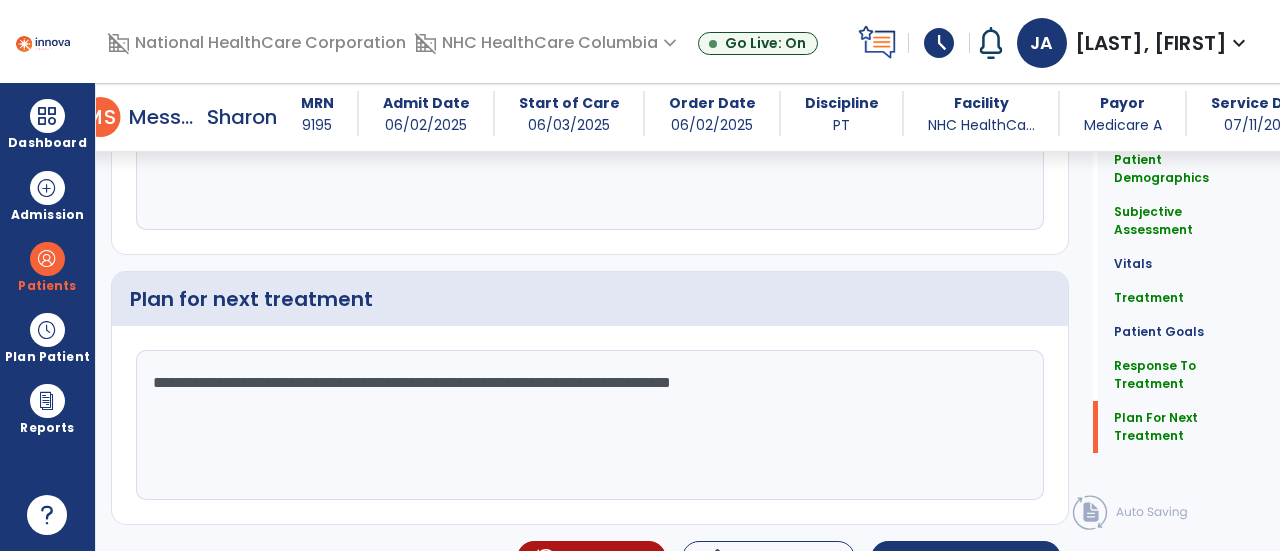 click on "**********" 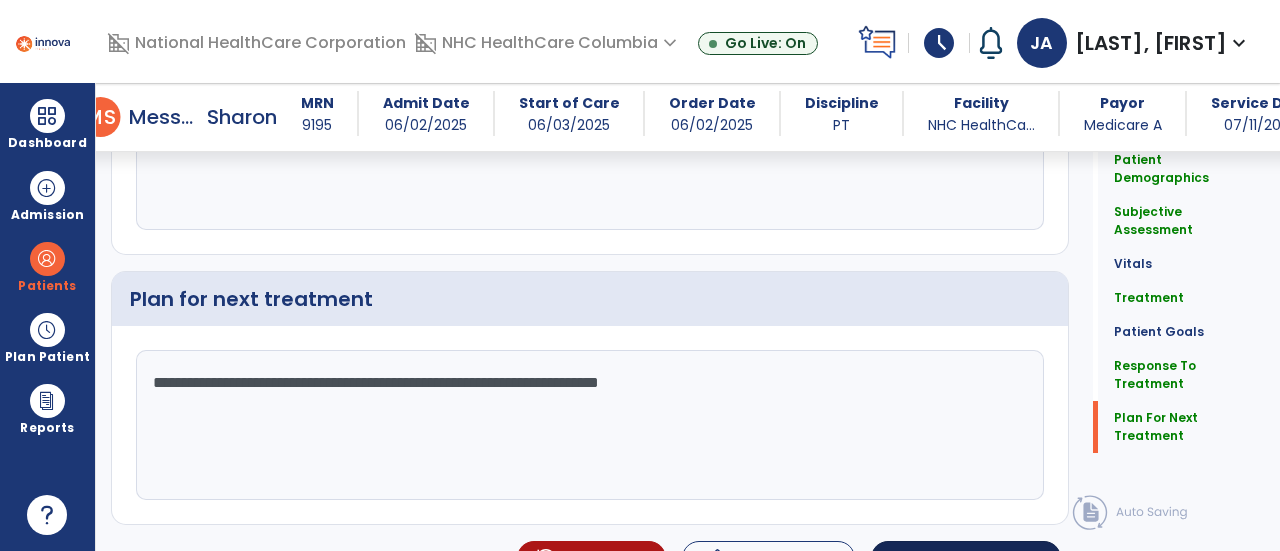 type on "**********" 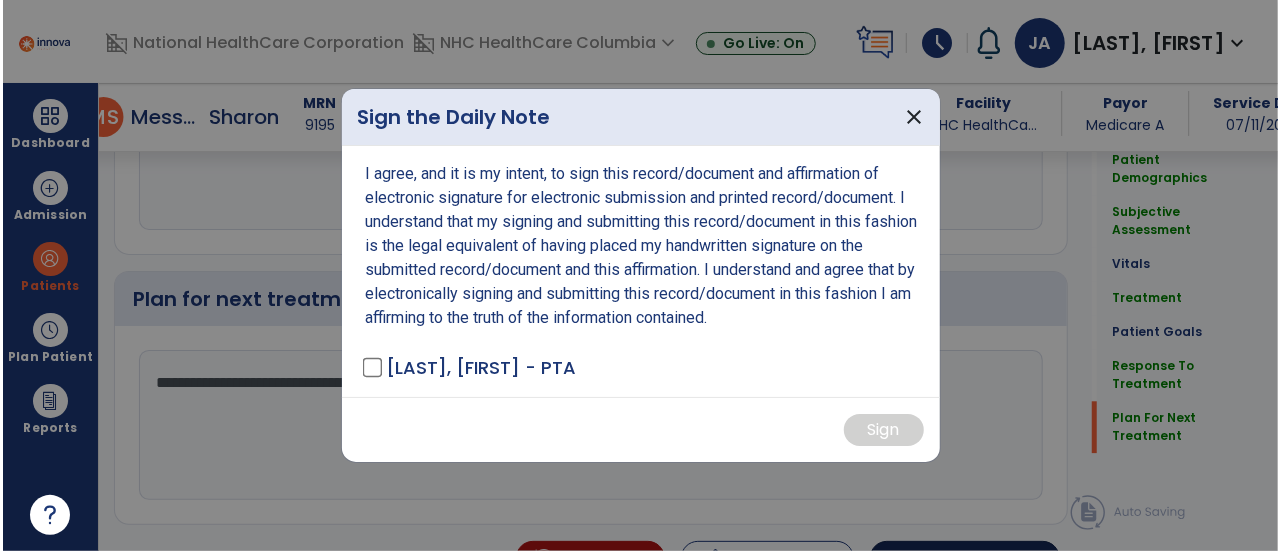 scroll, scrollTop: 2466, scrollLeft: 0, axis: vertical 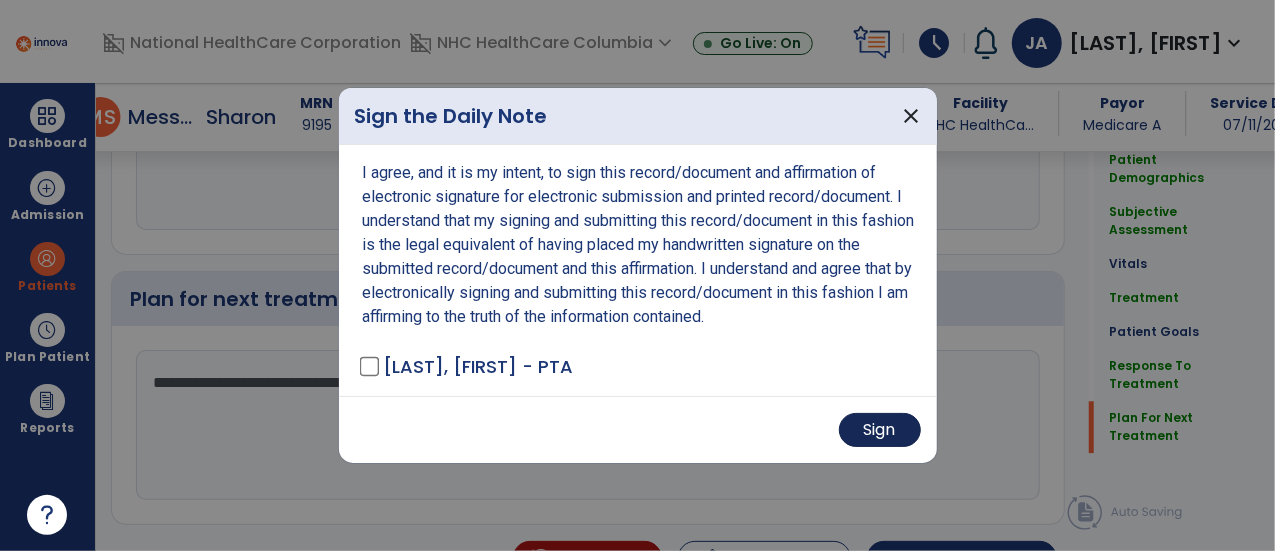 click on "Sign" at bounding box center (880, 430) 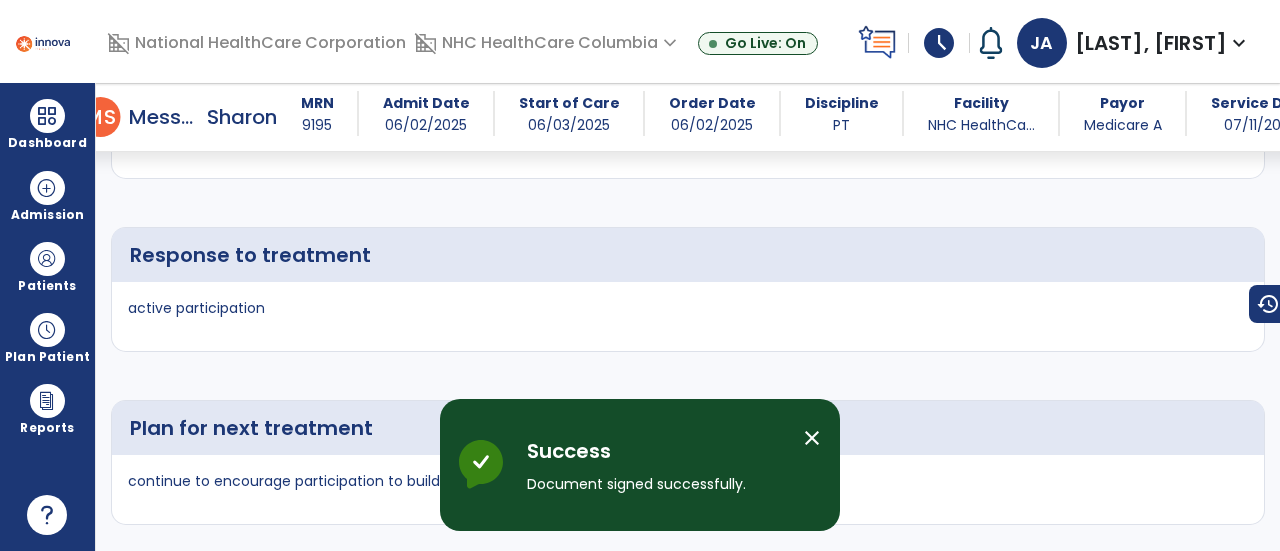 scroll, scrollTop: 3402, scrollLeft: 0, axis: vertical 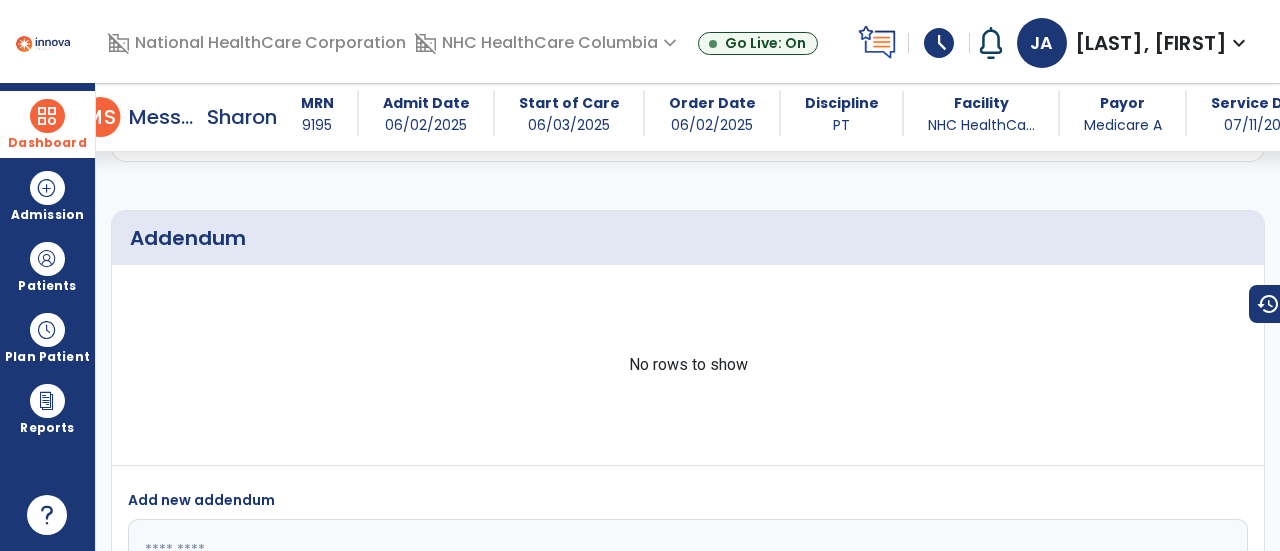 click on "Dashboard" at bounding box center [47, 124] 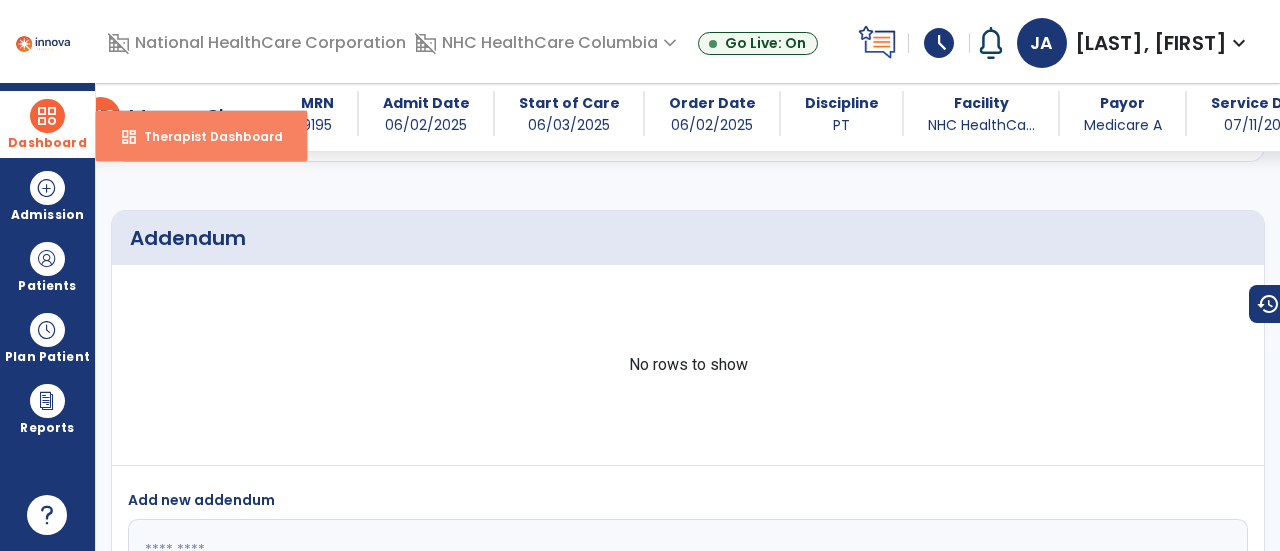click on "Therapist Dashboard" at bounding box center [205, 136] 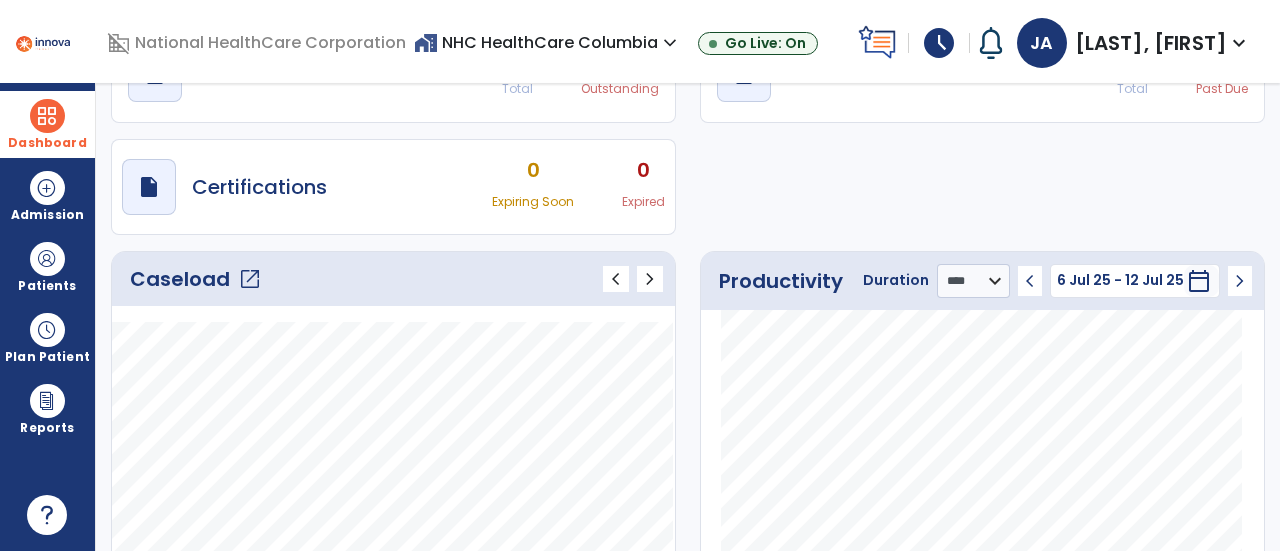 scroll, scrollTop: 124, scrollLeft: 0, axis: vertical 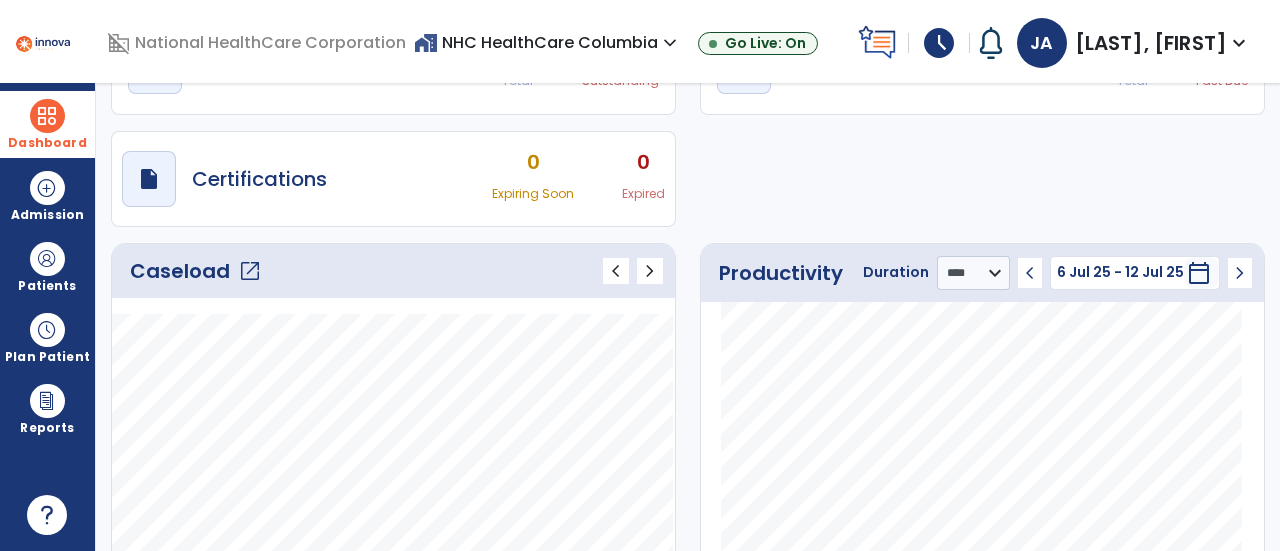 click on "Caseload   open_in_new" 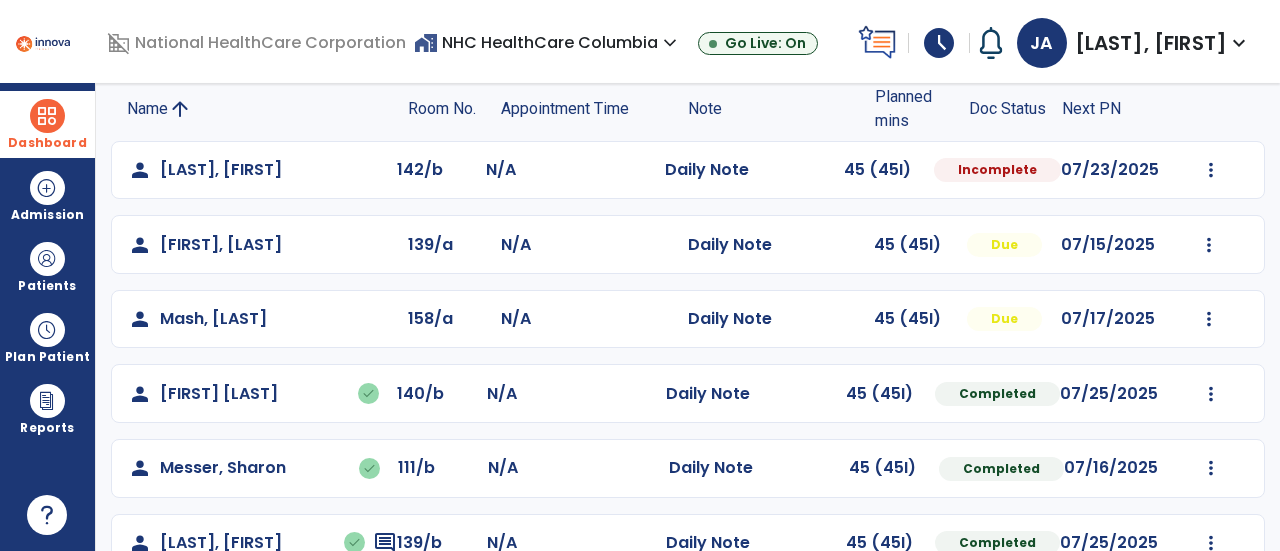 scroll, scrollTop: 230, scrollLeft: 0, axis: vertical 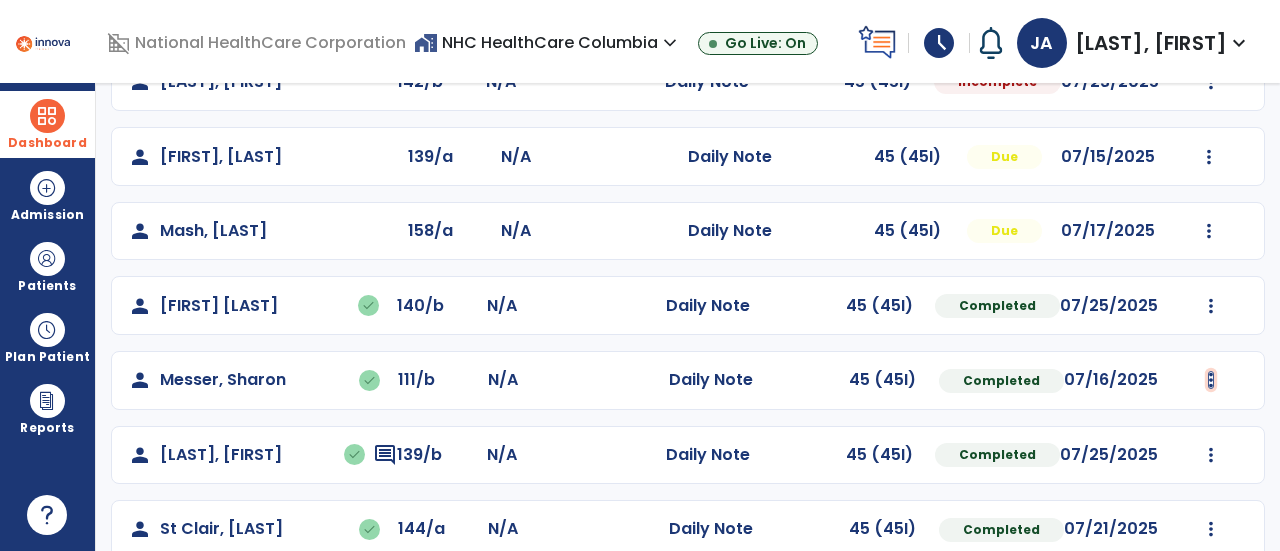 click at bounding box center (1211, 82) 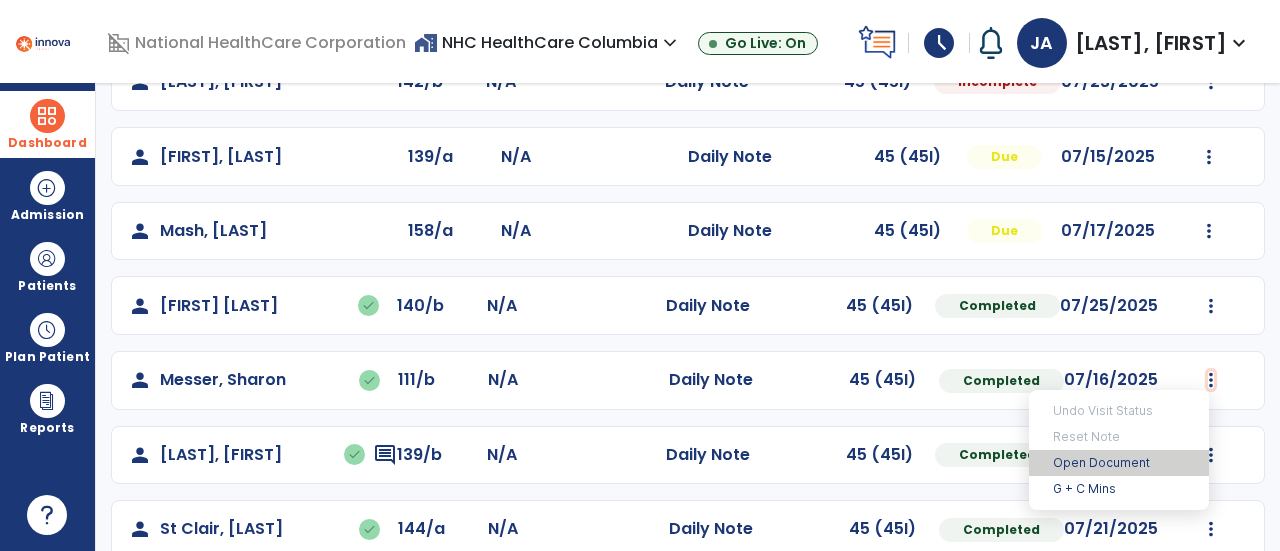 click on "Open Document" at bounding box center (1119, 463) 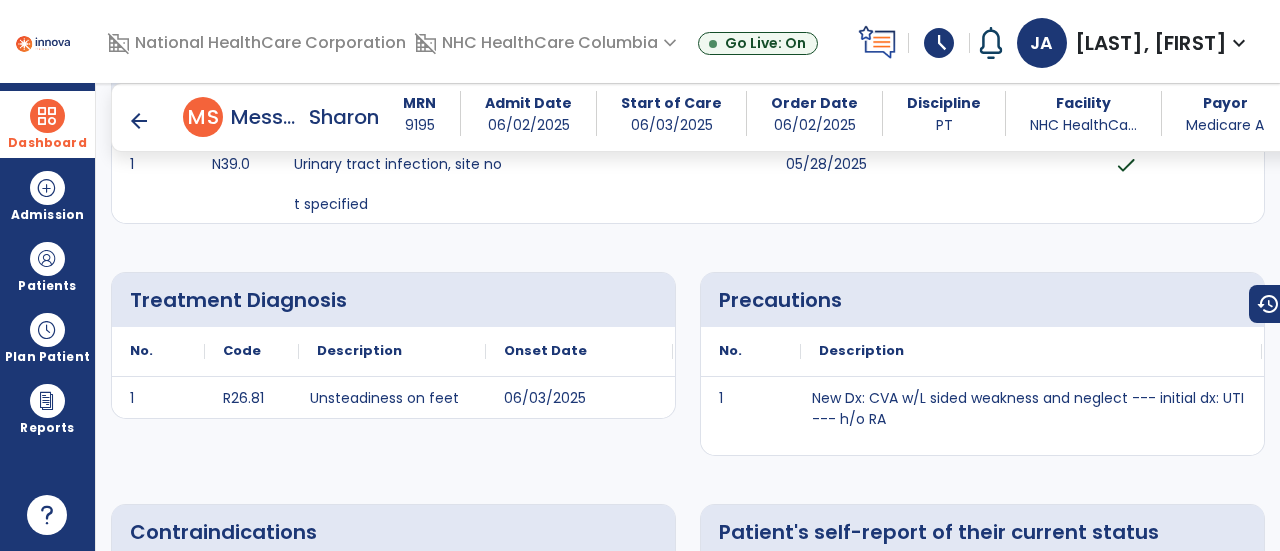 scroll, scrollTop: 0, scrollLeft: 0, axis: both 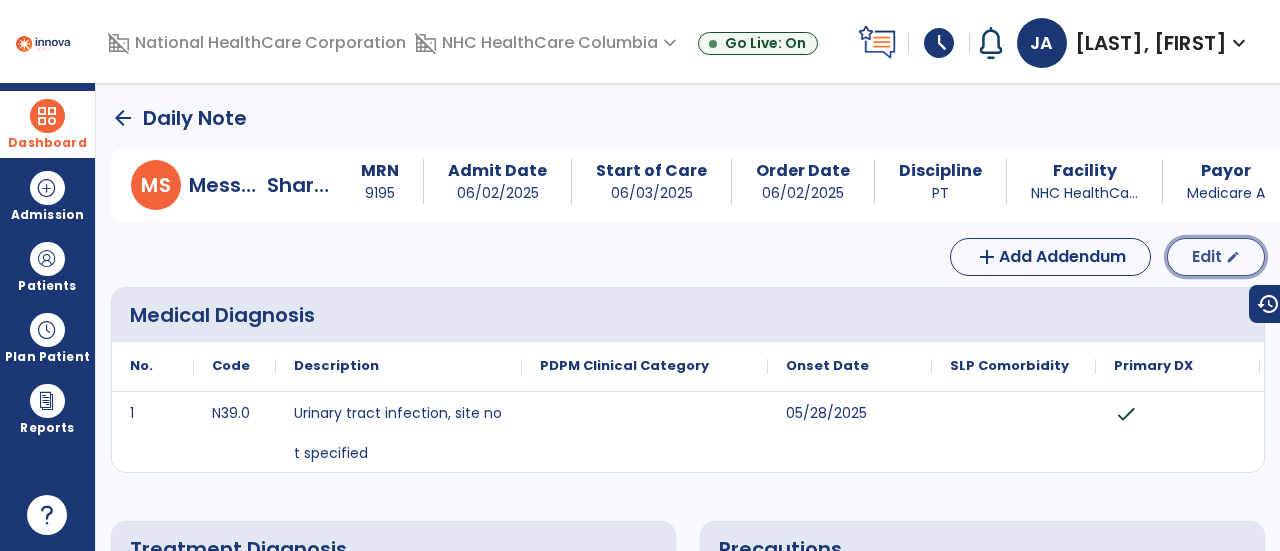 click on "Edit" 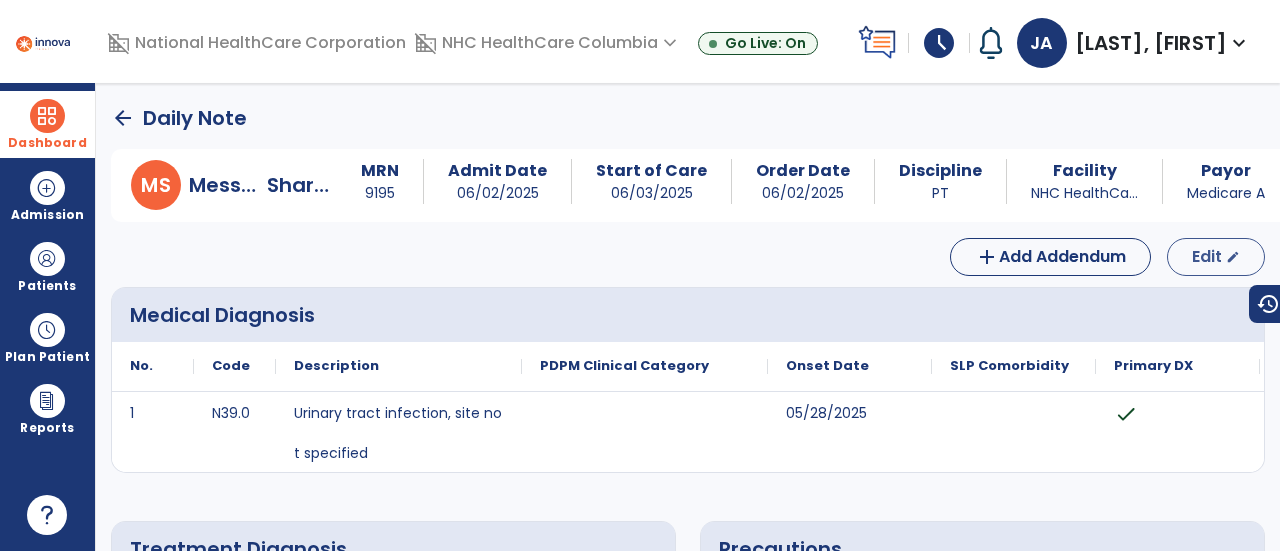 select on "*" 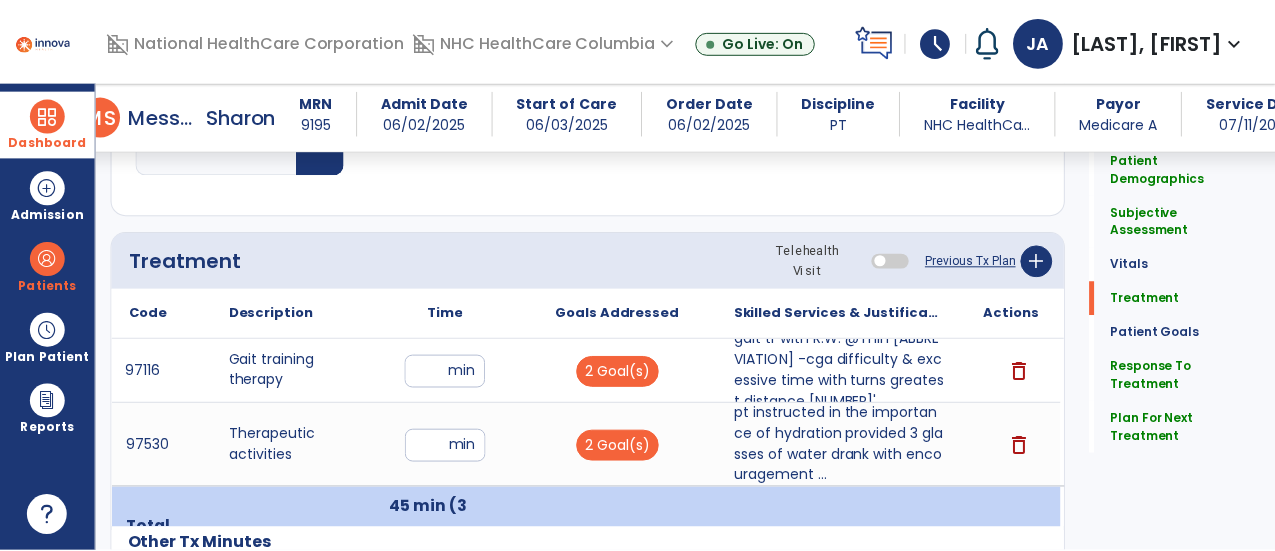 scroll, scrollTop: 1019, scrollLeft: 0, axis: vertical 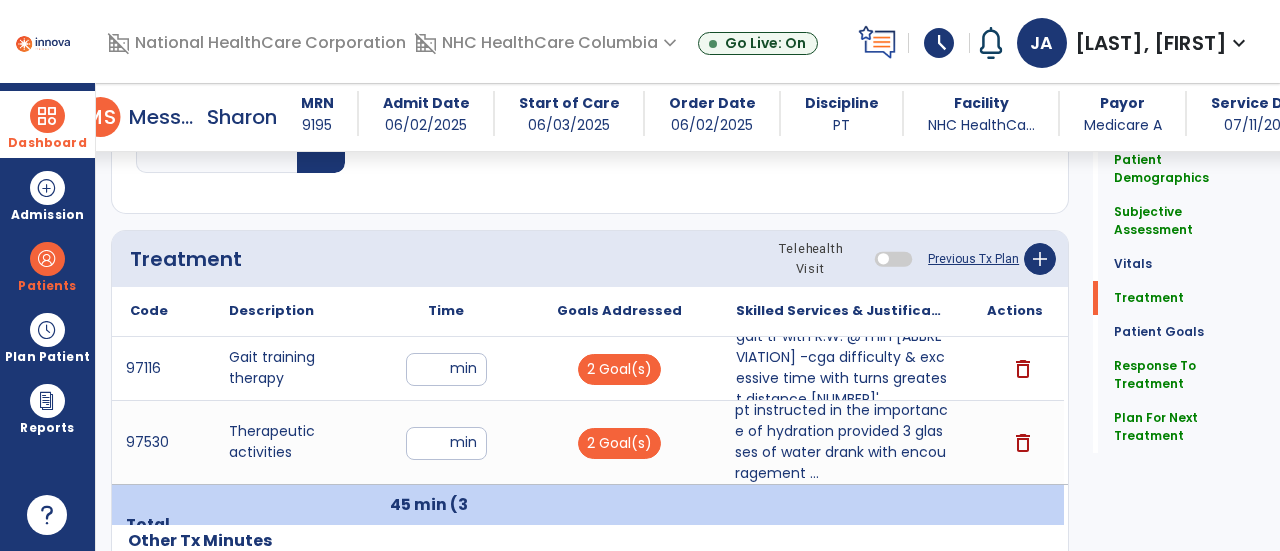 click on "pt instructed in the importance of hydration provided  3 glasses of  water drank with encouragement
..." at bounding box center (841, 442) 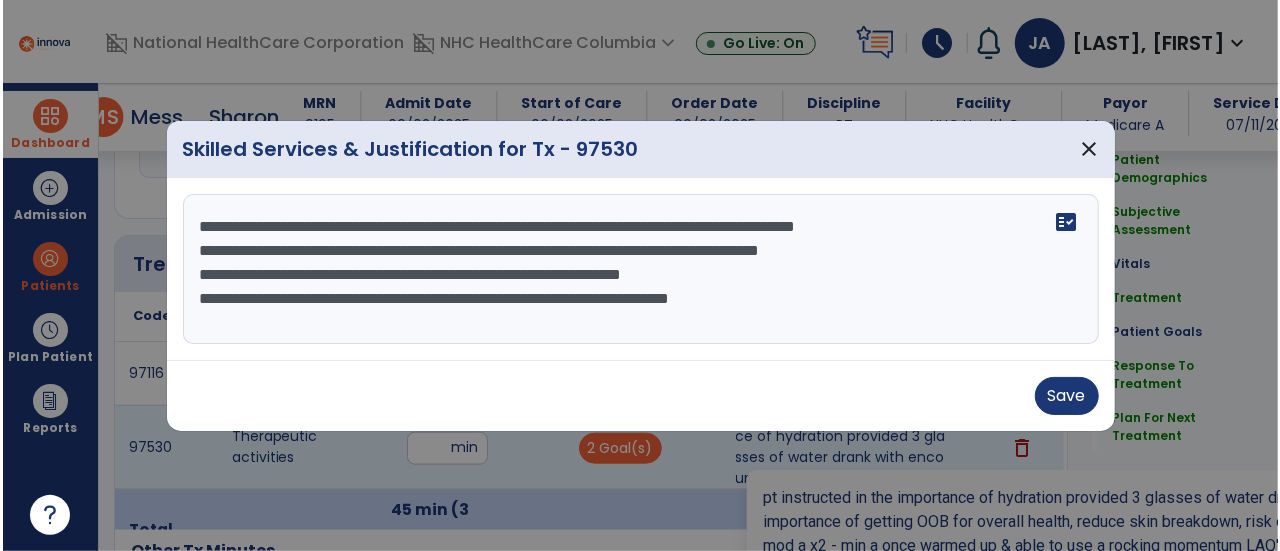 scroll, scrollTop: 1019, scrollLeft: 0, axis: vertical 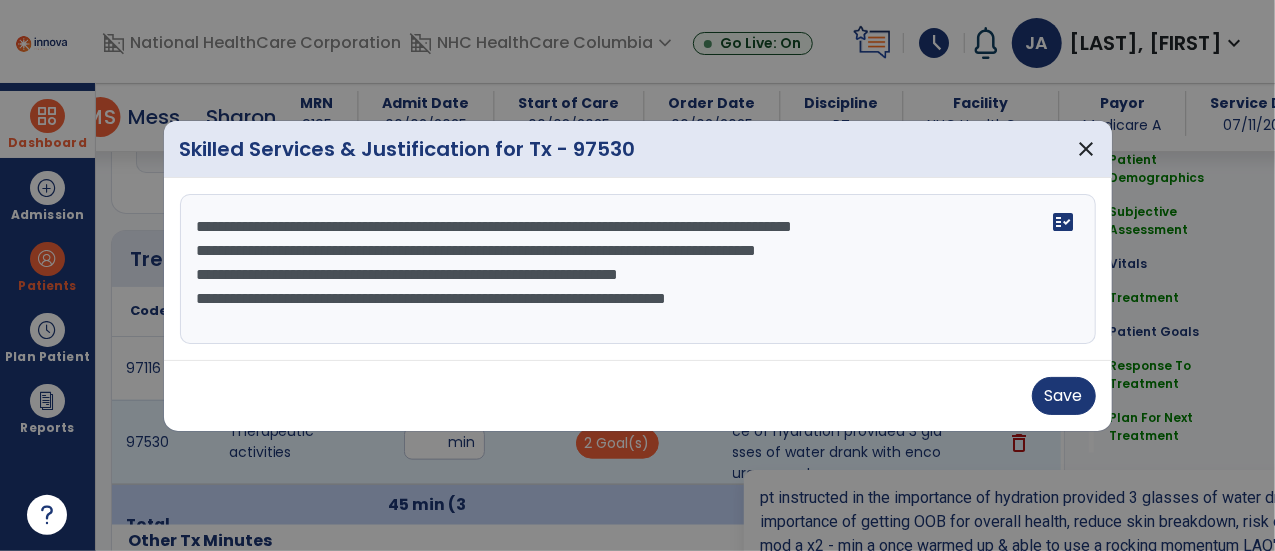 click on "**********" at bounding box center [638, 269] 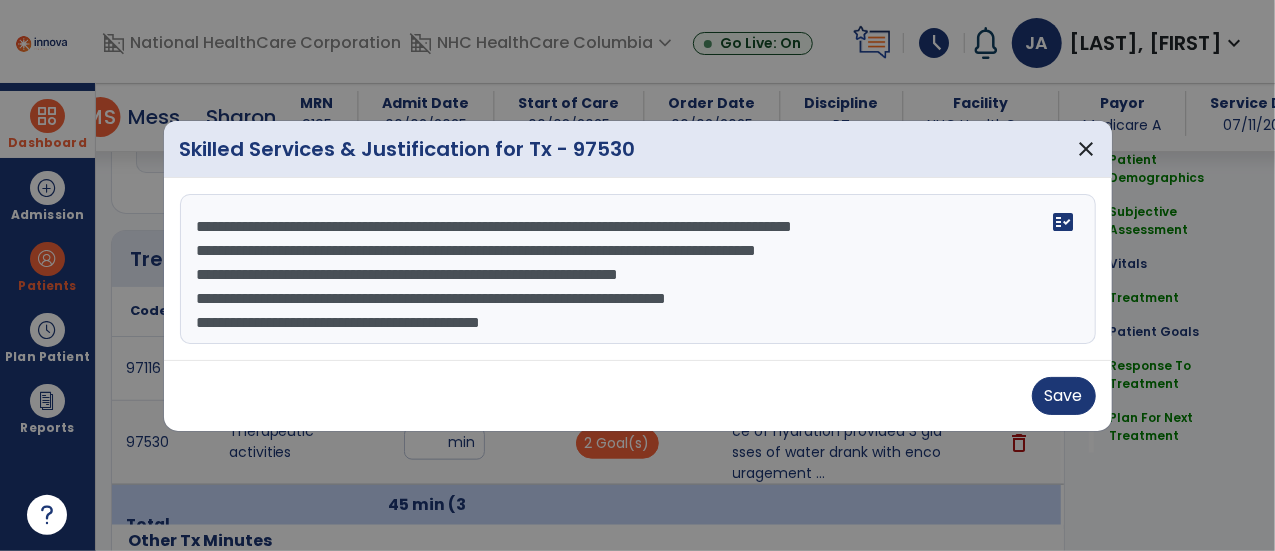 type on "**********" 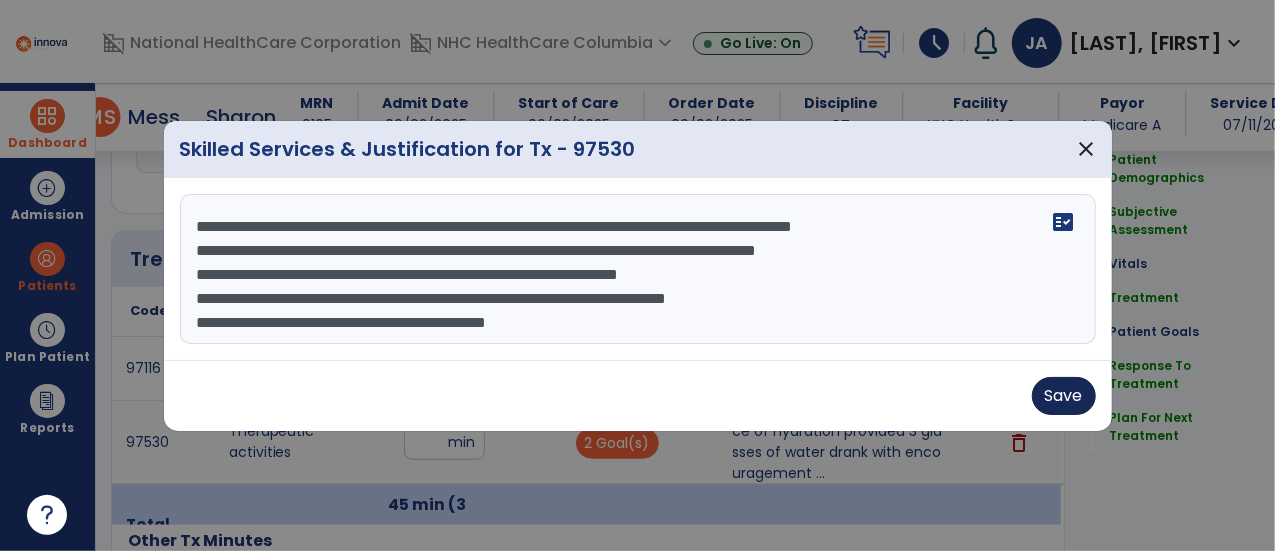 click on "Save" at bounding box center (1064, 396) 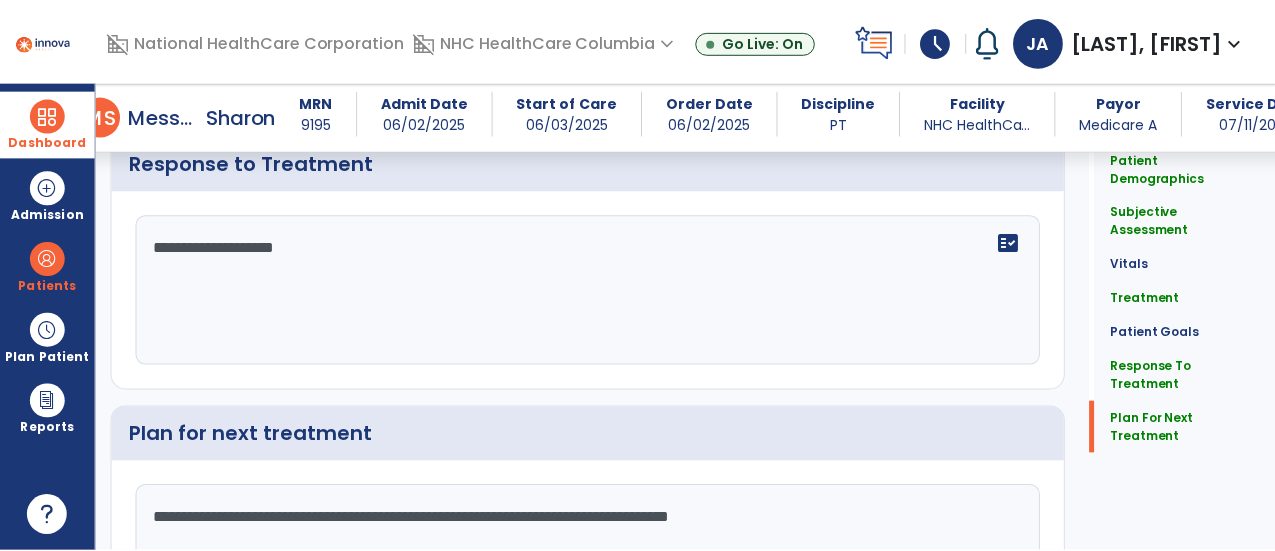 scroll, scrollTop: 2474, scrollLeft: 0, axis: vertical 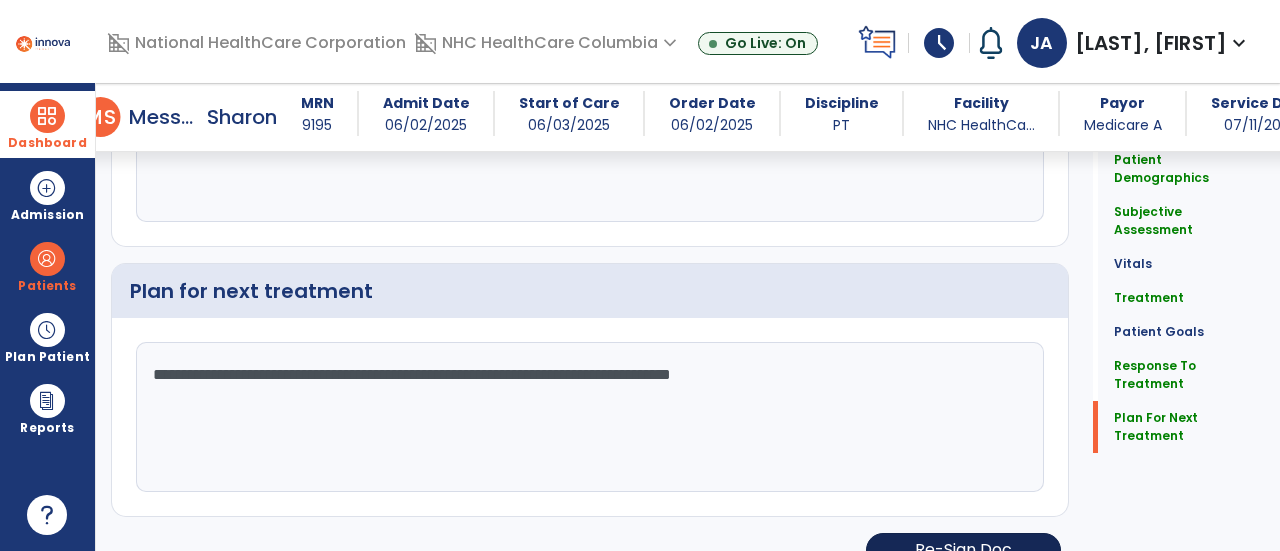 click on "Re-Sign Doc" 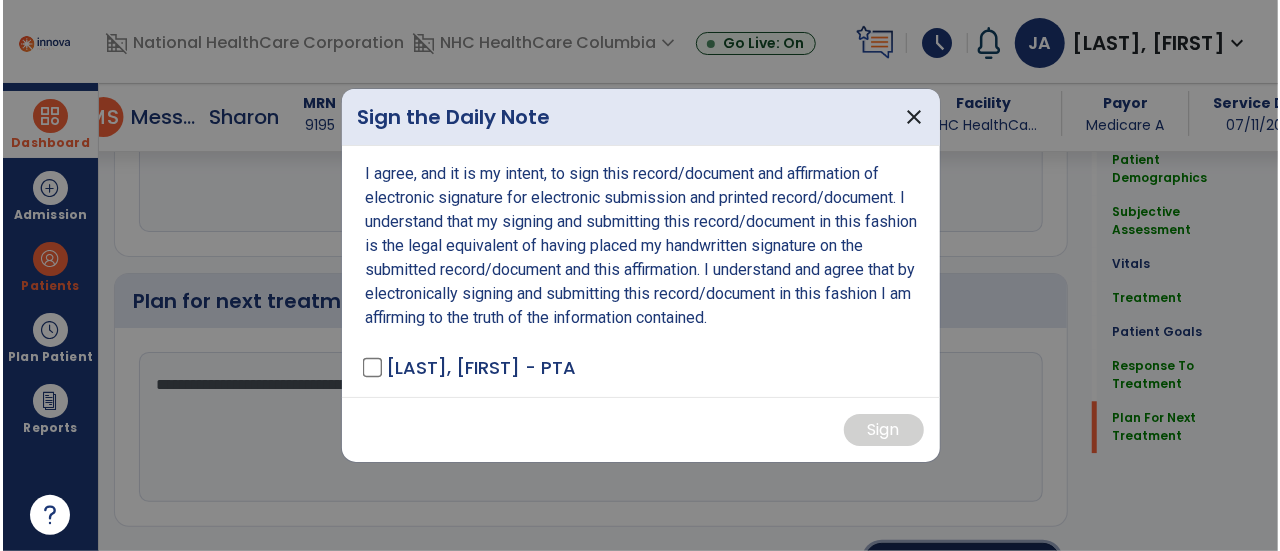 scroll, scrollTop: 2474, scrollLeft: 0, axis: vertical 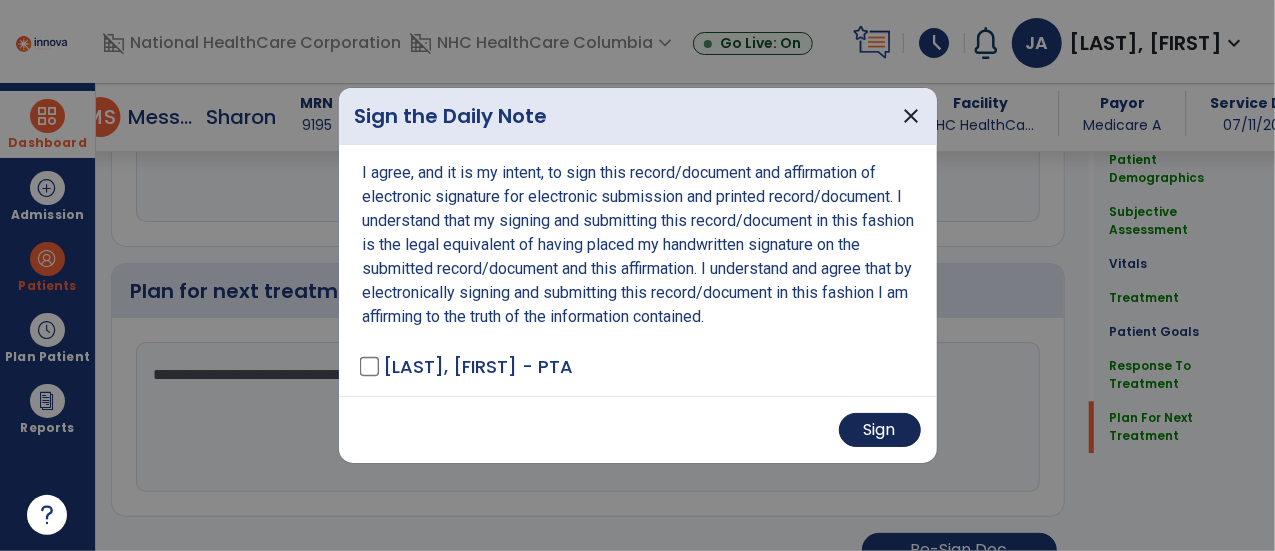 click on "Sign" at bounding box center [880, 430] 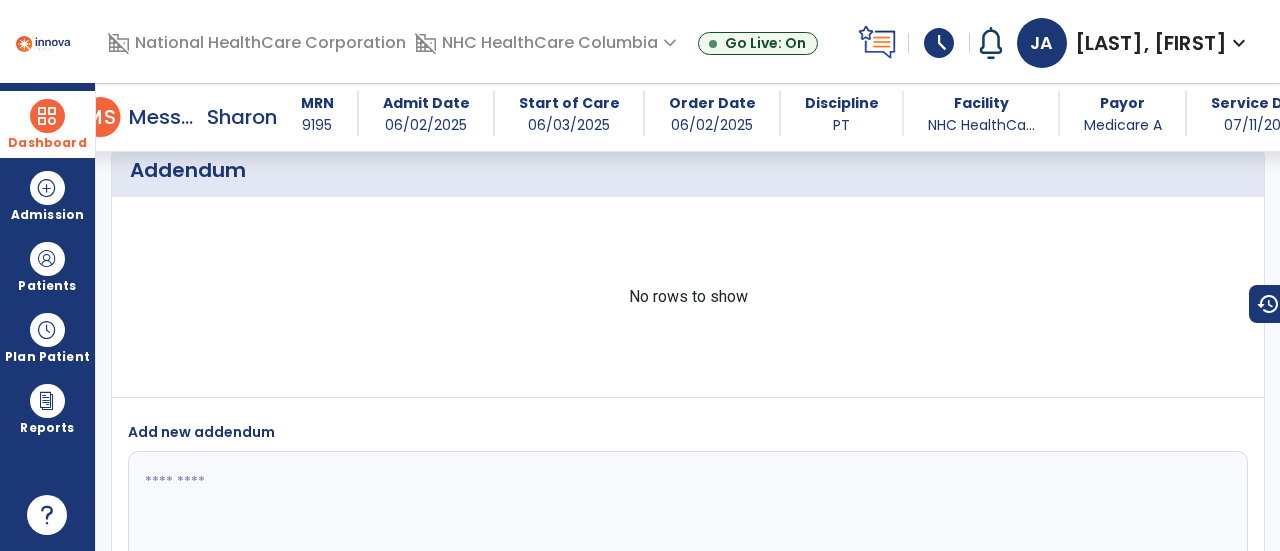 scroll, scrollTop: 3386, scrollLeft: 0, axis: vertical 